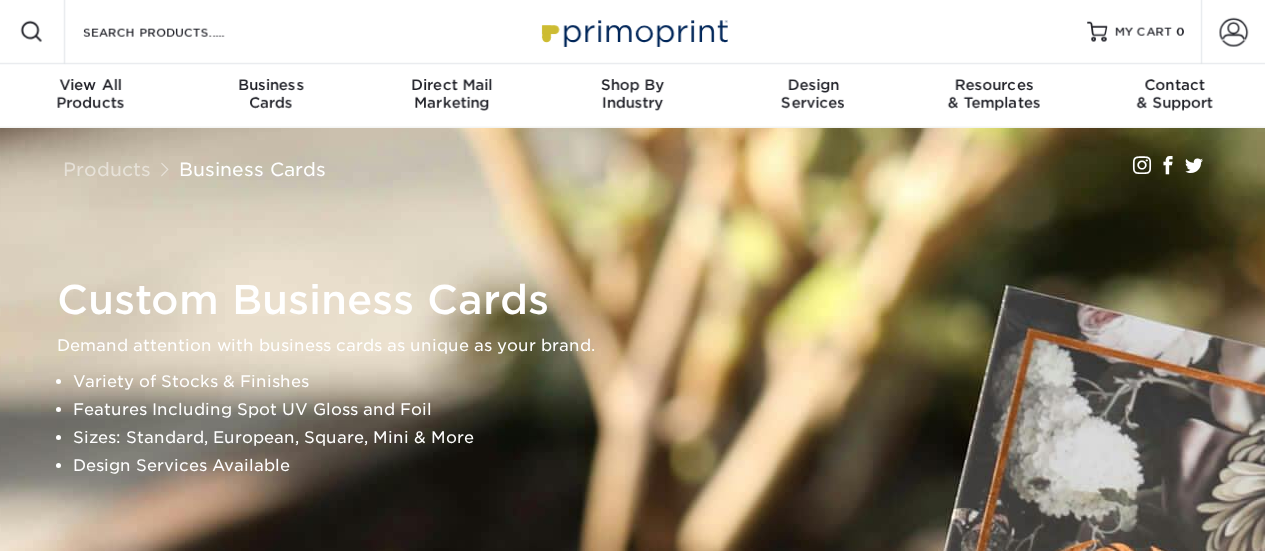 scroll, scrollTop: 0, scrollLeft: 0, axis: both 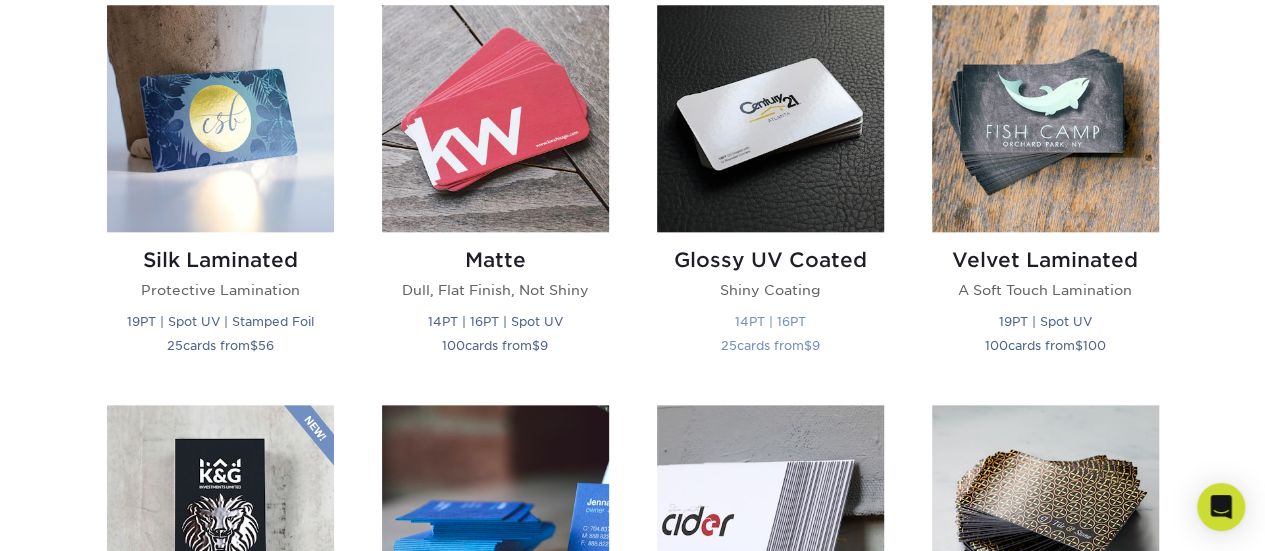 click at bounding box center (770, 118) 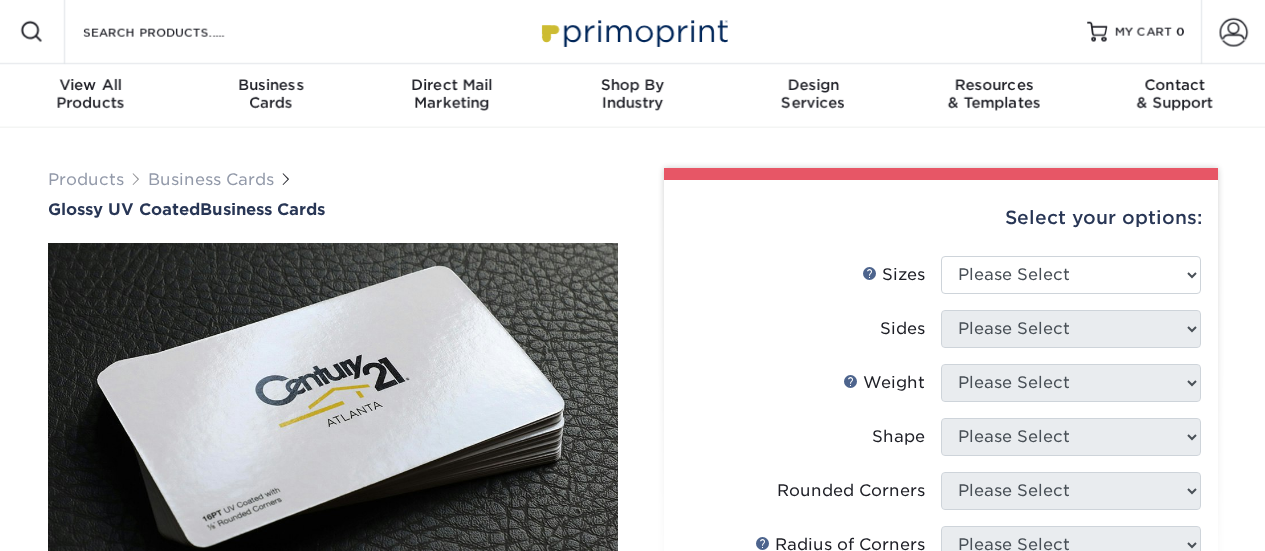 scroll, scrollTop: 0, scrollLeft: 0, axis: both 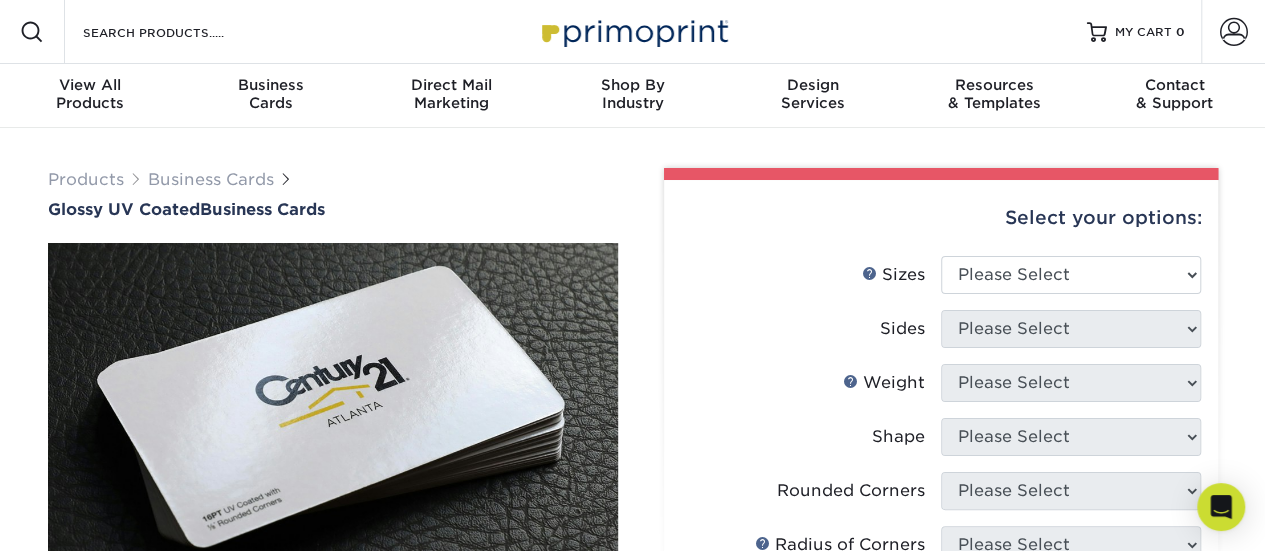 type on "[PERSON_NAME][EMAIL_ADDRESS][DOMAIN_NAME]" 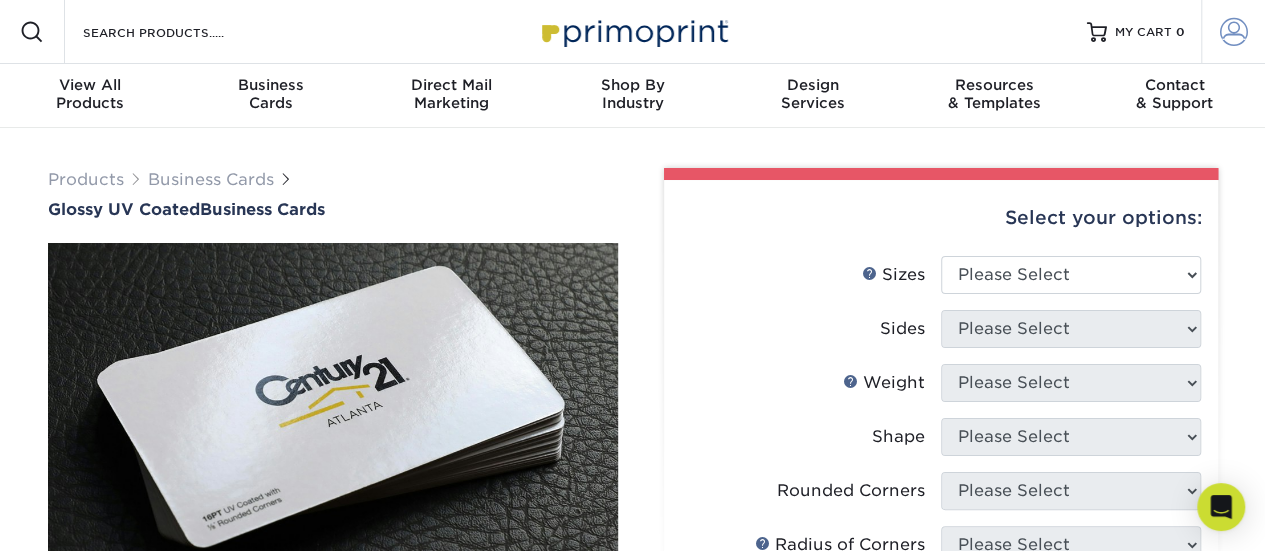 click at bounding box center (1234, 32) 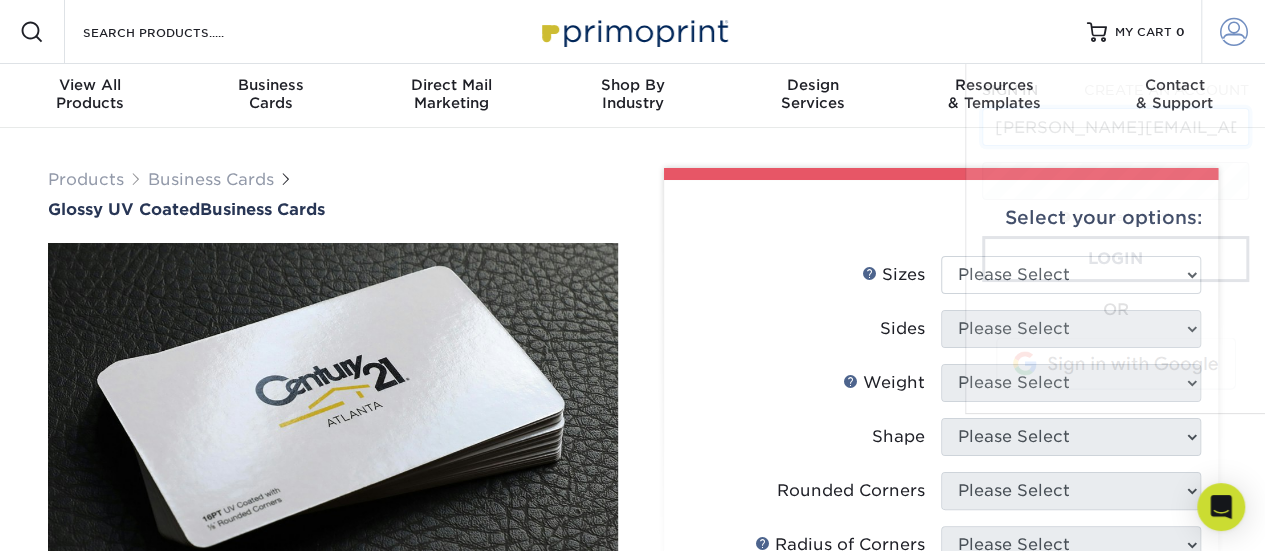scroll, scrollTop: 0, scrollLeft: 10, axis: horizontal 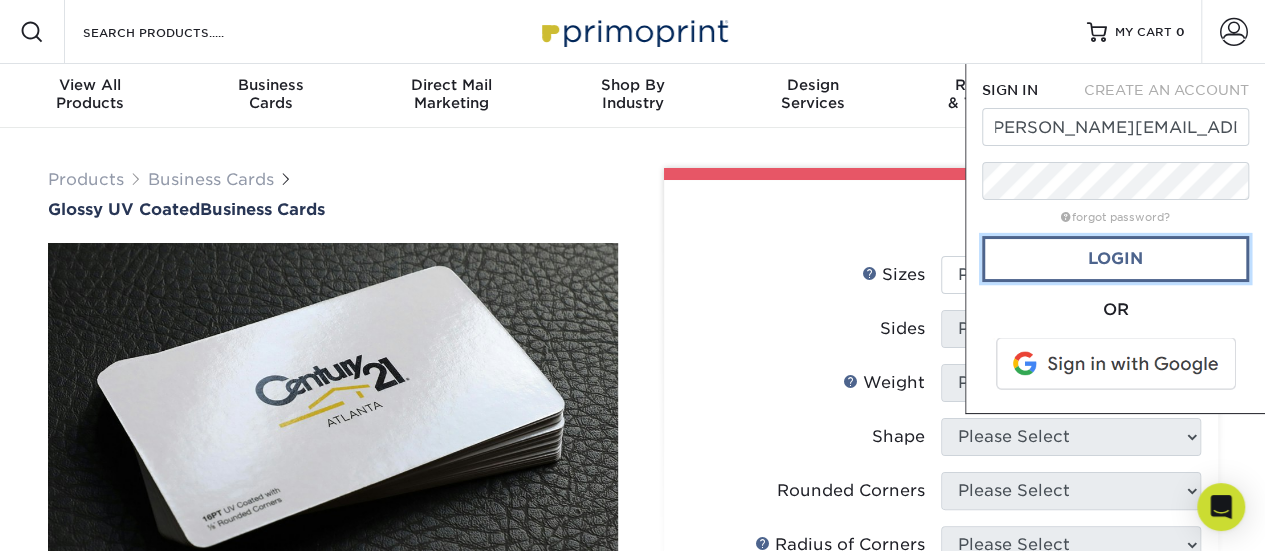 click on "Login" at bounding box center (1115, 259) 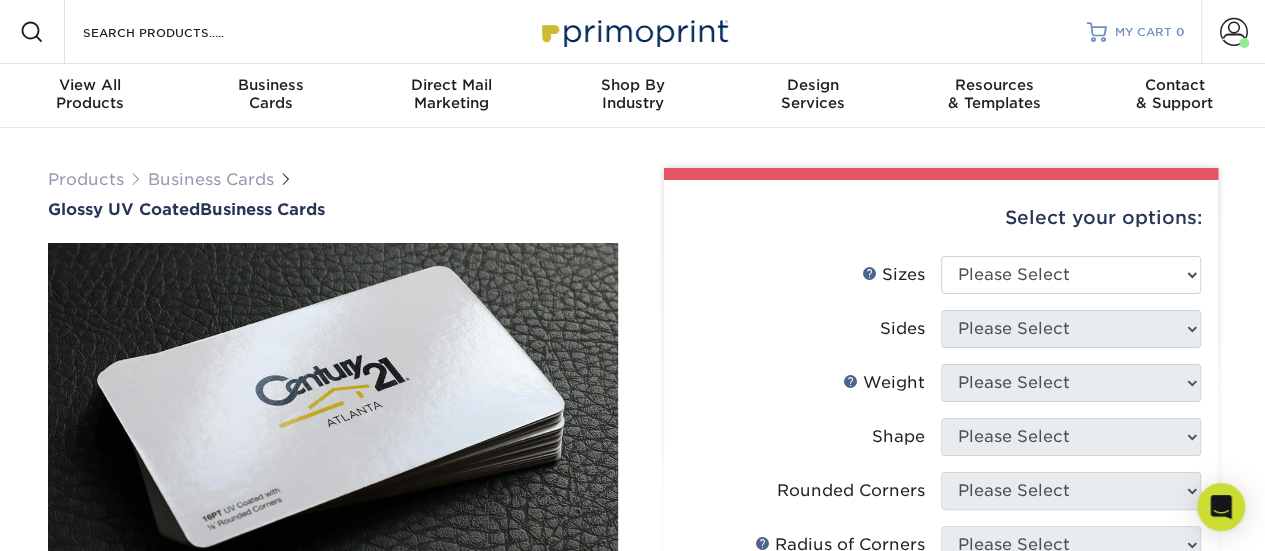 click on "MY CART" at bounding box center [1143, 32] 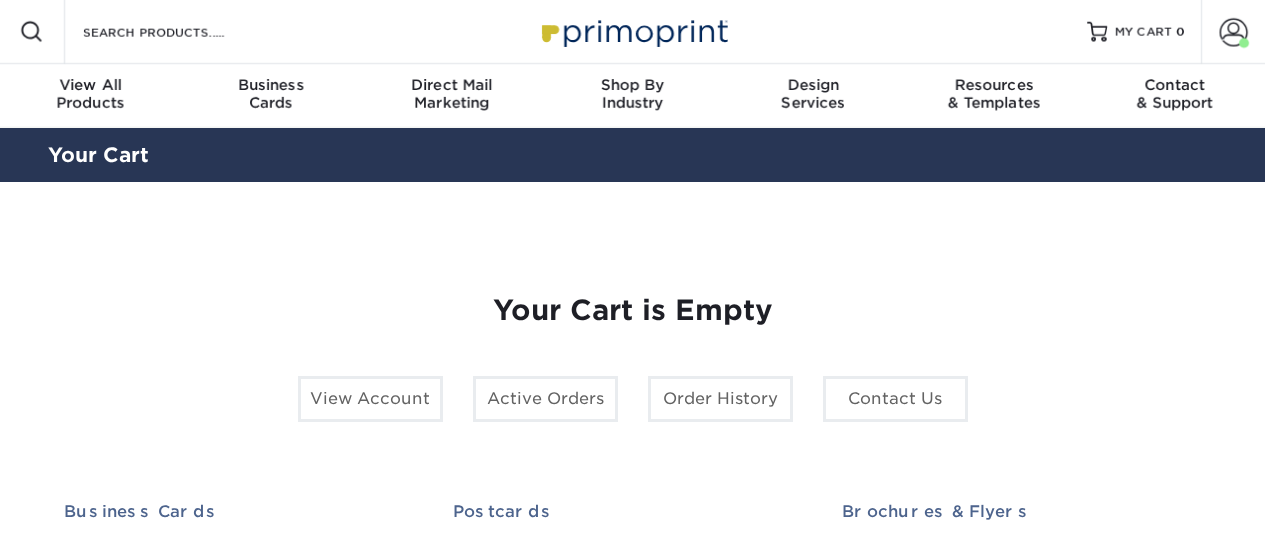 scroll, scrollTop: 0, scrollLeft: 0, axis: both 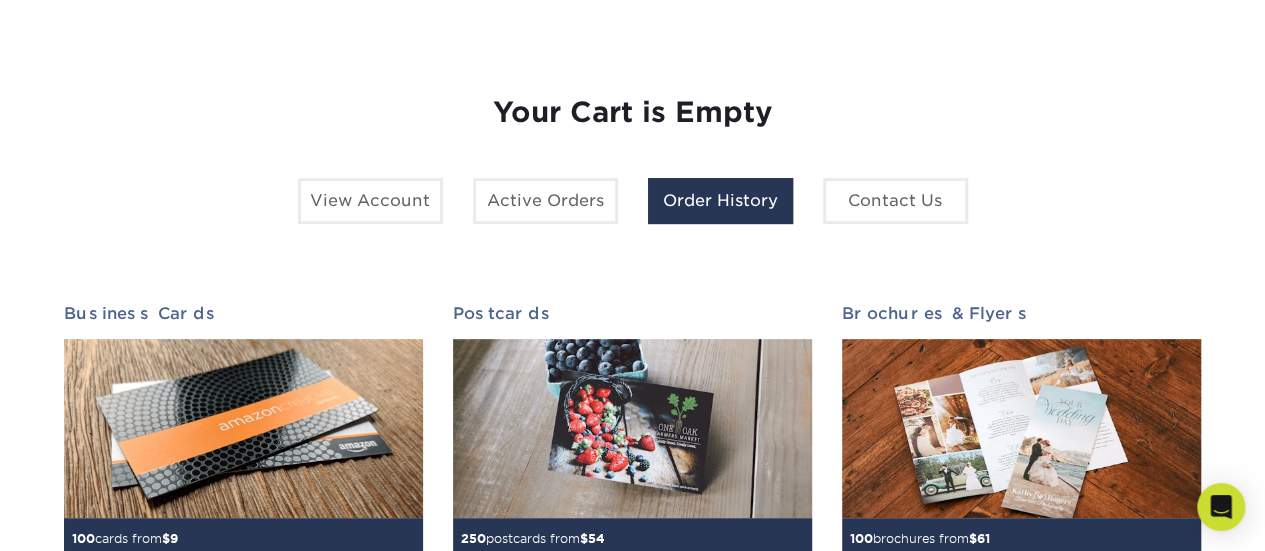 click on "Order History" at bounding box center (720, 201) 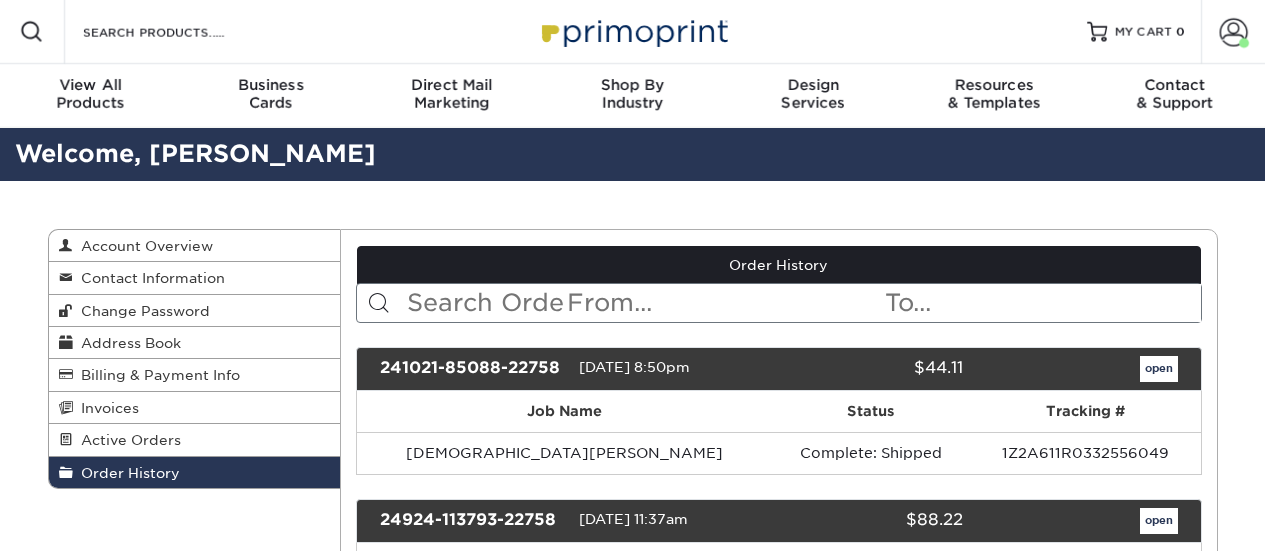 scroll, scrollTop: 0, scrollLeft: 0, axis: both 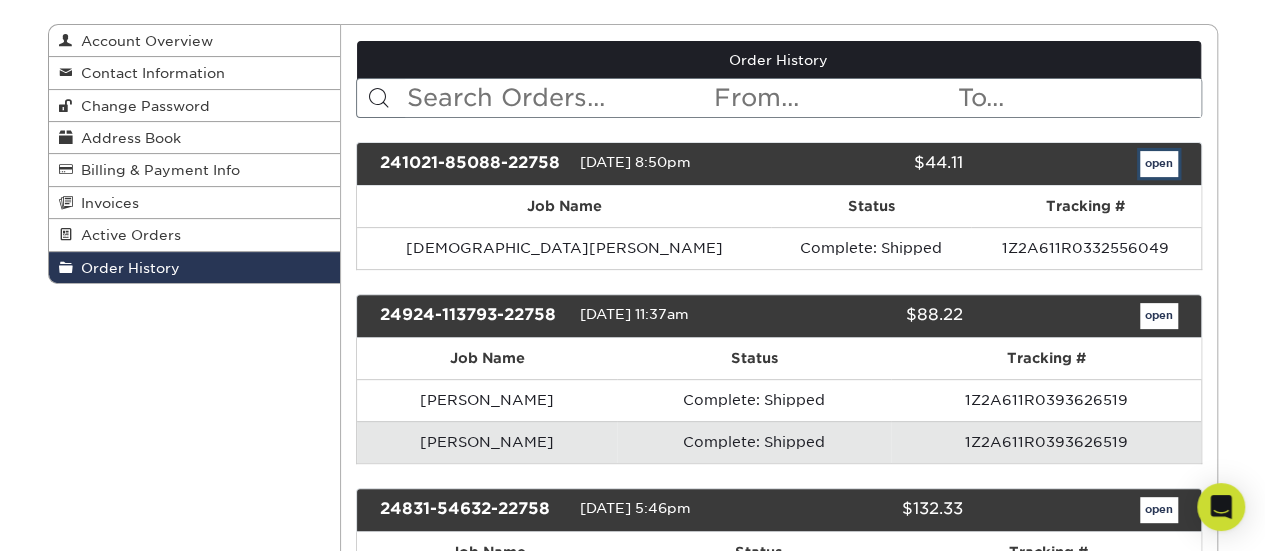 click on "open" at bounding box center (1159, 164) 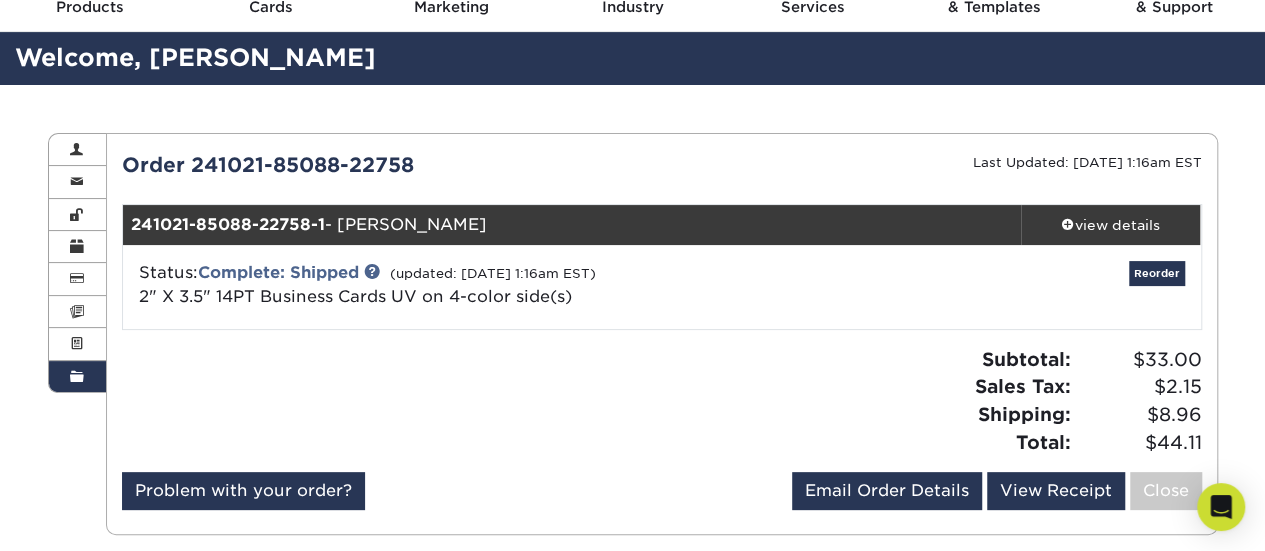 scroll, scrollTop: 0, scrollLeft: 0, axis: both 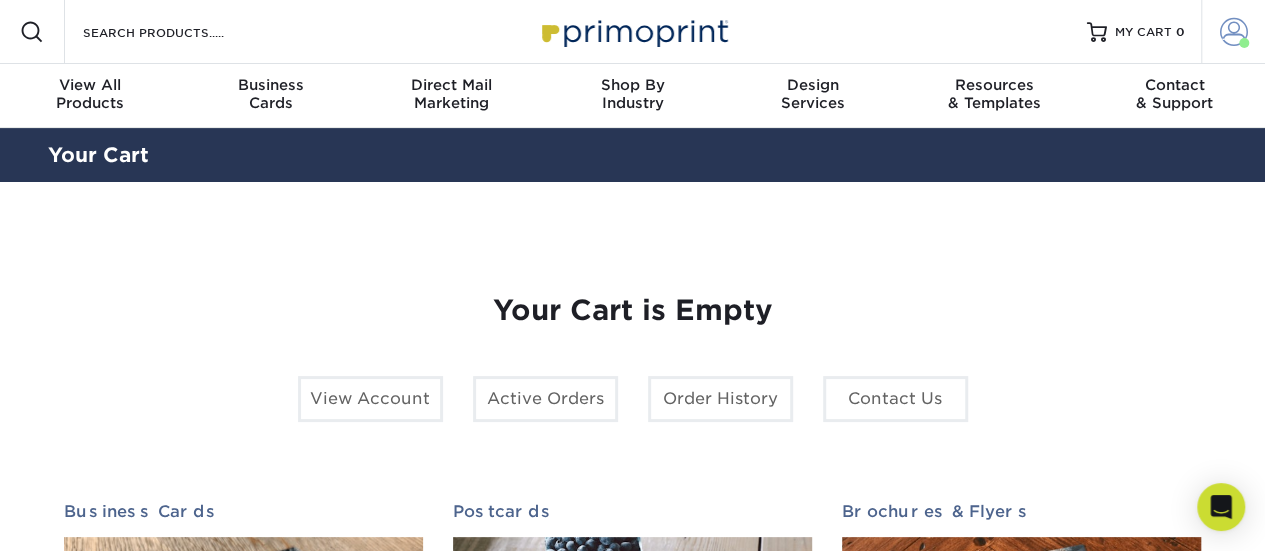 click at bounding box center (1244, 43) 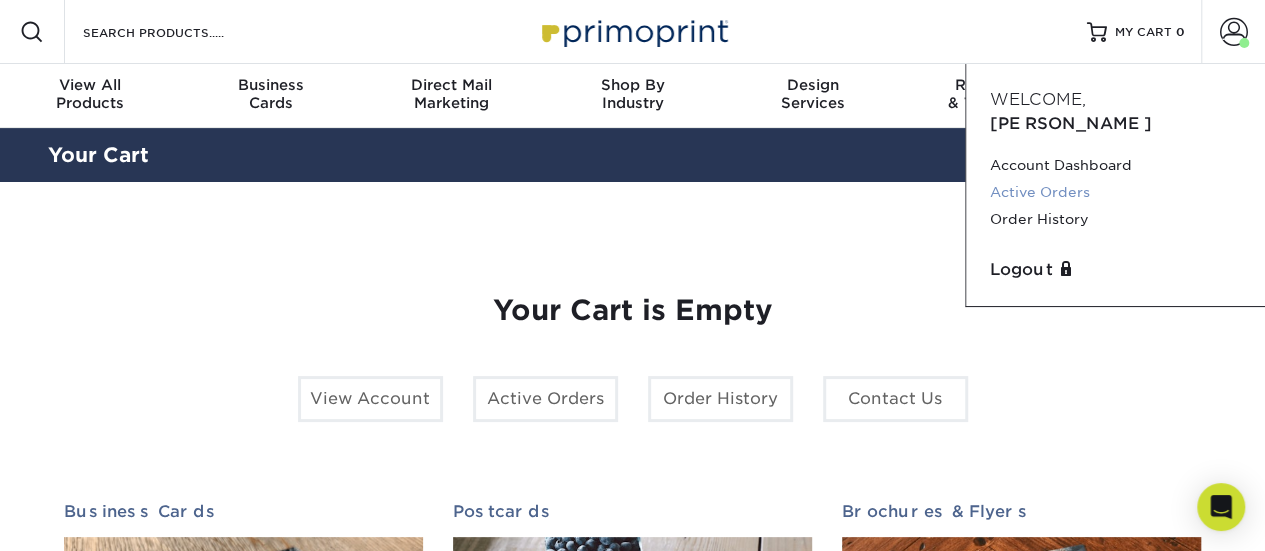 click on "Active Orders" at bounding box center (1115, 192) 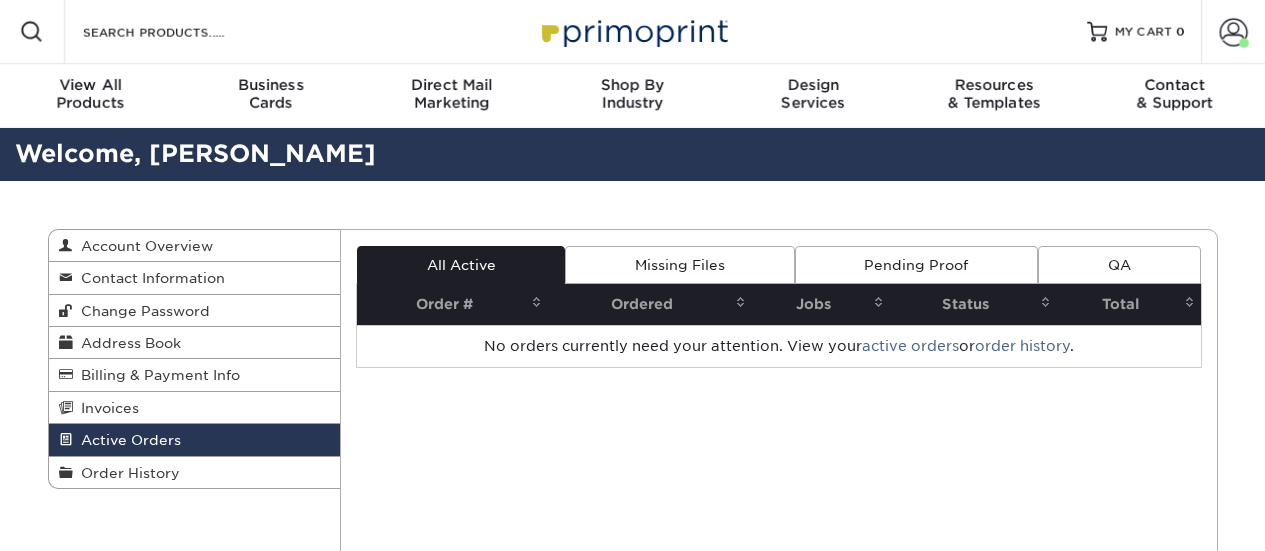 scroll, scrollTop: 0, scrollLeft: 0, axis: both 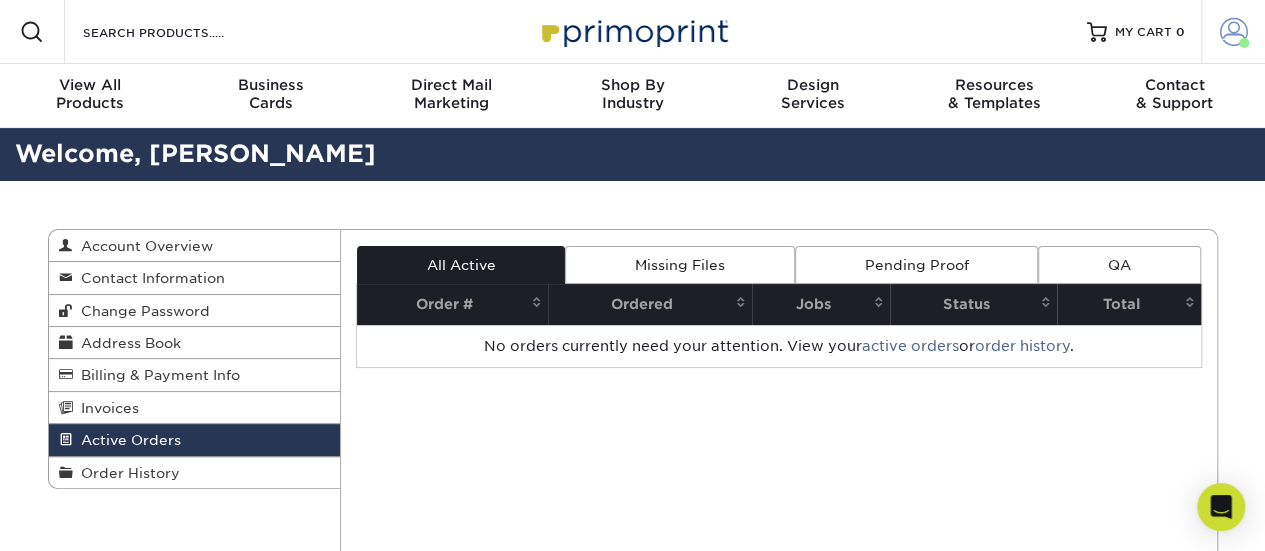 click on "Account" at bounding box center [1233, 32] 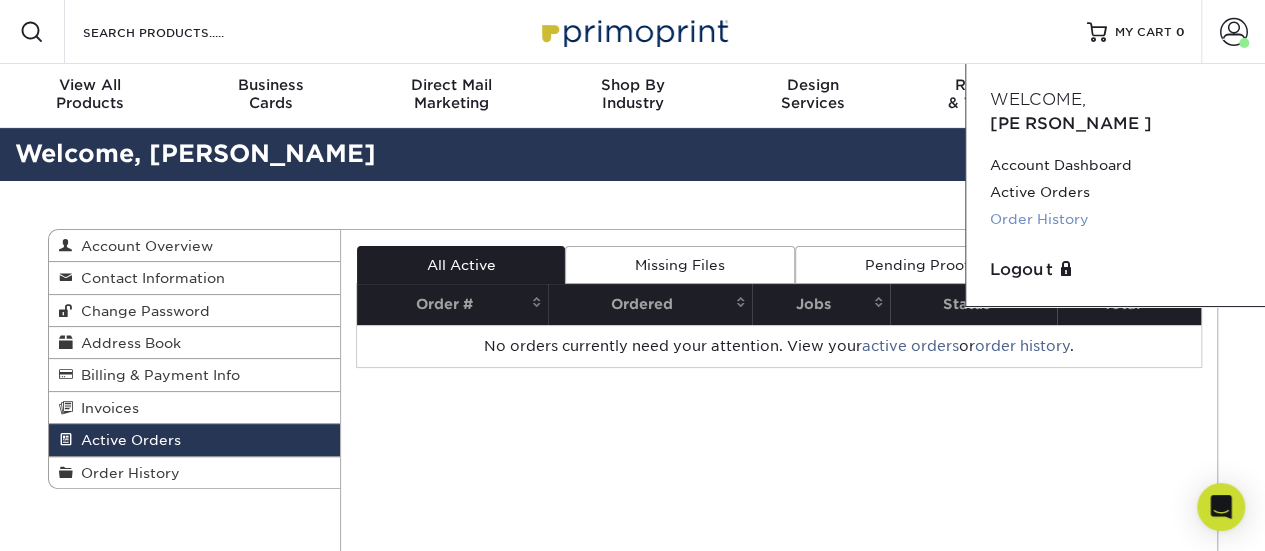 click on "Order History" at bounding box center (1115, 219) 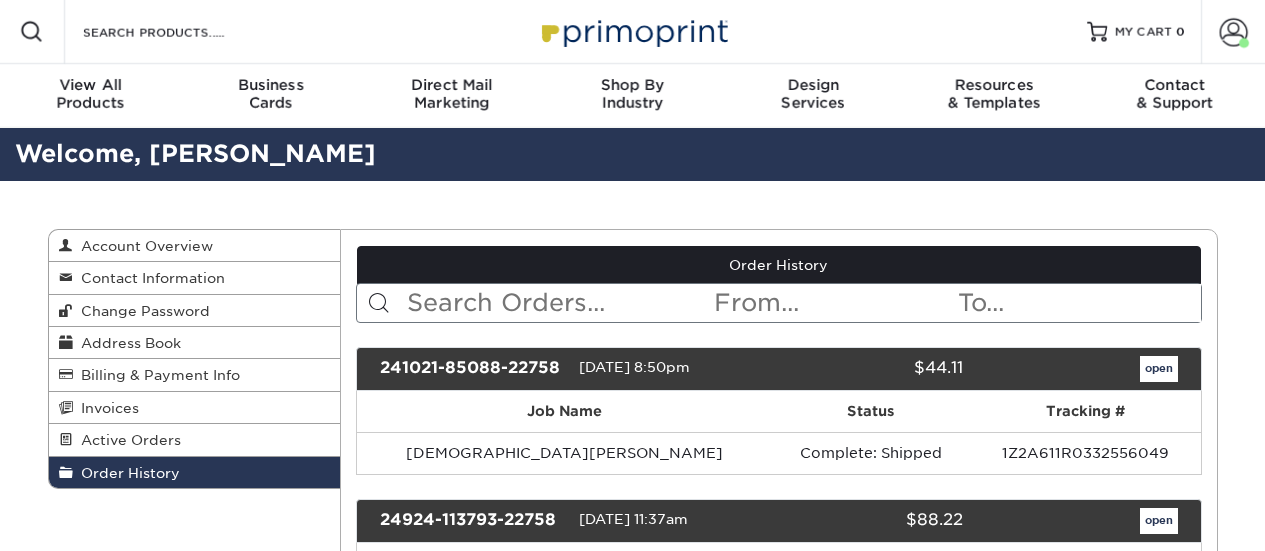 scroll, scrollTop: 0, scrollLeft: 0, axis: both 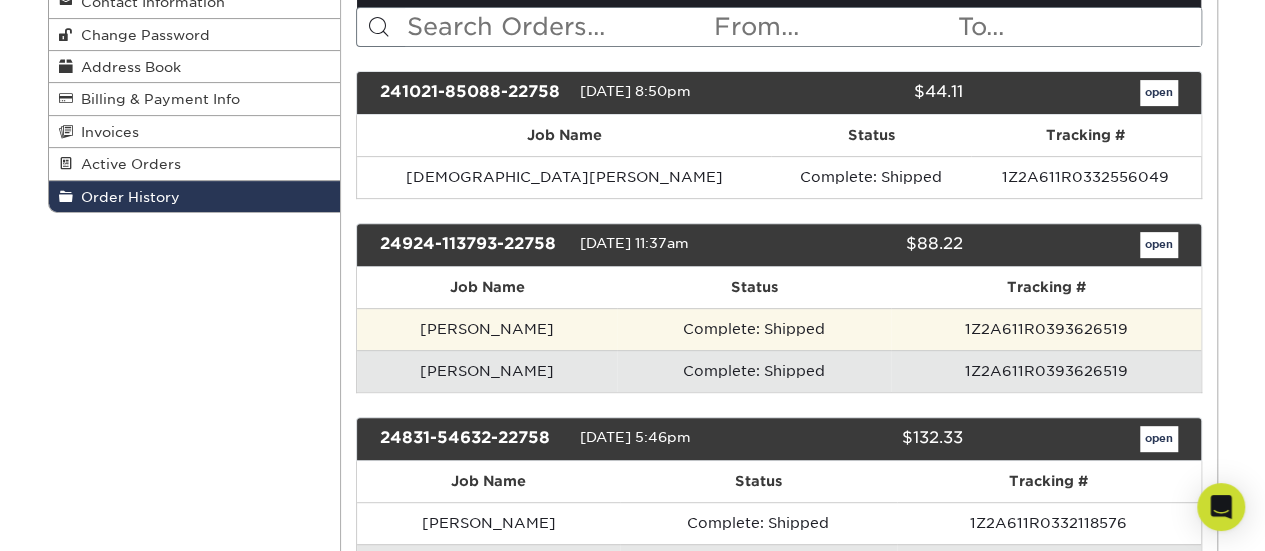 click on "1Z2A611R0393626519" at bounding box center (1045, 329) 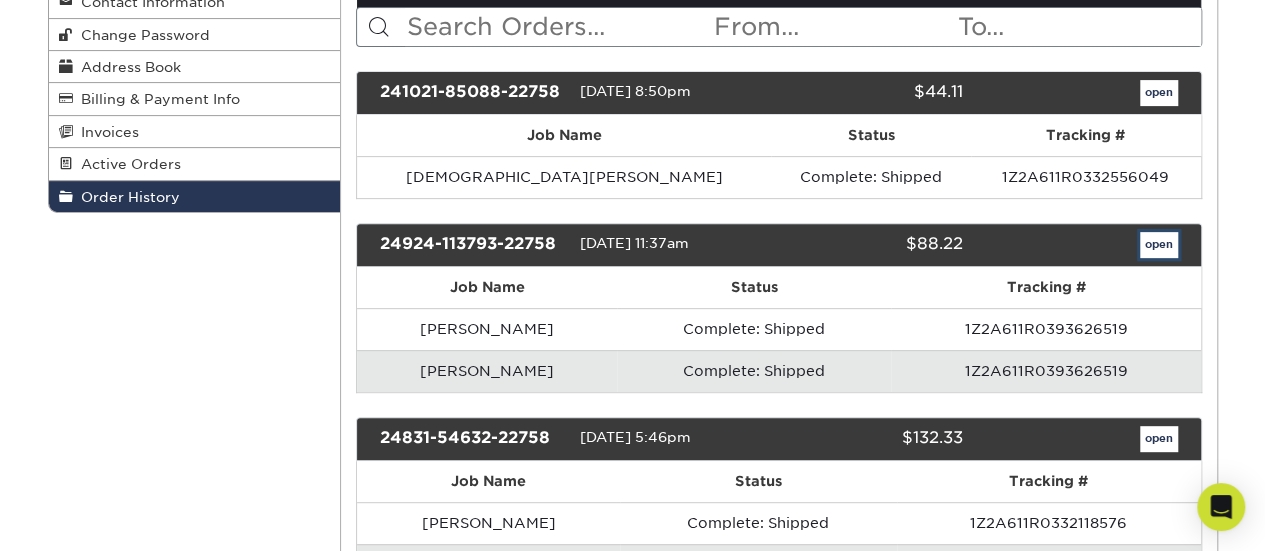 click on "open" at bounding box center (1159, 245) 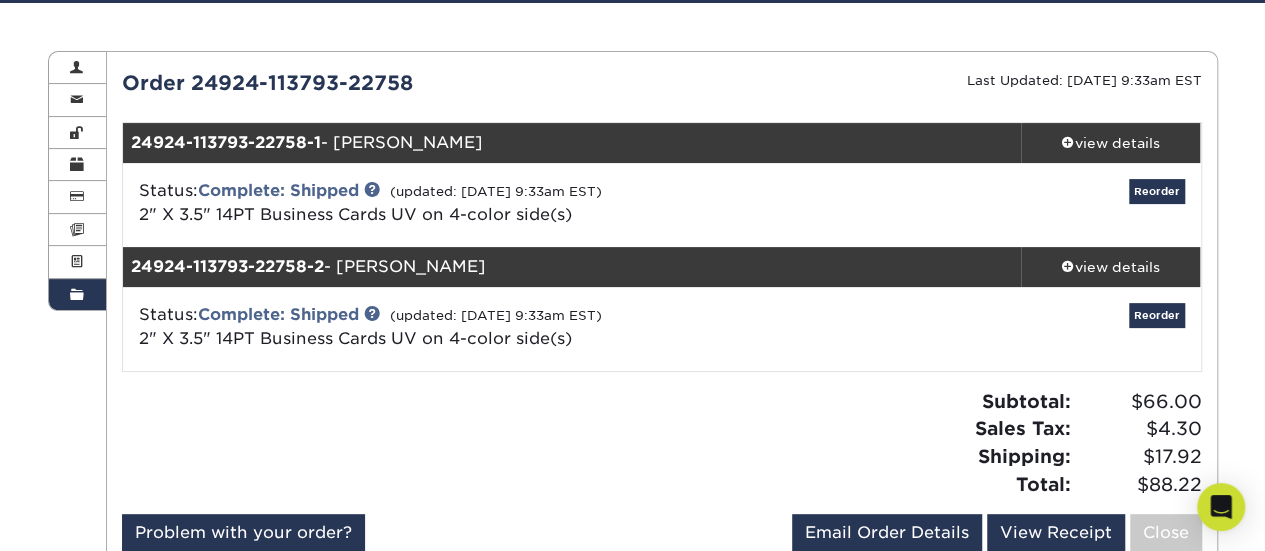 scroll, scrollTop: 0, scrollLeft: 0, axis: both 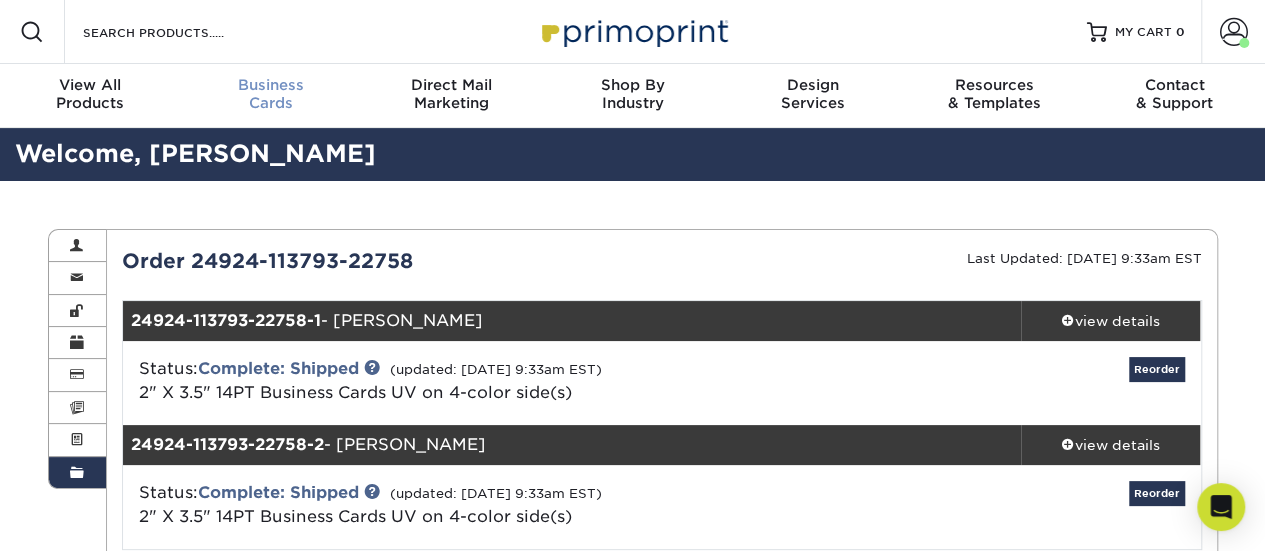 click on "Business" at bounding box center (271, 85) 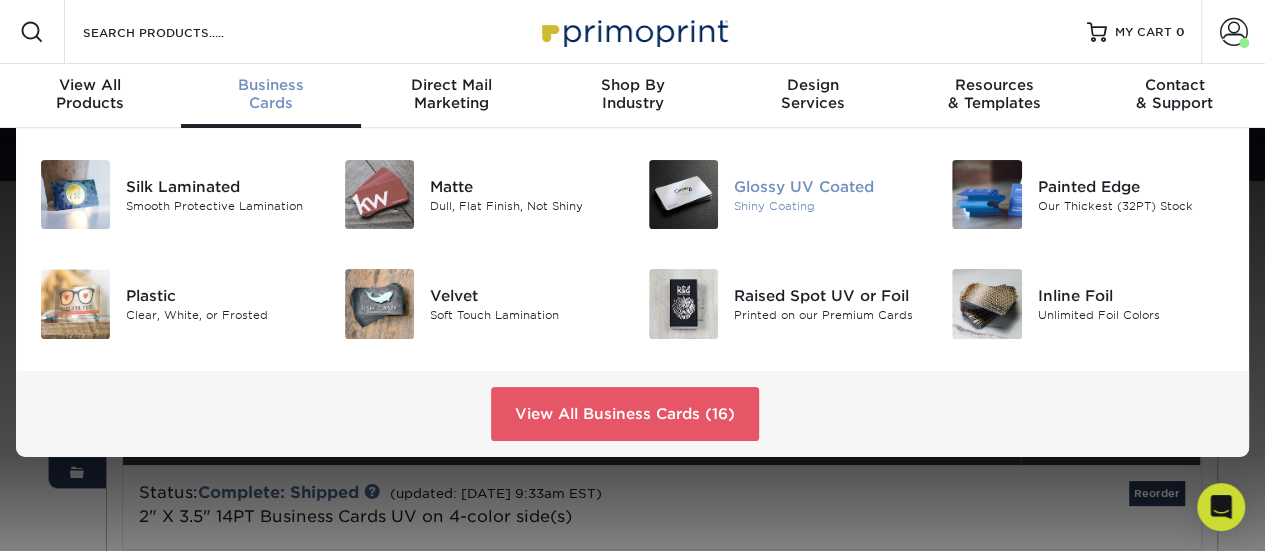 click at bounding box center (683, 194) 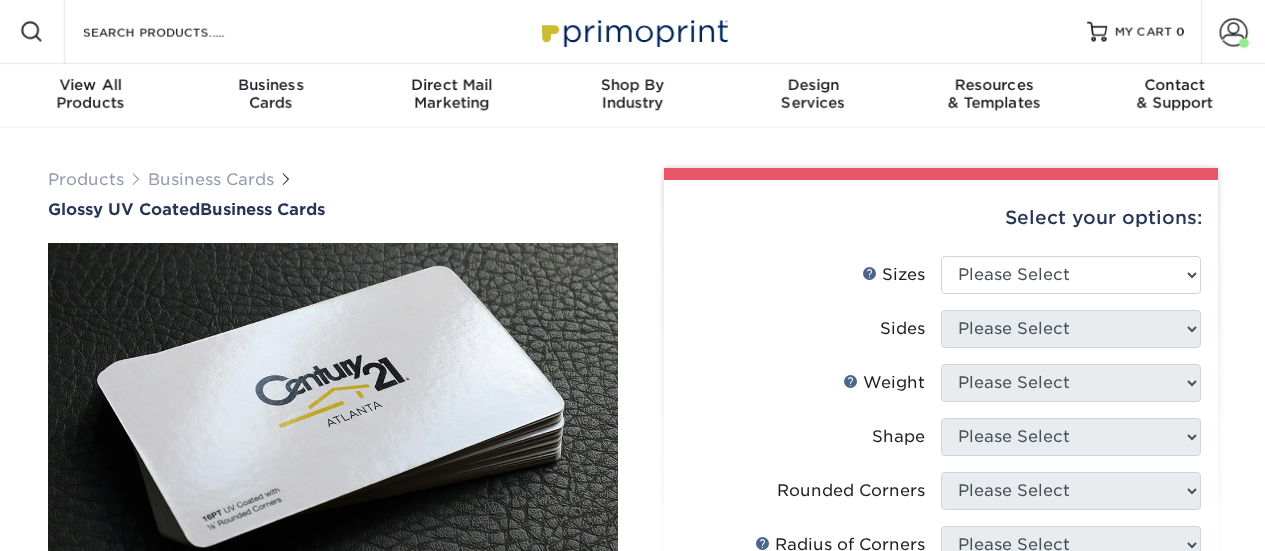 scroll, scrollTop: 0, scrollLeft: 0, axis: both 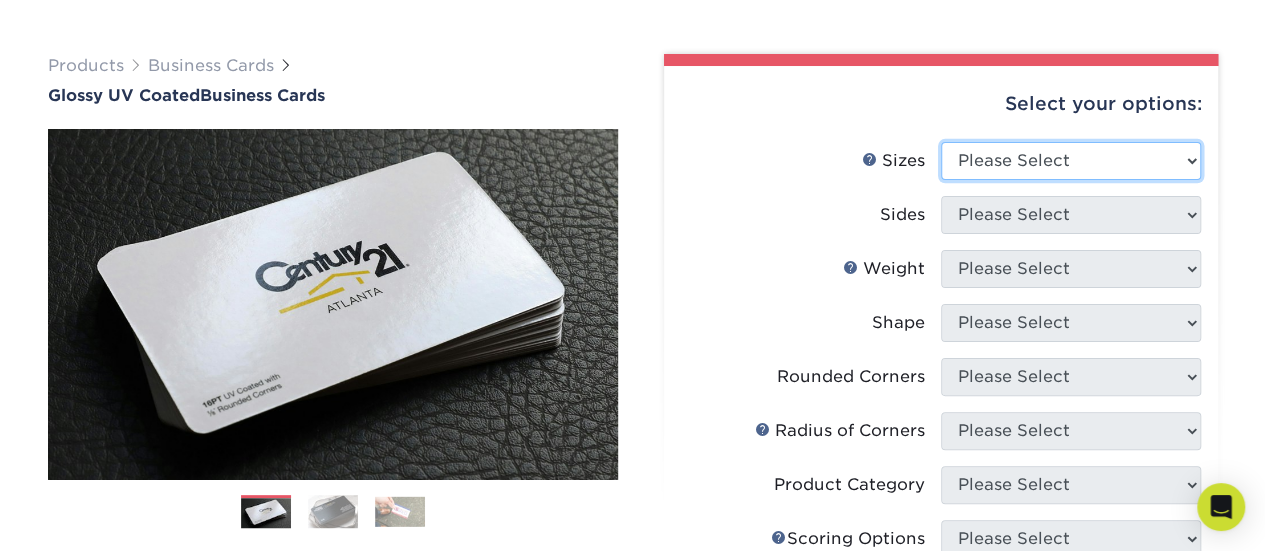 click on "Please Select
1.5" x 3.5"  - Mini
1.75" x 3.5" - Mini
2" x 2" - Square
2" x 3" - Mini
2" x 3.5" - Standard
2" x 7" - Foldover Card
2.125" x 3.375" - European
2.5" x 2.5" - Square 3.5" x 4" - Foldover Card" at bounding box center (1071, 161) 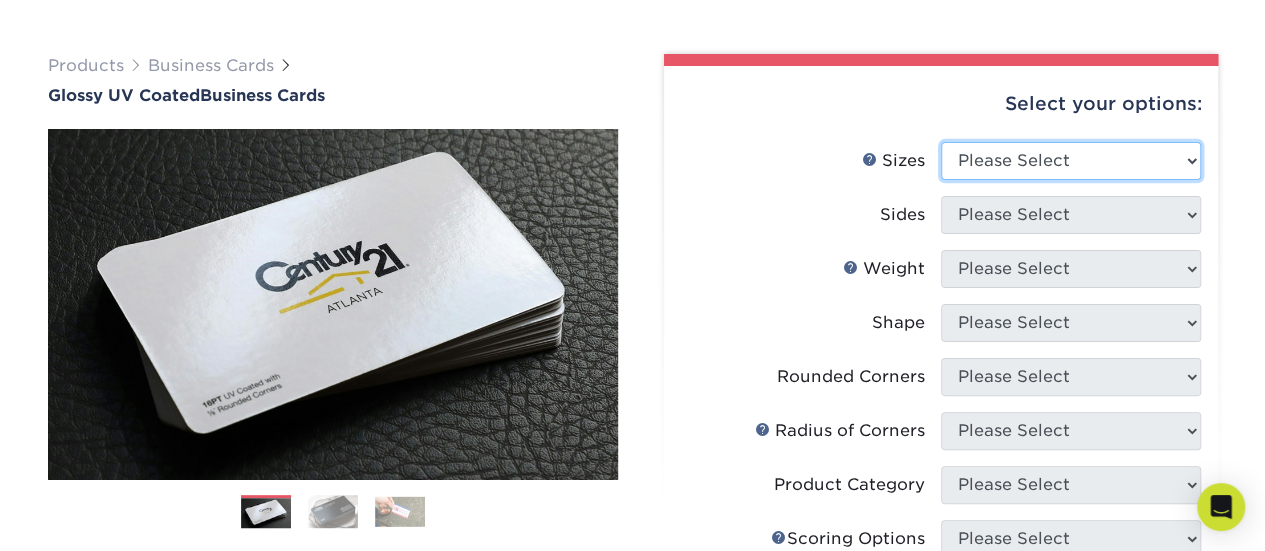 select on "2.00x3.50" 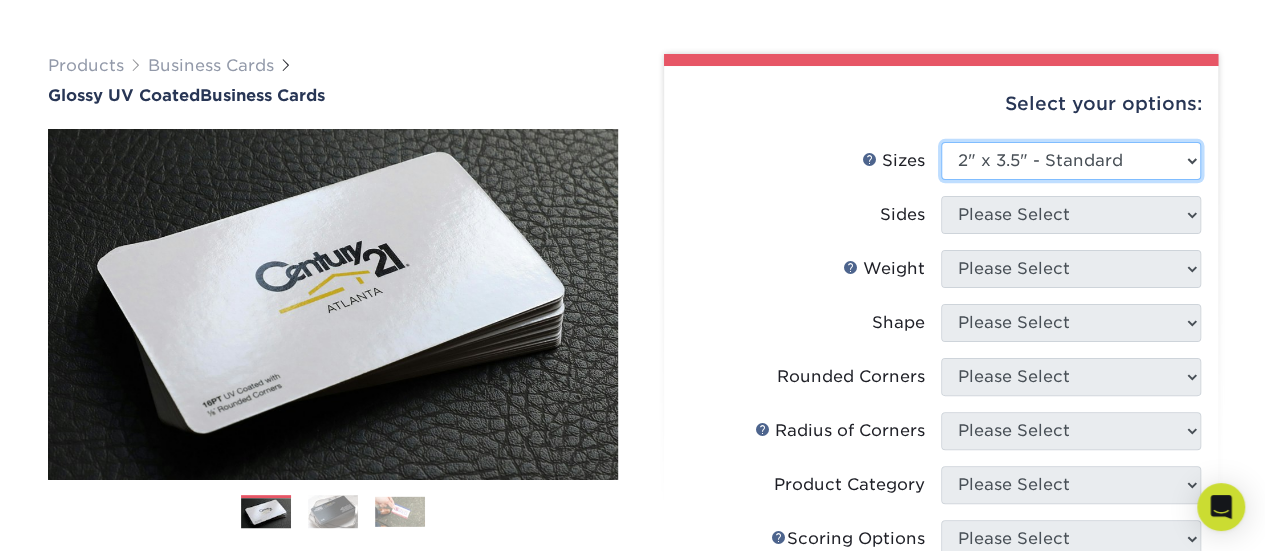 click on "Please Select
1.5" x 3.5"  - Mini
1.75" x 3.5" - Mini
2" x 2" - Square
2" x 3" - Mini
2" x 3.5" - Standard
2" x 7" - Foldover Card
2.125" x 3.375" - European
2.5" x 2.5" - Square 3.5" x 4" - Foldover Card" at bounding box center [1071, 161] 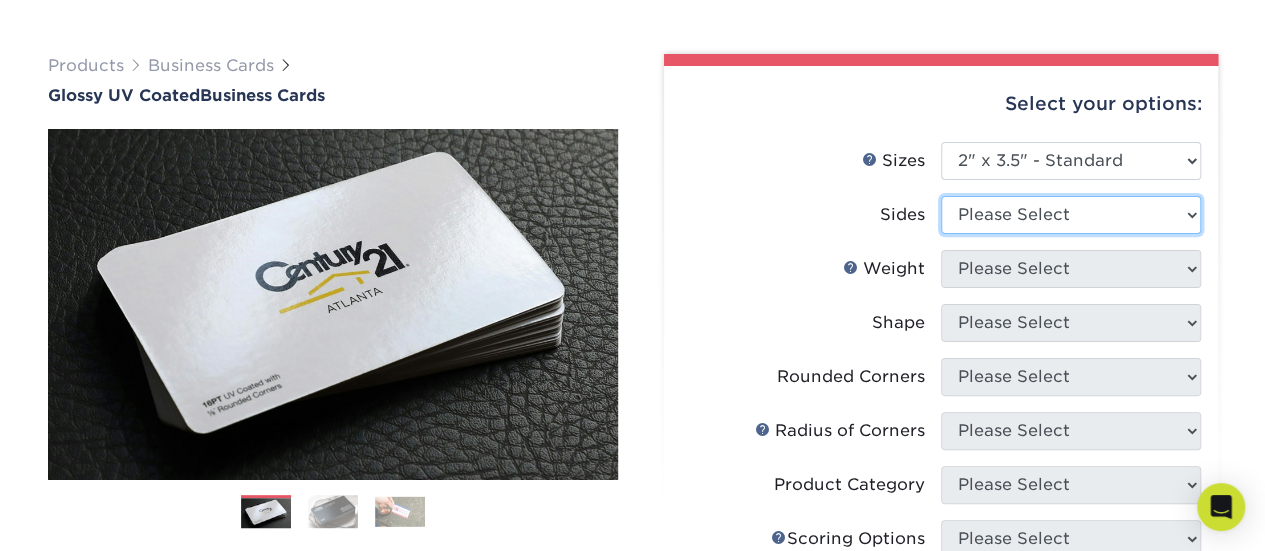 click on "Please Select Print Both Sides Print Front Only" at bounding box center [1071, 215] 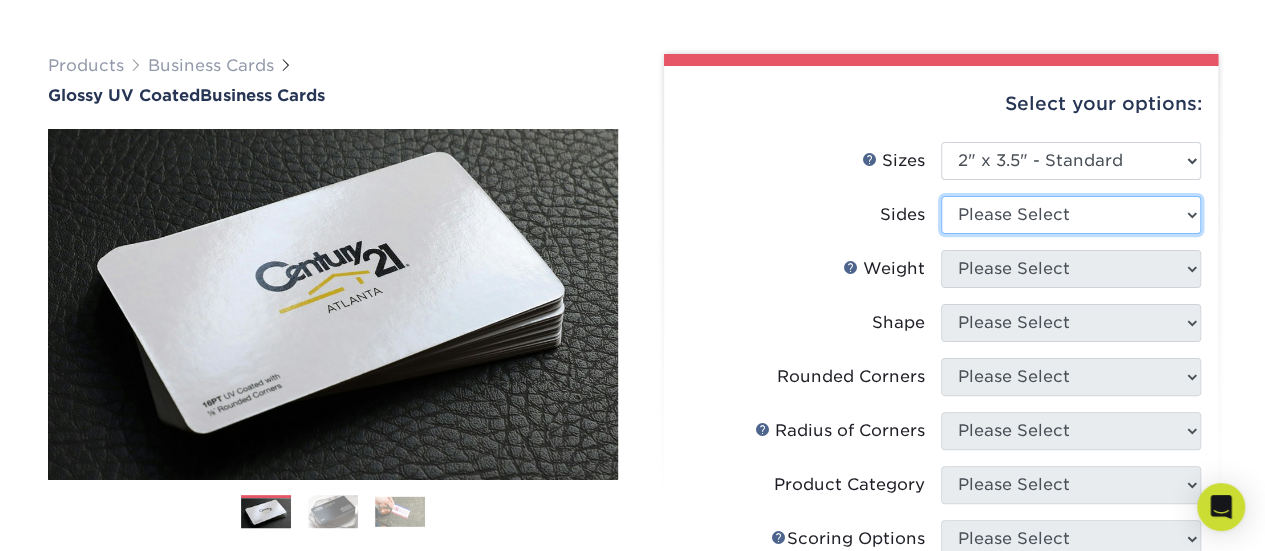 select on "13abbda7-1d64-4f25-8bb2-c179b224825d" 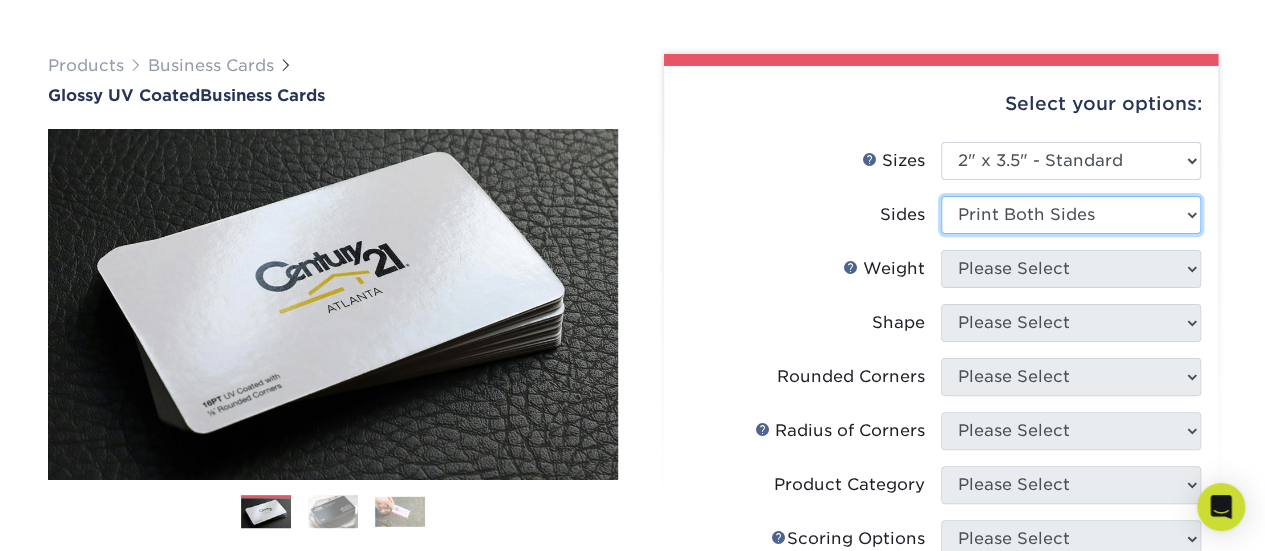 click on "Please Select Print Both Sides Print Front Only" at bounding box center (1071, 215) 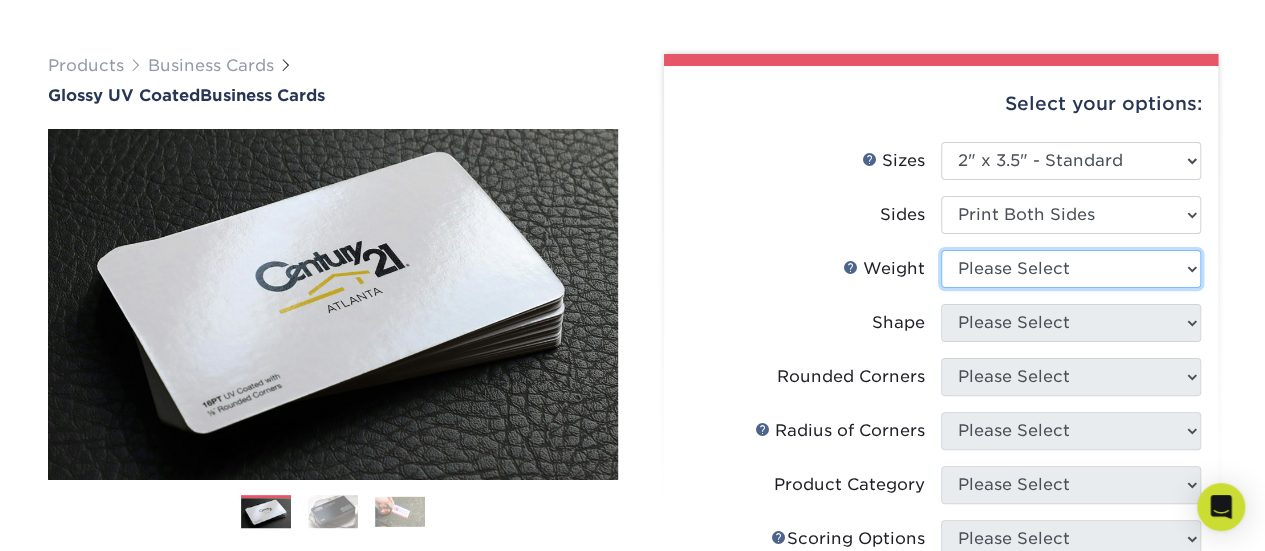 click on "Please Select 16PT 14PT" at bounding box center [1071, 269] 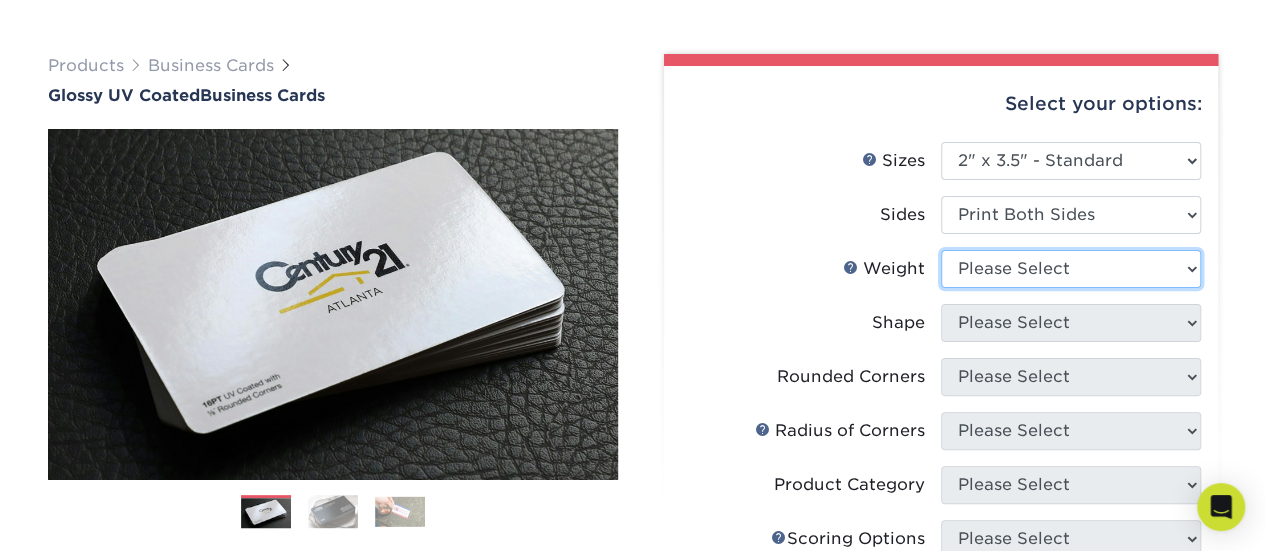 select on "14PT" 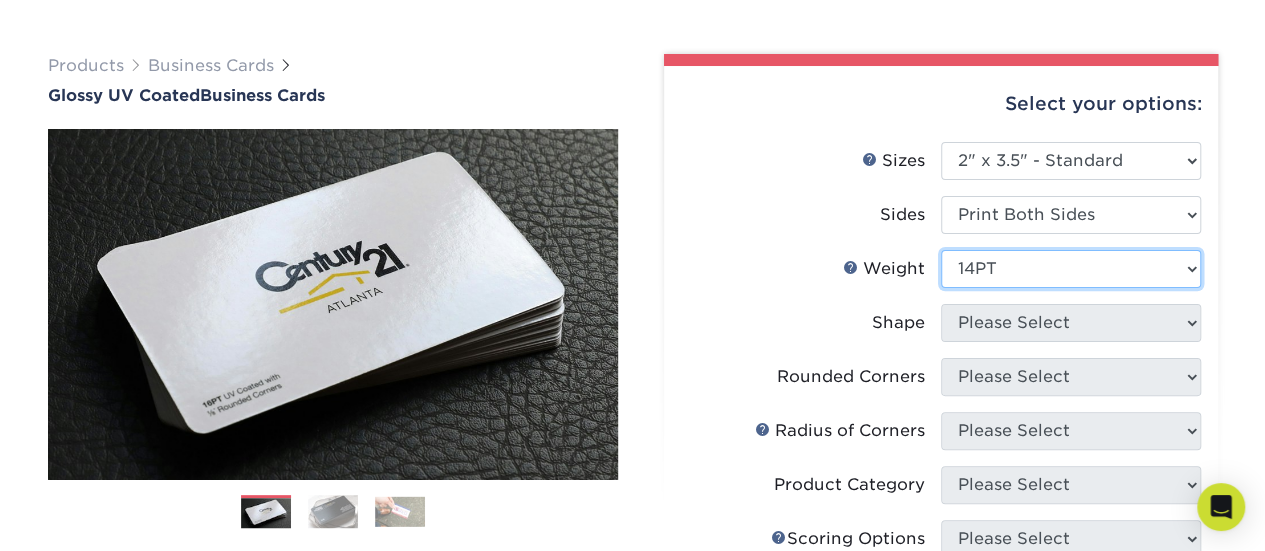 click on "Please Select 16PT 14PT" at bounding box center (1071, 269) 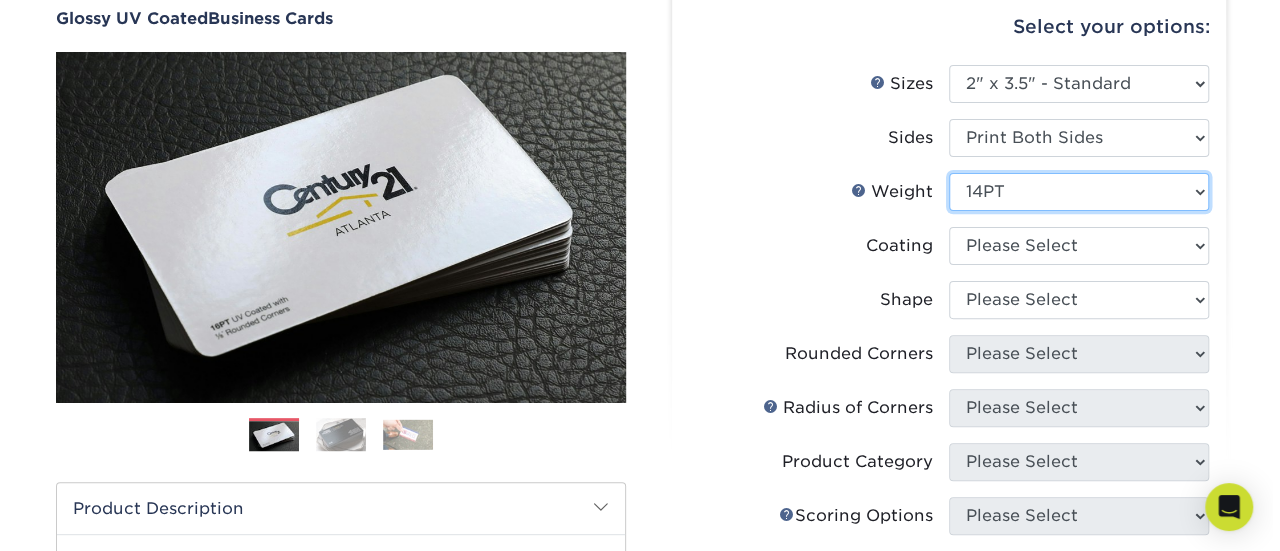 scroll, scrollTop: 212, scrollLeft: 0, axis: vertical 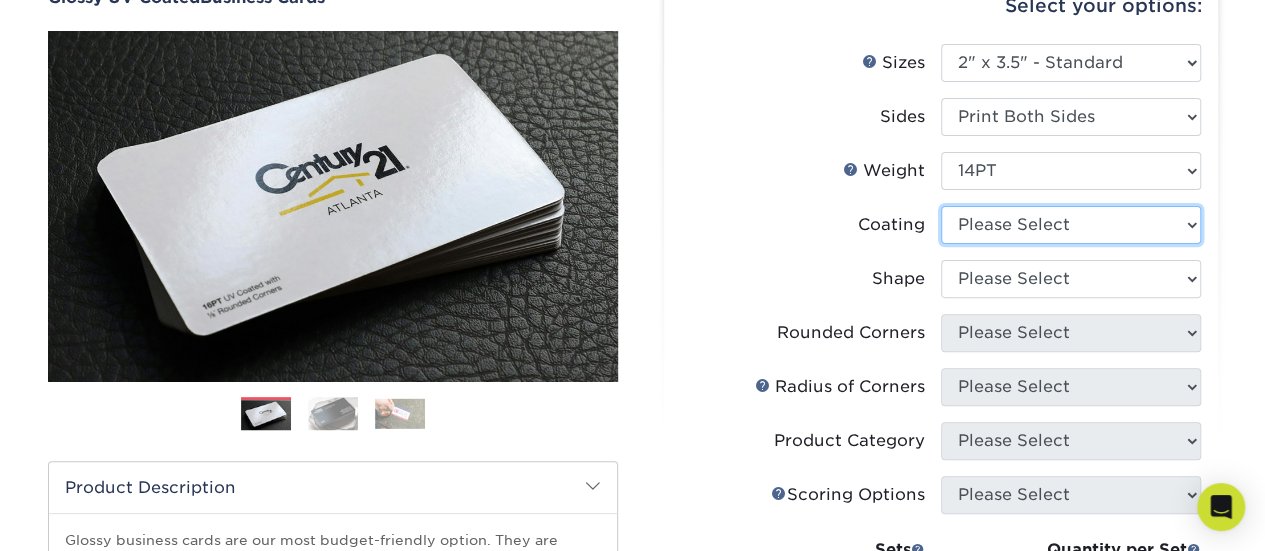 click at bounding box center (1071, 225) 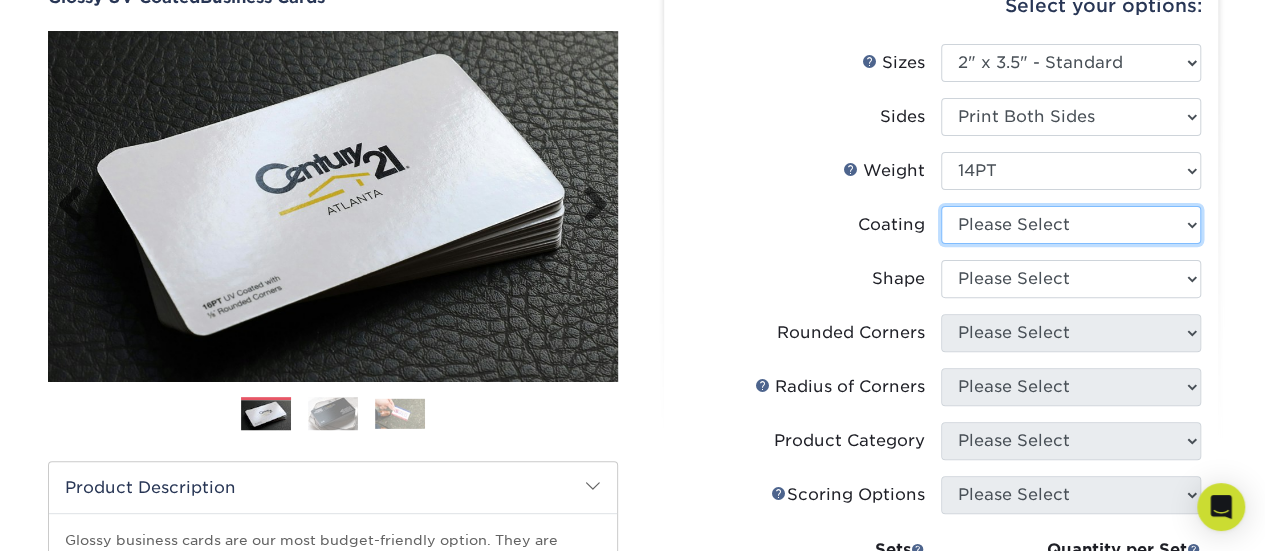 select on "ae367451-b2b8-45df-a344-0f05b6a12993" 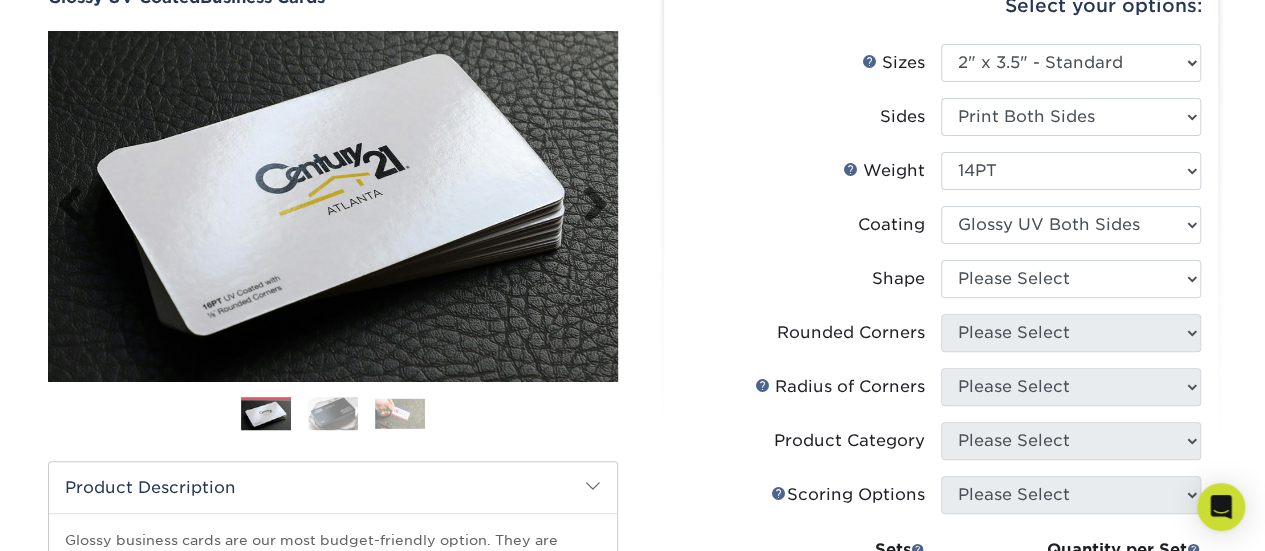 click at bounding box center [1071, 225] 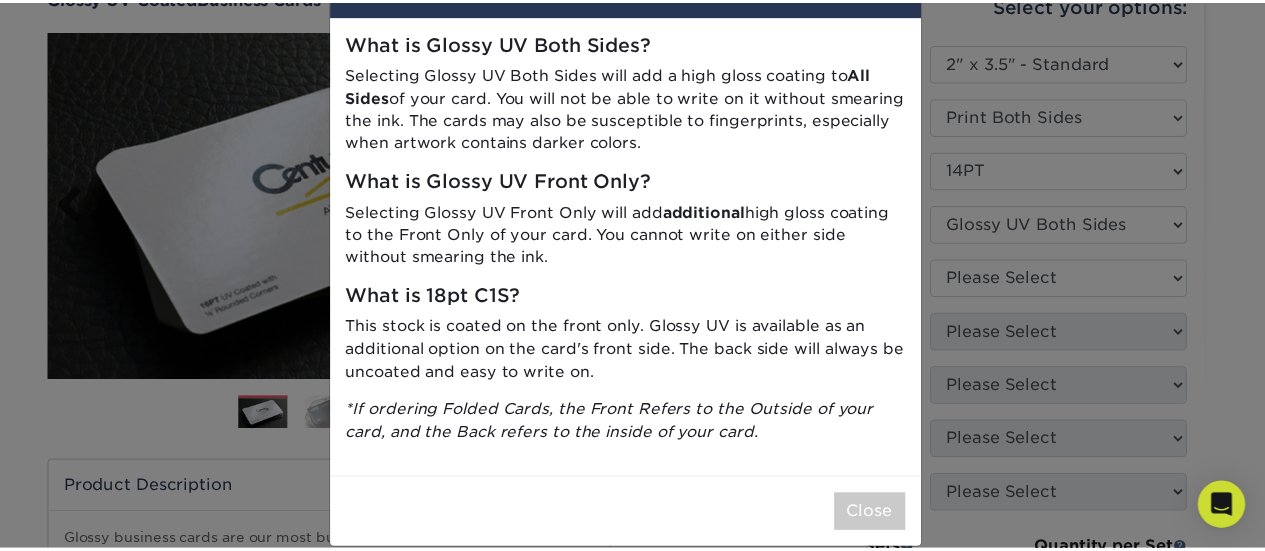 scroll, scrollTop: 100, scrollLeft: 0, axis: vertical 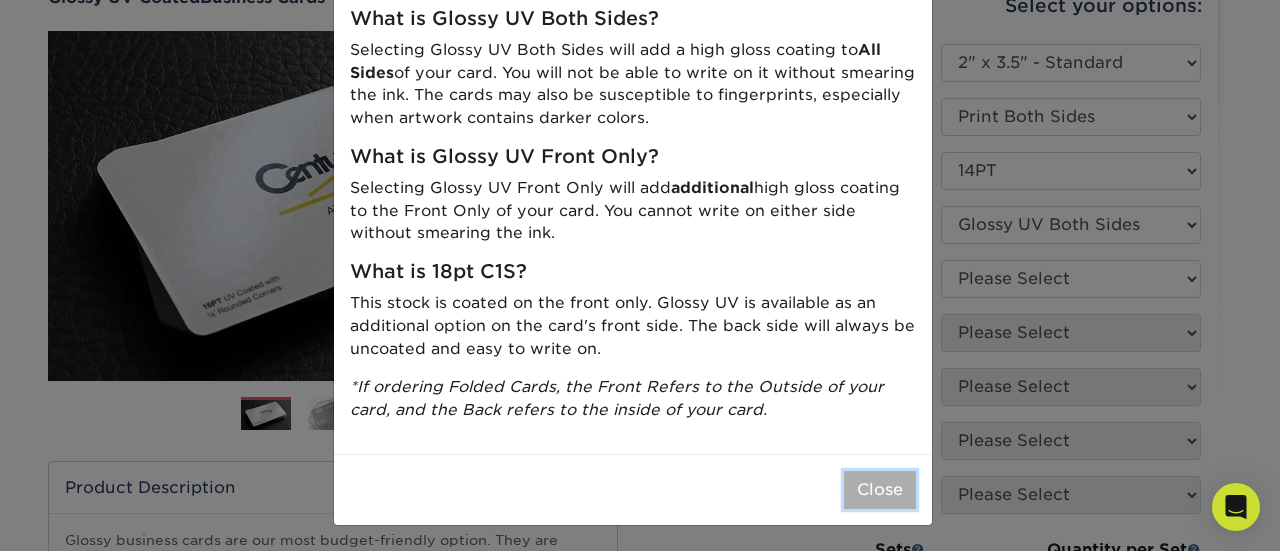click on "Close" at bounding box center (880, 490) 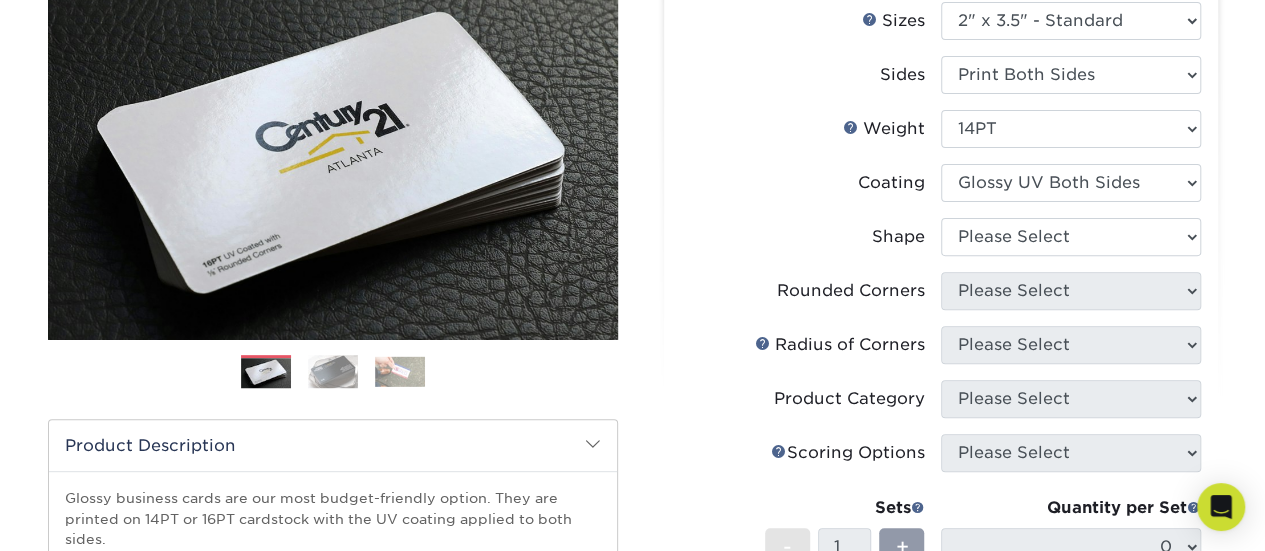 scroll, scrollTop: 278, scrollLeft: 0, axis: vertical 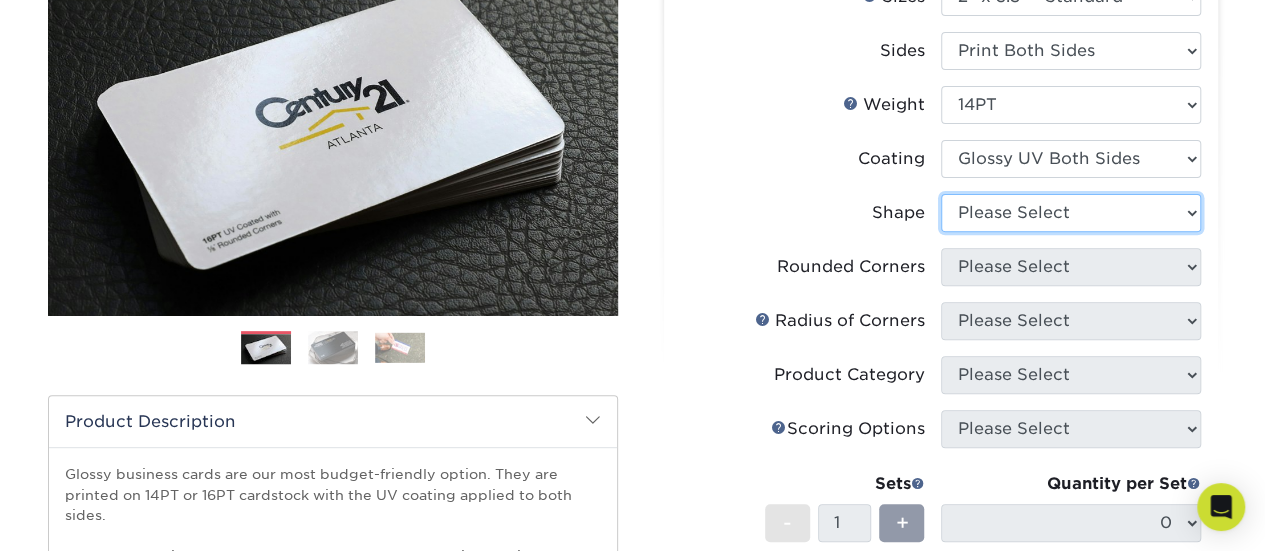 click on "Please Select Standard" at bounding box center [1071, 213] 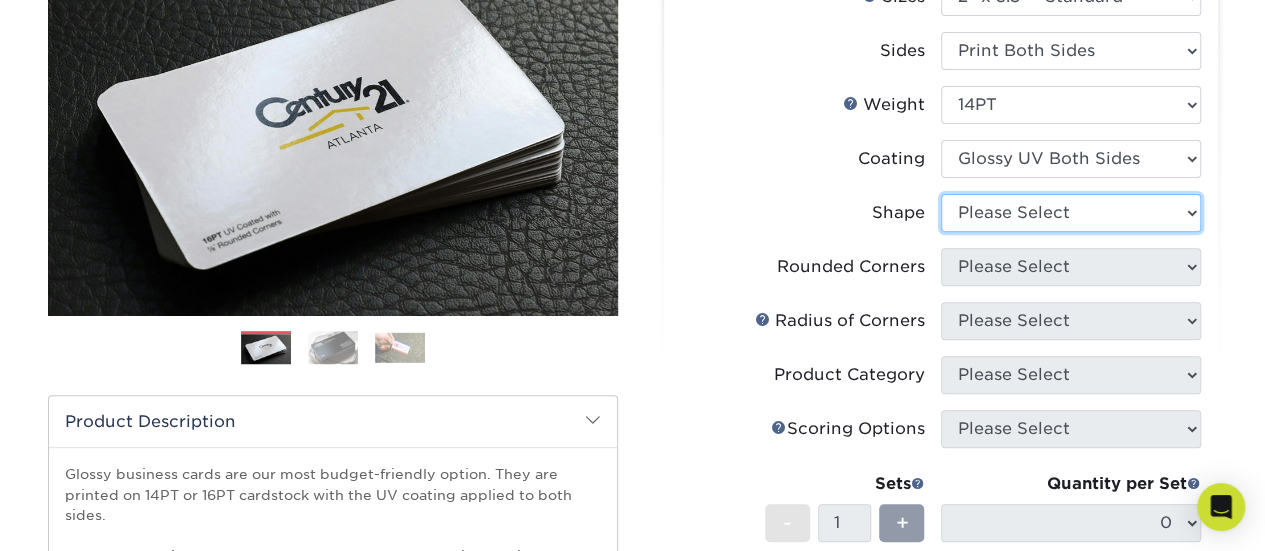 select on "standard" 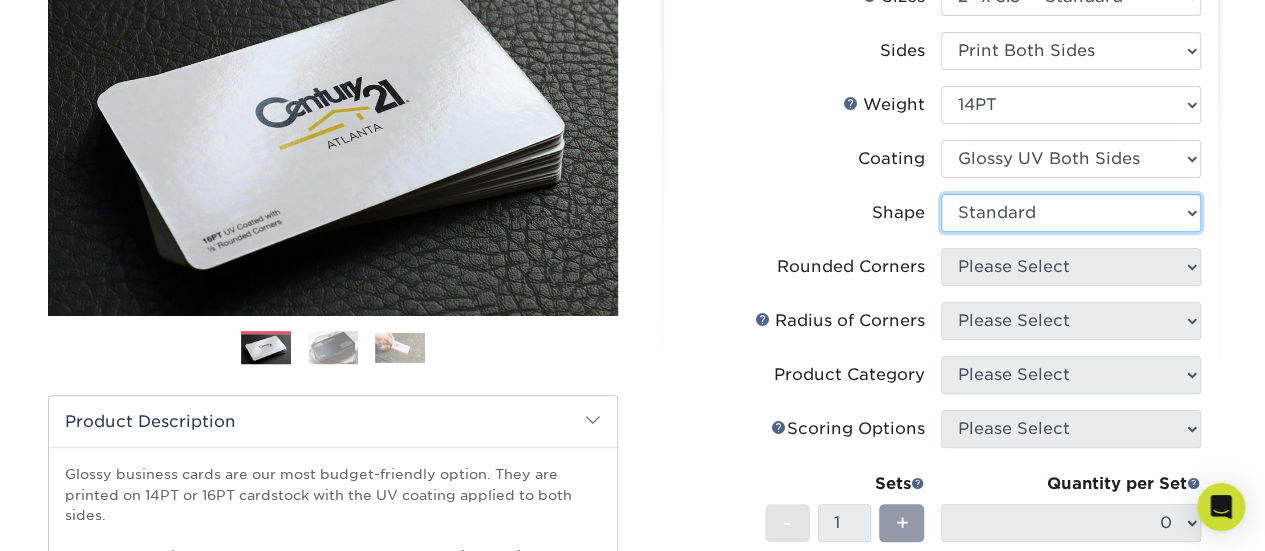 click on "Please Select Standard" at bounding box center (1071, 213) 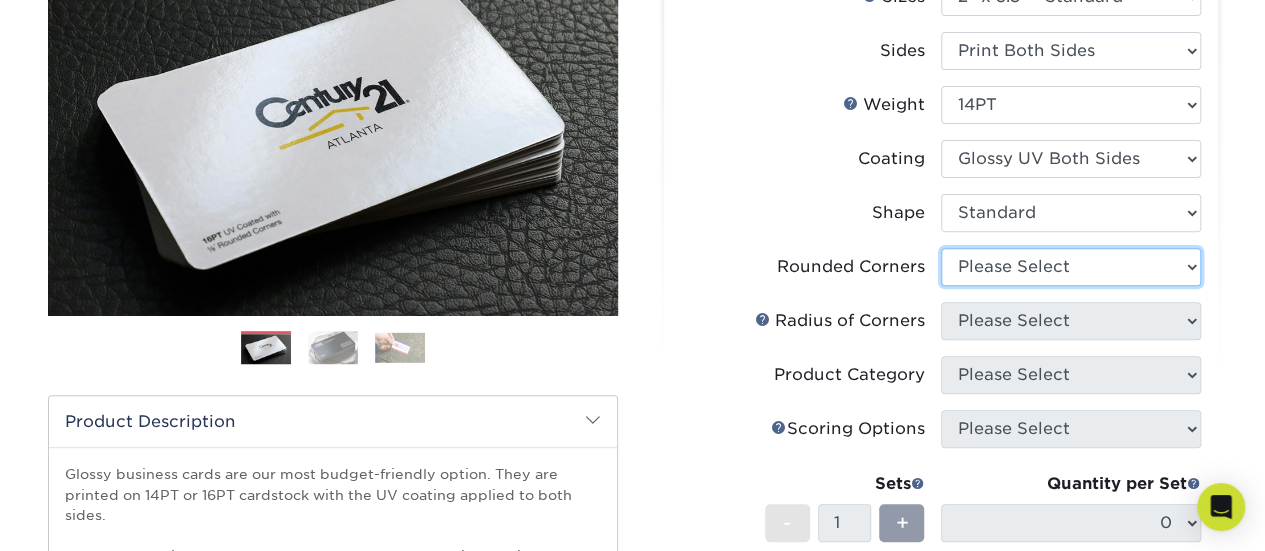 click on "Please Select
Yes - Round 2 Corners                                                    Yes - Round 4 Corners                                                    No" at bounding box center (1071, 267) 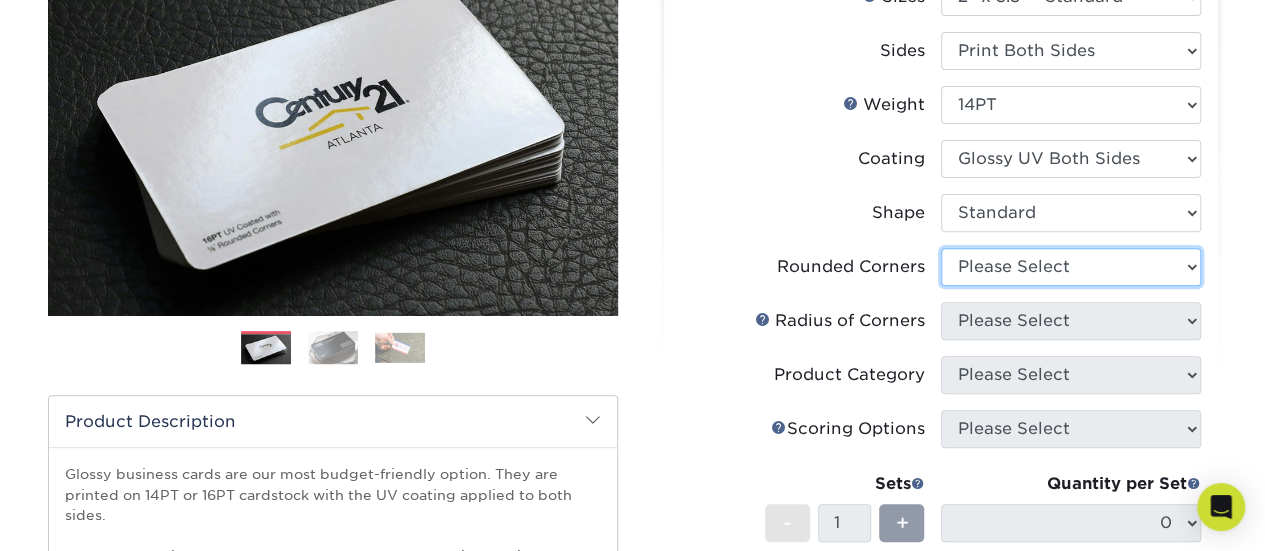 select on "0" 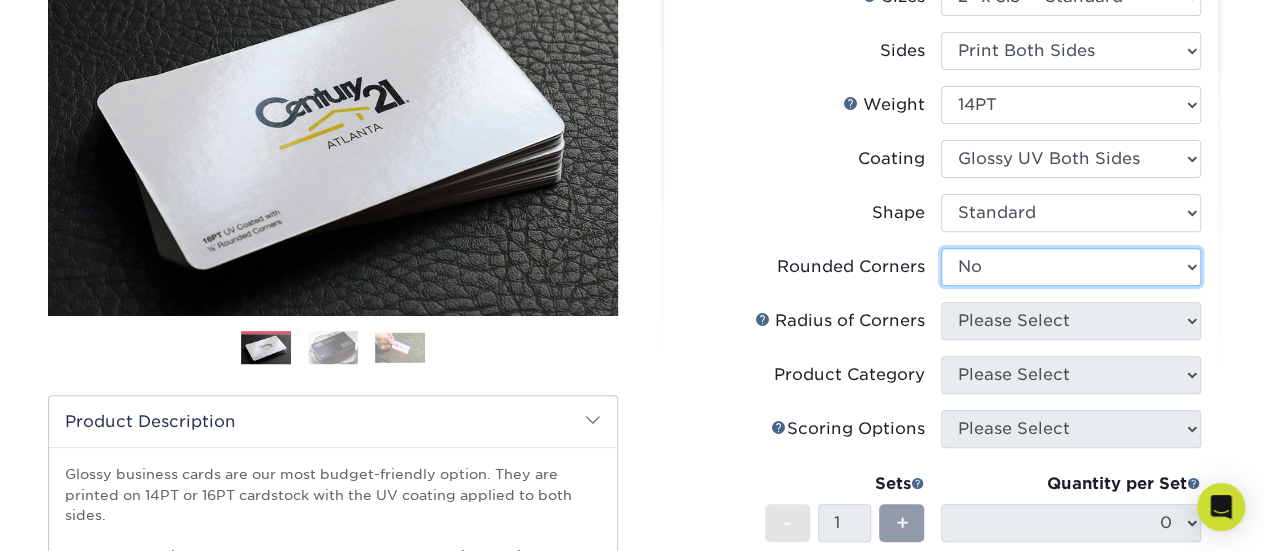 click on "Please Select
Yes - Round 2 Corners                                                    Yes - Round 4 Corners                                                    No" at bounding box center [1071, 267] 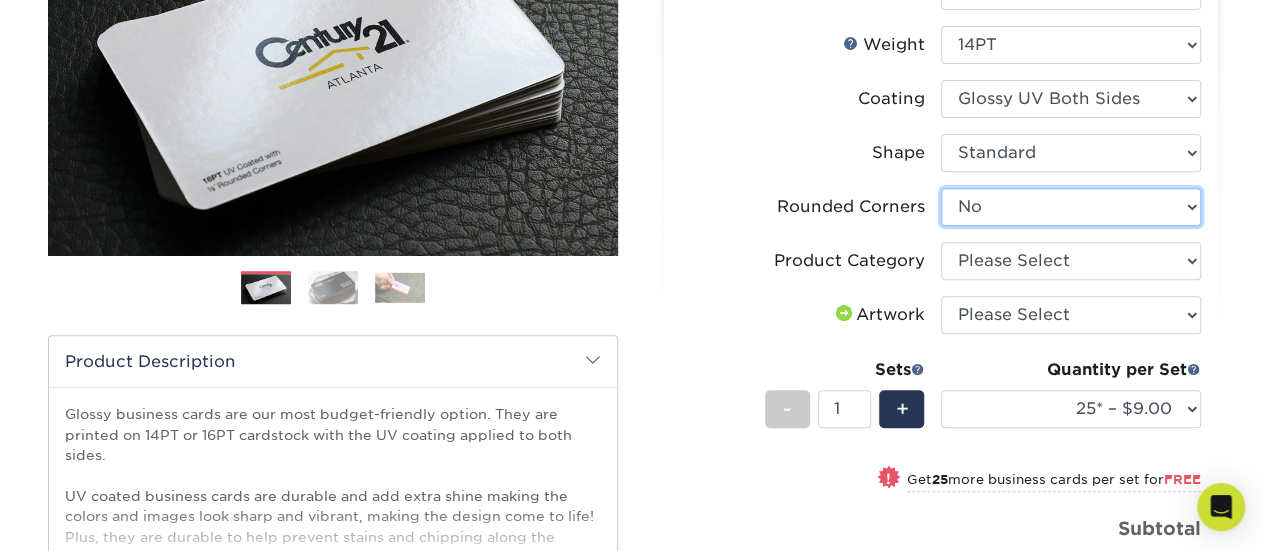 scroll, scrollTop: 358, scrollLeft: 0, axis: vertical 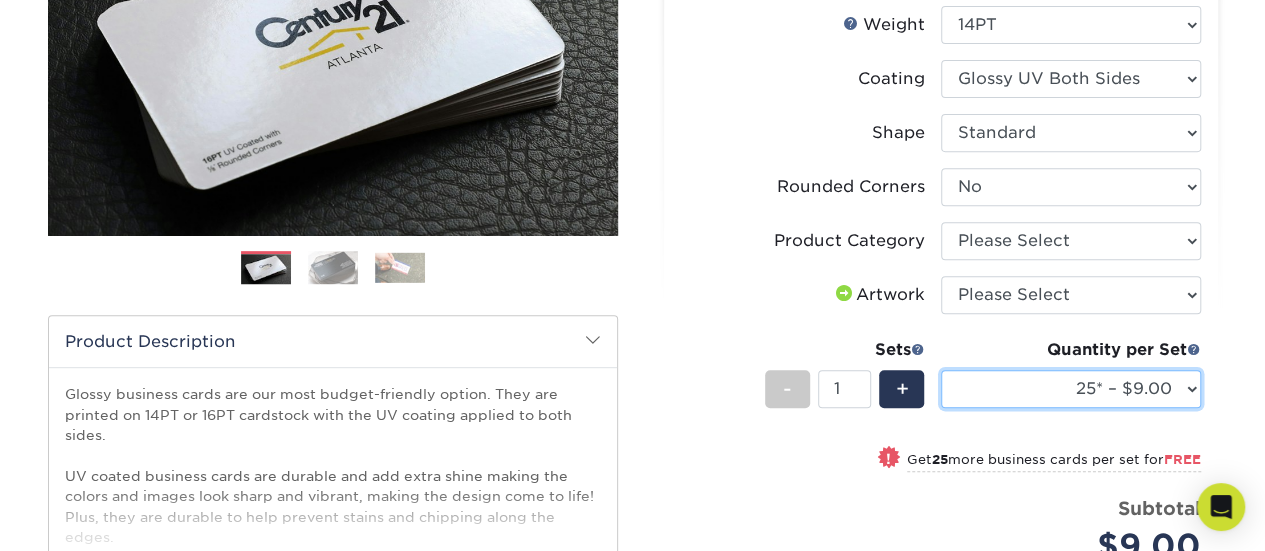 click on "25* – $9.00 50* – $9.00 100* – $9.00 250* – $17.00 500 – $33.00 1000 – $42.00 (free shipping*) 2500 – $75.00 (free shipping*) 5000 – $143.00 (free shipping*) 7500 – $206.00 10000 – $252.00 15000 – $371.00 20000 – $487.00 25000 – $603.00 30000 – $719.00 35000 – $835.00 40000 – $951.00 45000 – $1063.00 50000 – $1175.00 55000 – $1283.00 60000 – $1395.00 65000 – $1507.00 70000 – $1616.00 75000 – $1724.00 80000 – $1832.00 85000 – $1909.00 90000 – $2044.00 95000 – $2153.00 100000 – $2253.00" at bounding box center [1071, 389] 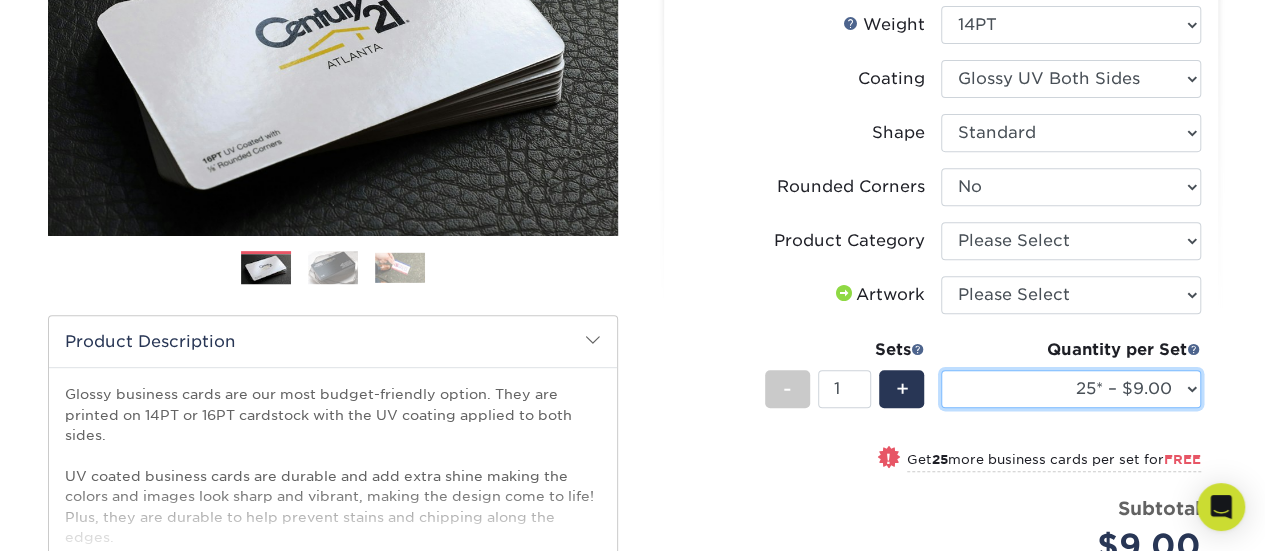 select on "250* – $17.00" 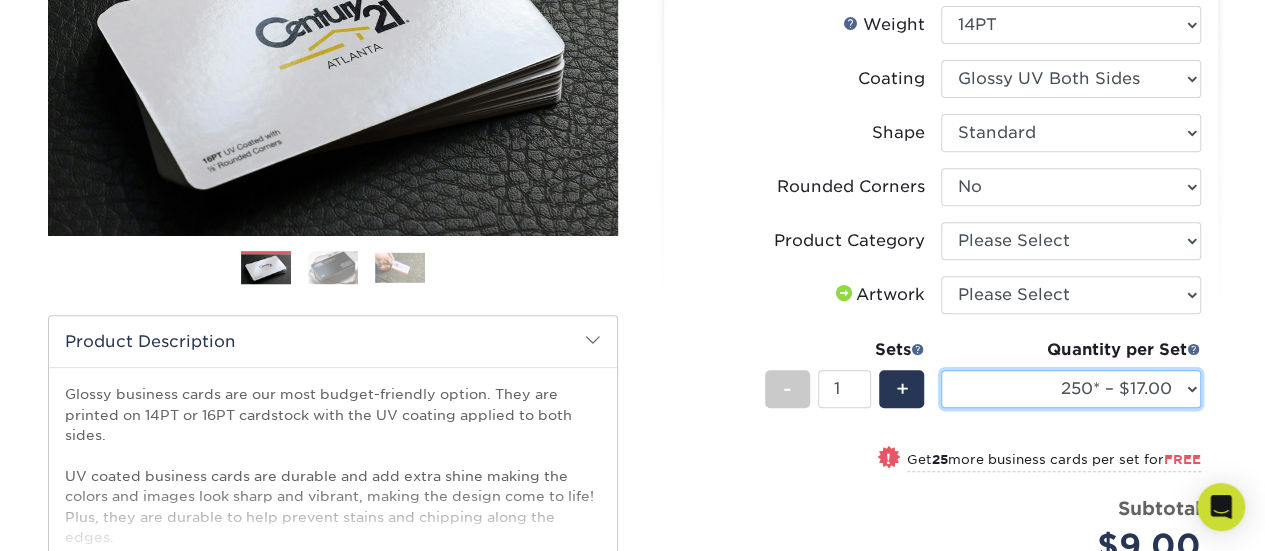 click on "25* – $9.00 50* – $9.00 100* – $9.00 250* – $17.00 500 – $33.00 1000 – $42.00 (free shipping*) 2500 – $75.00 (free shipping*) 5000 – $143.00 (free shipping*) 7500 – $206.00 10000 – $252.00 15000 – $371.00 20000 – $487.00 25000 – $603.00 30000 – $719.00 35000 – $835.00 40000 – $951.00 45000 – $1063.00 50000 – $1175.00 55000 – $1283.00 60000 – $1395.00 65000 – $1507.00 70000 – $1616.00 75000 – $1724.00 80000 – $1832.00 85000 – $1909.00 90000 – $2044.00 95000 – $2153.00 100000 – $2253.00" at bounding box center [1071, 389] 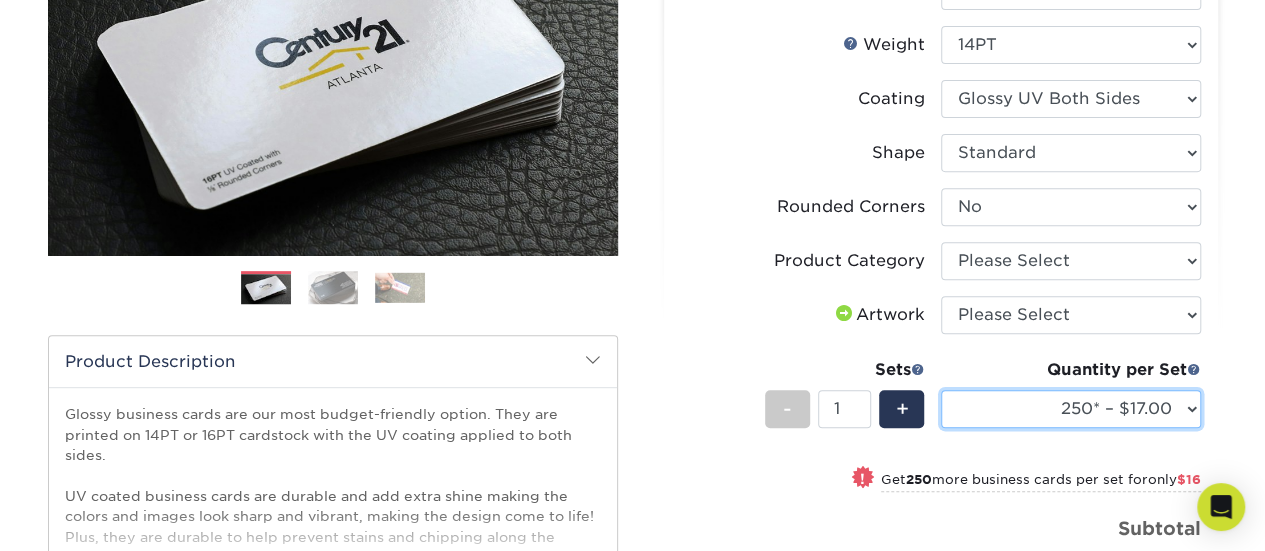 scroll, scrollTop: 334, scrollLeft: 0, axis: vertical 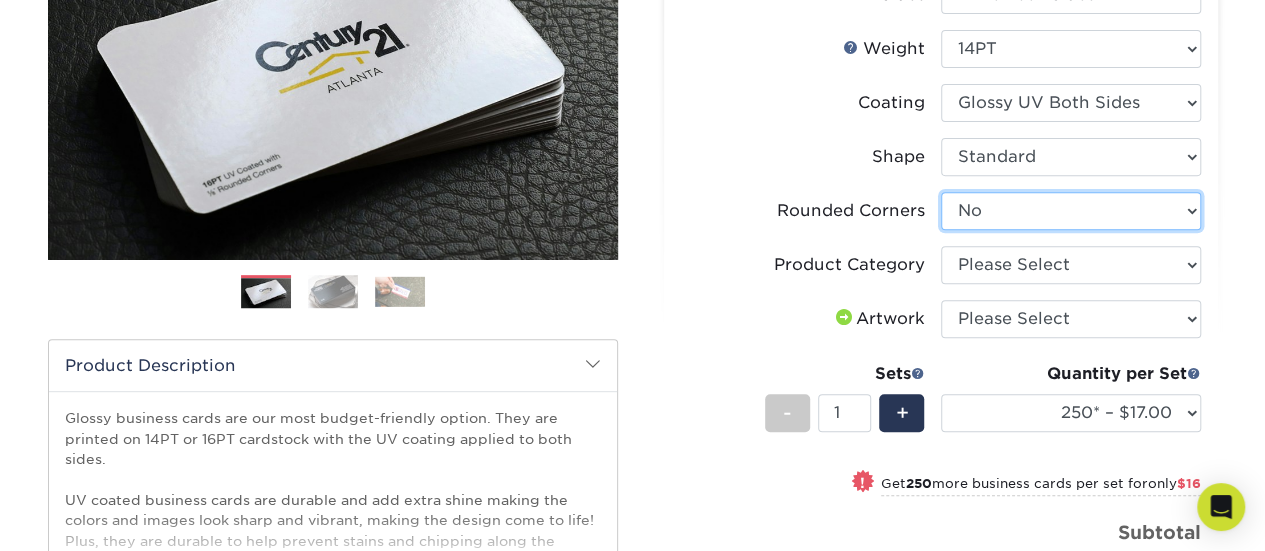click on "Please Select
Yes - Round 2 Corners                                                    Yes - Round 4 Corners                                                    No" at bounding box center (1071, 211) 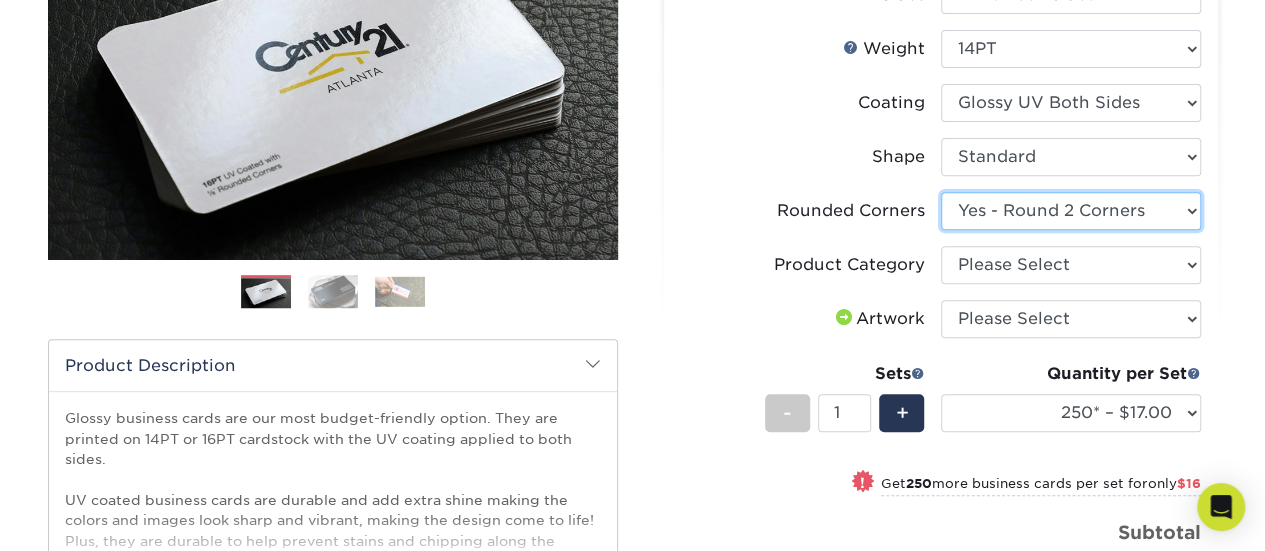 click on "Please Select
Yes - Round 2 Corners                                                    Yes - Round 4 Corners                                                    No" at bounding box center (1071, 211) 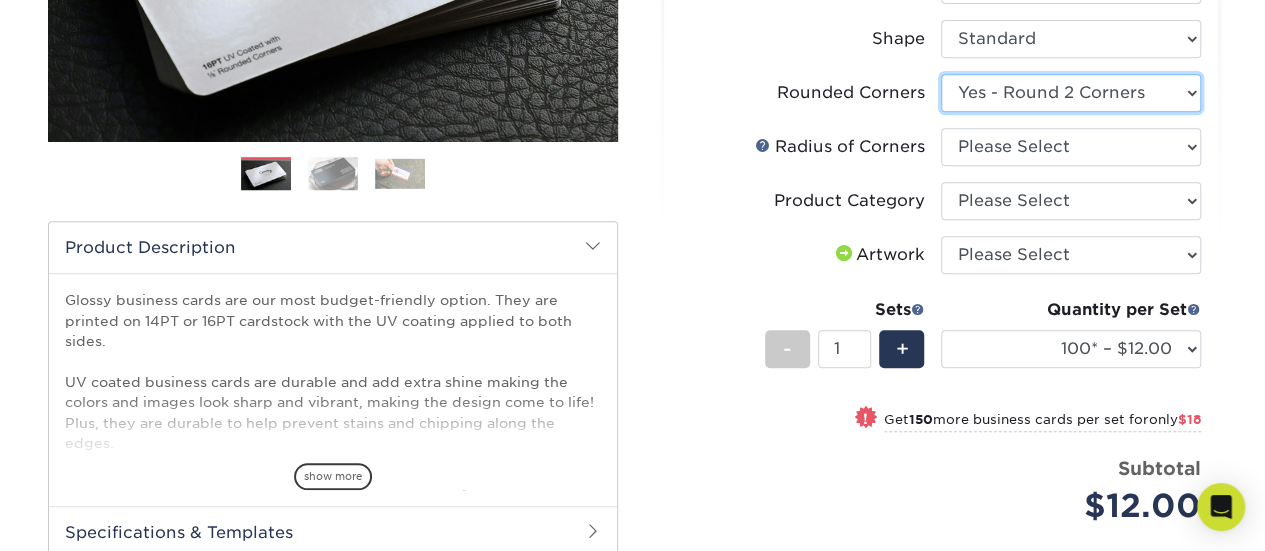 scroll, scrollTop: 480, scrollLeft: 0, axis: vertical 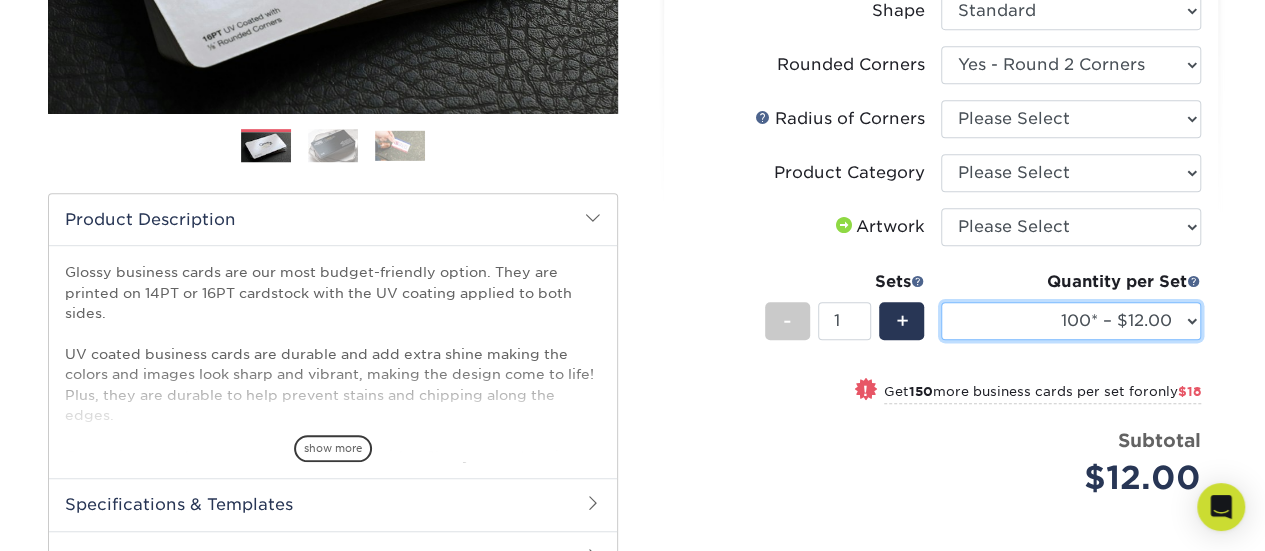 click on "100* – $12.00 250* – $30.00 500 – $60.00 1000 – $74.00 2500 – $136.00 5000 – $201.00 10000 – $383.00 15000 – $549.00 20000 – $727.00 25000 – $897.00" at bounding box center [1071, 321] 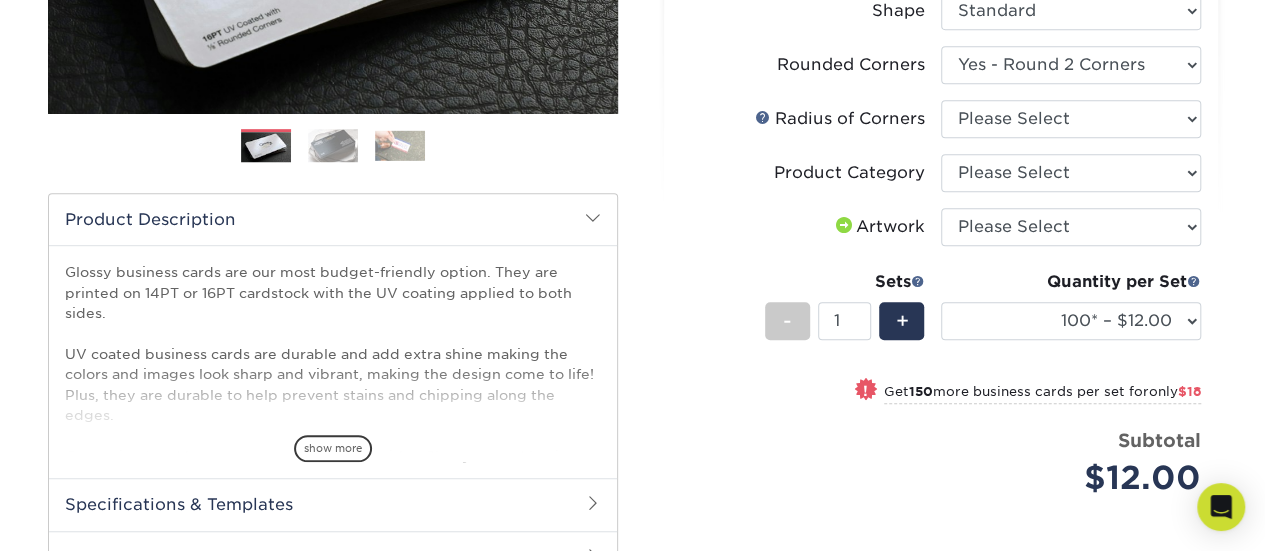 click on "Select your options:
Sizes Help Sizes
Please Select 1.5" x 3.5"  - Mini -" at bounding box center (933, 235) 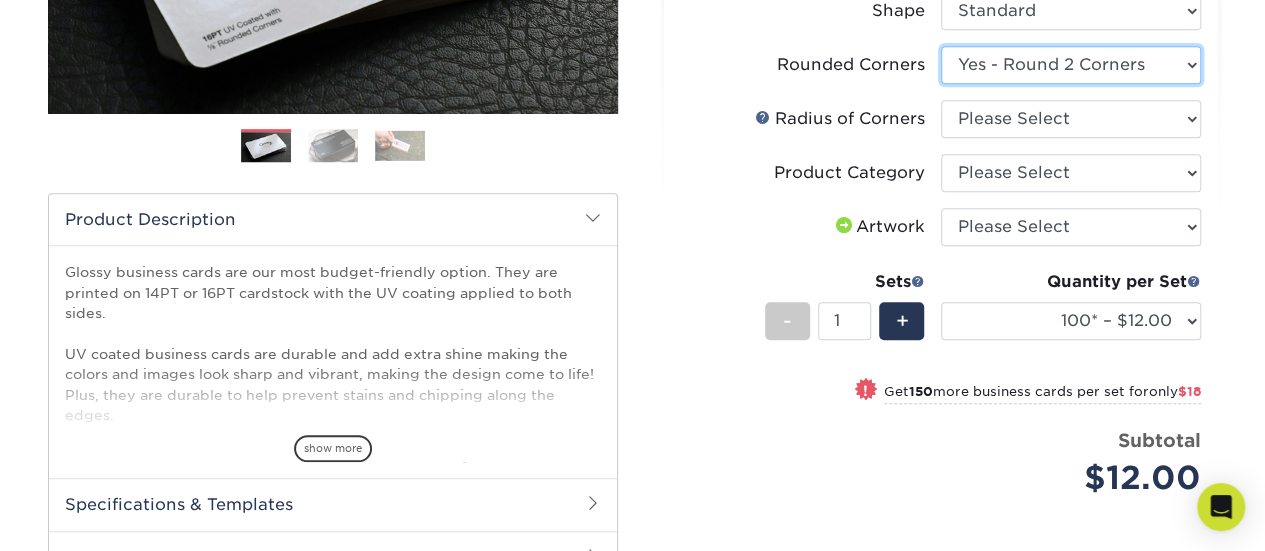 click on "Please Select
Yes - Round 2 Corners                                                    Yes - Round 4 Corners                                                    No" at bounding box center [1071, 65] 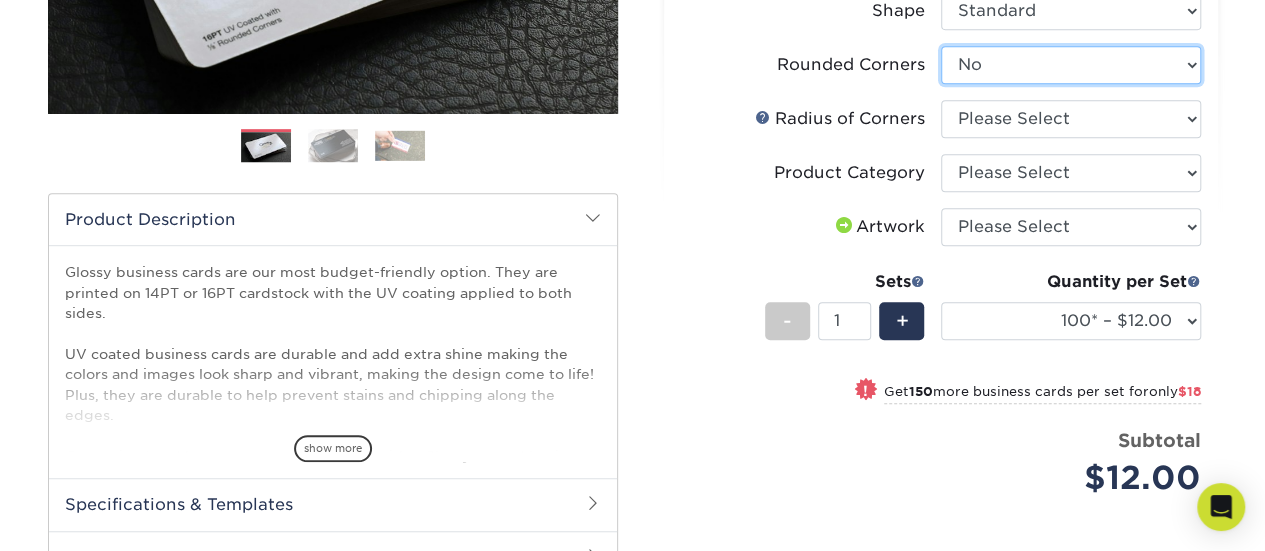 click on "Please Select
Yes - Round 2 Corners                                                    Yes - Round 4 Corners                                                    No" at bounding box center [1071, 65] 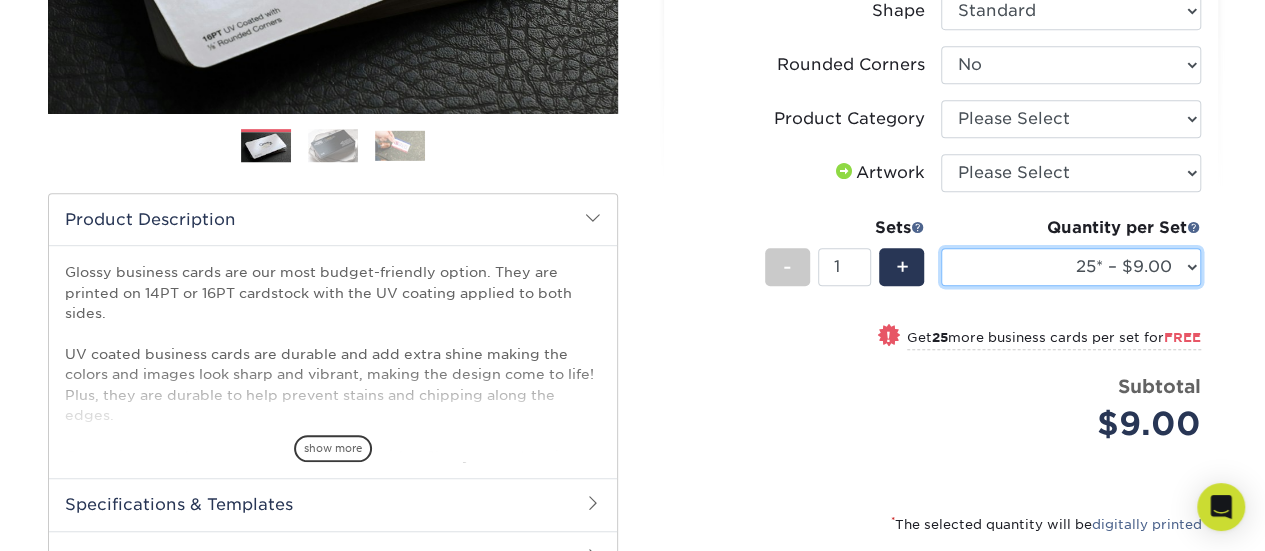 click on "25* – $9.00 50* – $9.00 100* – $9.00 250* – $17.00 500 – $33.00 1000 – $42.00 (free shipping*) 2500 – $75.00 (free shipping*) 5000 – $143.00 (free shipping*) 7500 – $206.00 10000 – $252.00 15000 – $371.00 20000 – $487.00 25000 – $603.00 30000 – $719.00 35000 – $835.00 40000 – $951.00 45000 – $1063.00 50000 – $1175.00 55000 – $1283.00 60000 – $1395.00 65000 – $1507.00 70000 – $1616.00 75000 – $1724.00 80000 – $1832.00 85000 – $1909.00 90000 – $2044.00 95000 – $2153.00 100000 – $2253.00" at bounding box center (1071, 267) 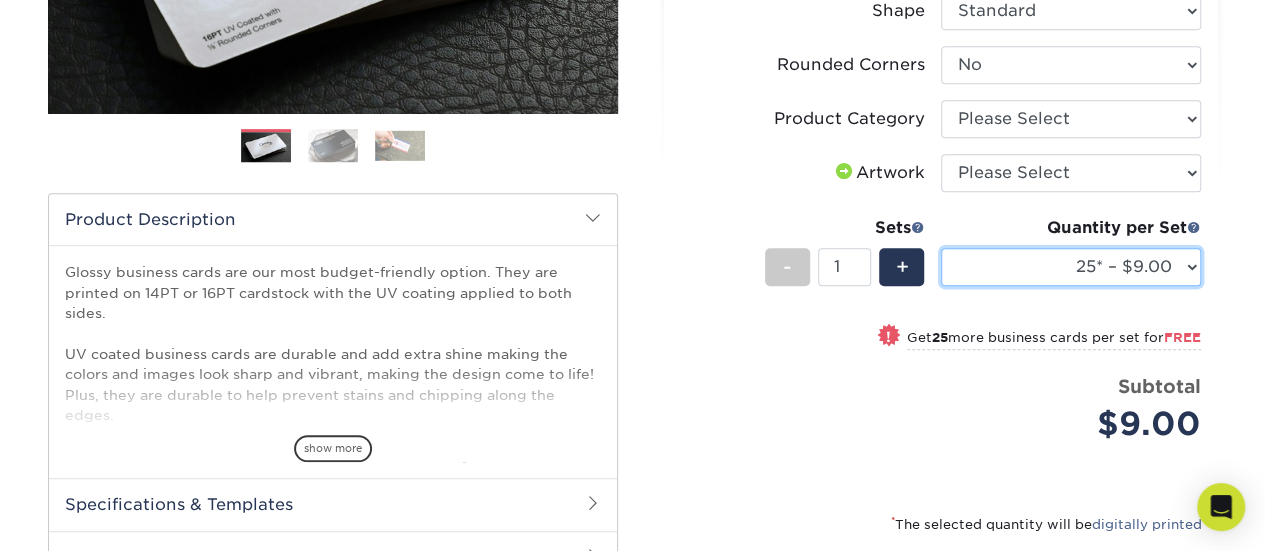 select on "250* – $17.00" 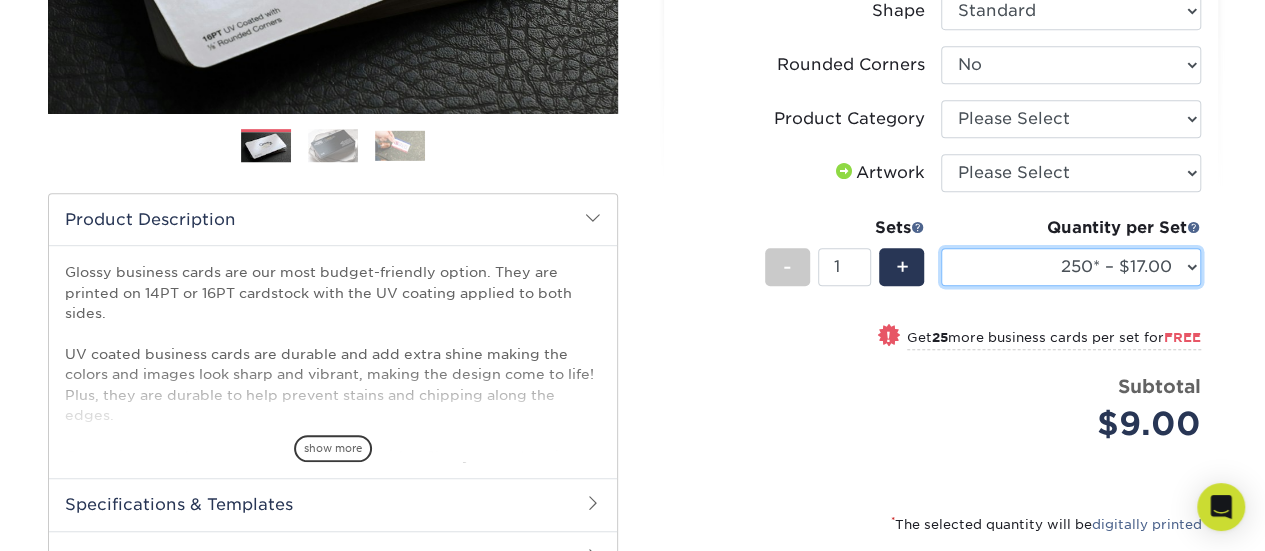 click on "25* – $9.00 50* – $9.00 100* – $9.00 250* – $17.00 500 – $33.00 1000 – $42.00 (free shipping*) 2500 – $75.00 (free shipping*) 5000 – $143.00 (free shipping*) 7500 – $206.00 10000 – $252.00 15000 – $371.00 20000 – $487.00 25000 – $603.00 30000 – $719.00 35000 – $835.00 40000 – $951.00 45000 – $1063.00 50000 – $1175.00 55000 – $1283.00 60000 – $1395.00 65000 – $1507.00 70000 – $1616.00 75000 – $1724.00 80000 – $1832.00 85000 – $1909.00 90000 – $2044.00 95000 – $2153.00 100000 – $2253.00" at bounding box center [1071, 267] 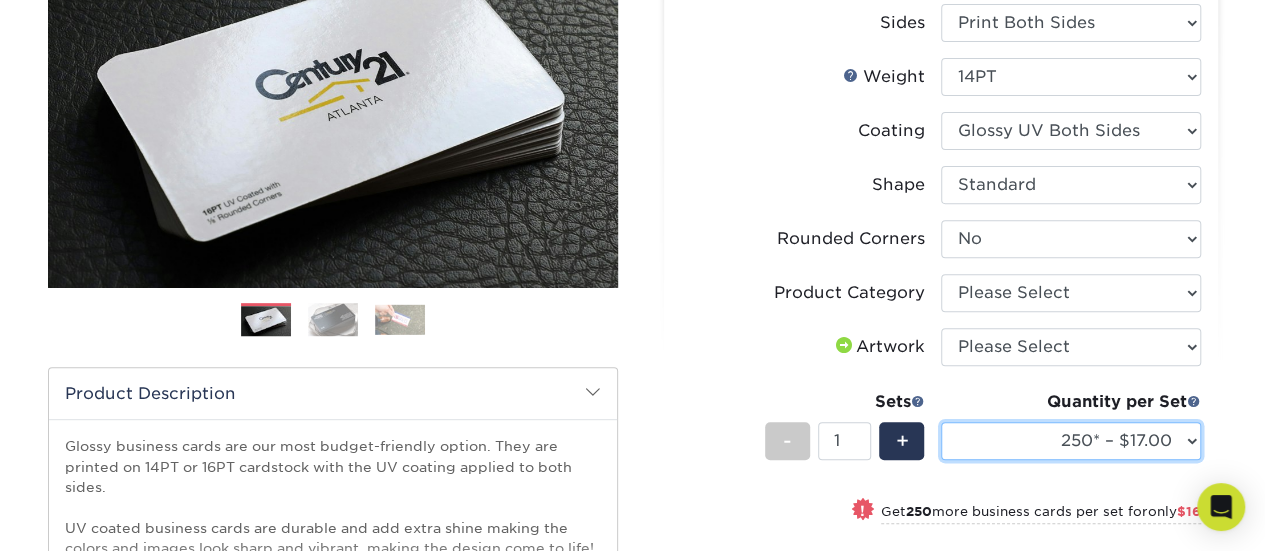 scroll, scrollTop: 332, scrollLeft: 0, axis: vertical 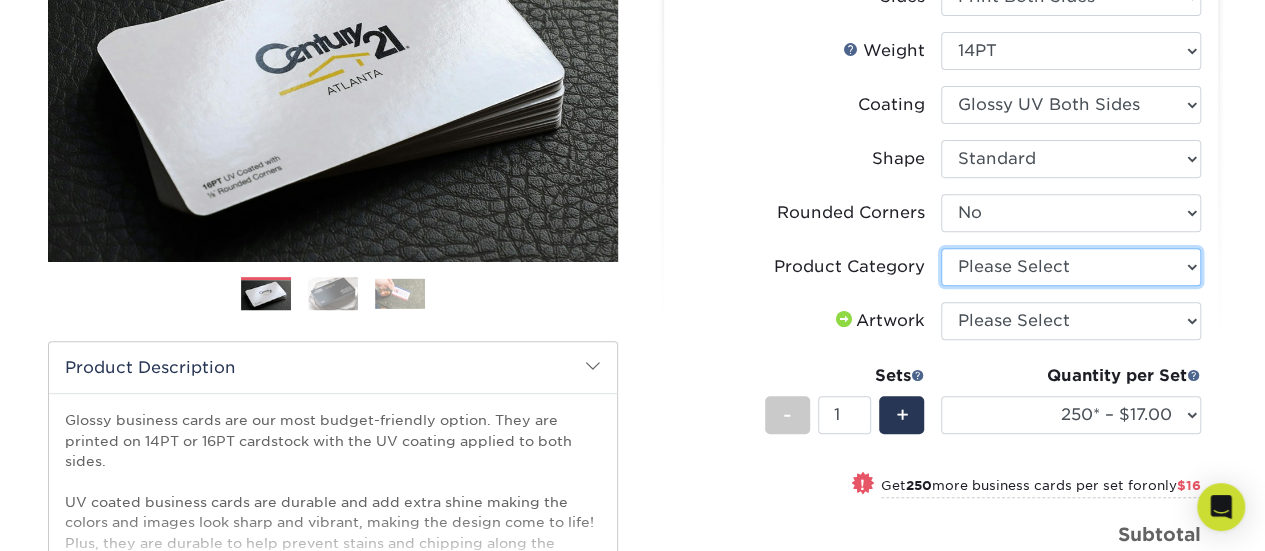 click on "Please Select Business Cards" at bounding box center [1071, 267] 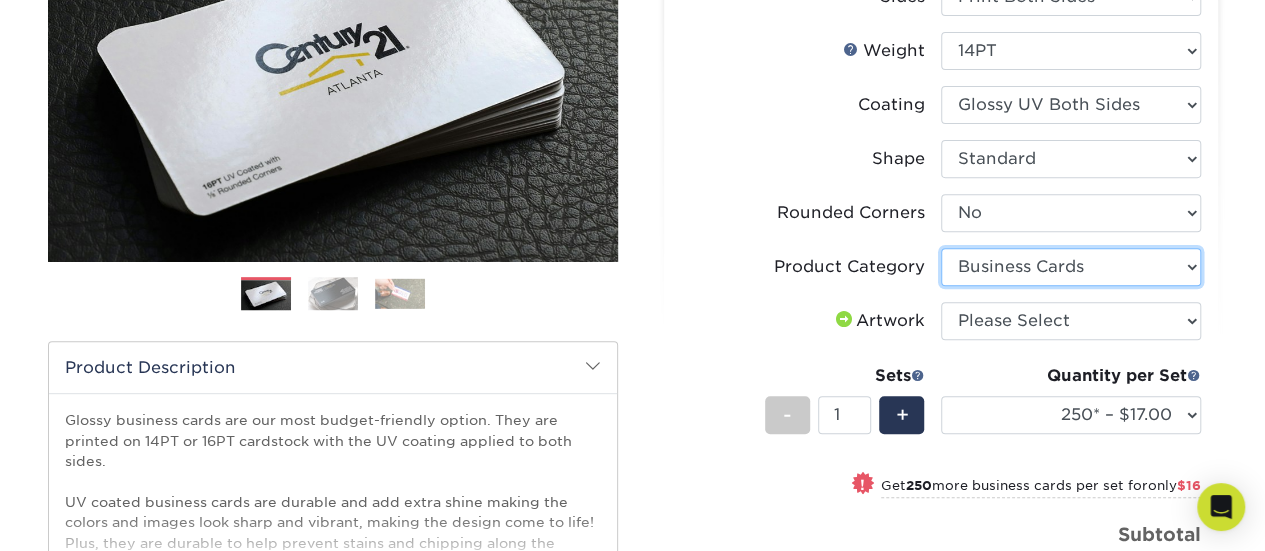 click on "Please Select Business Cards" at bounding box center [1071, 267] 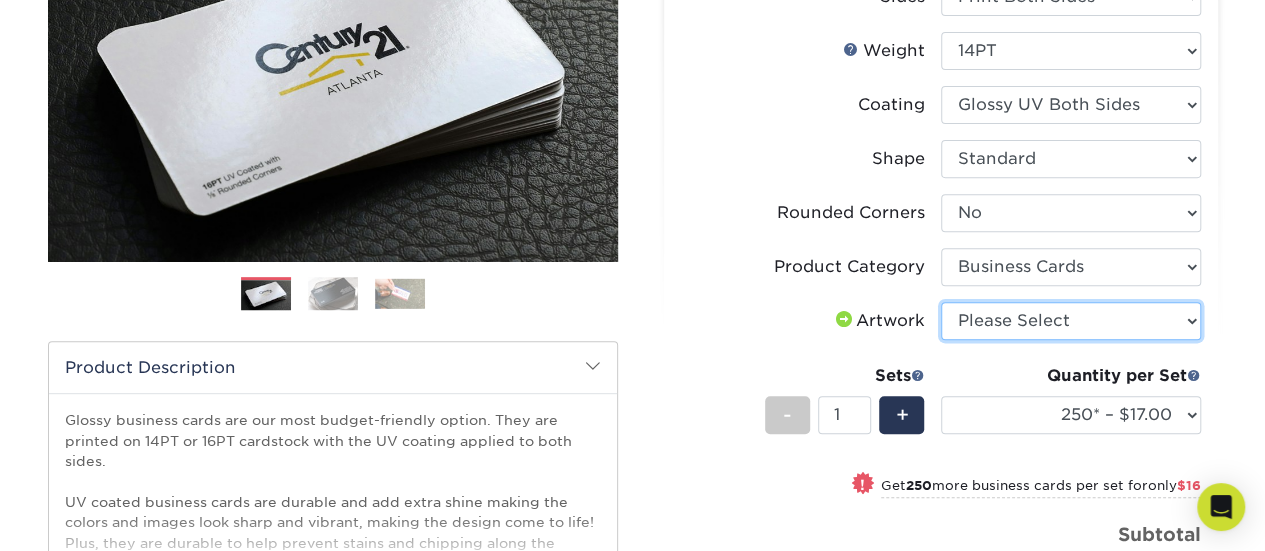 click on "Please Select I will upload files I need a design - $100" at bounding box center (1071, 321) 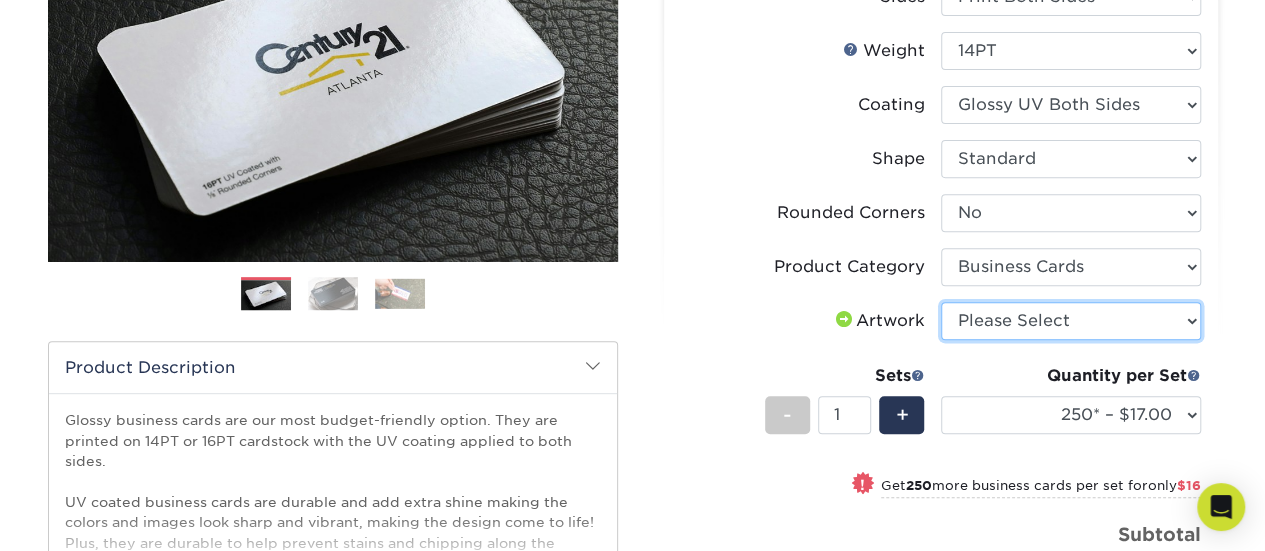 select on "upload" 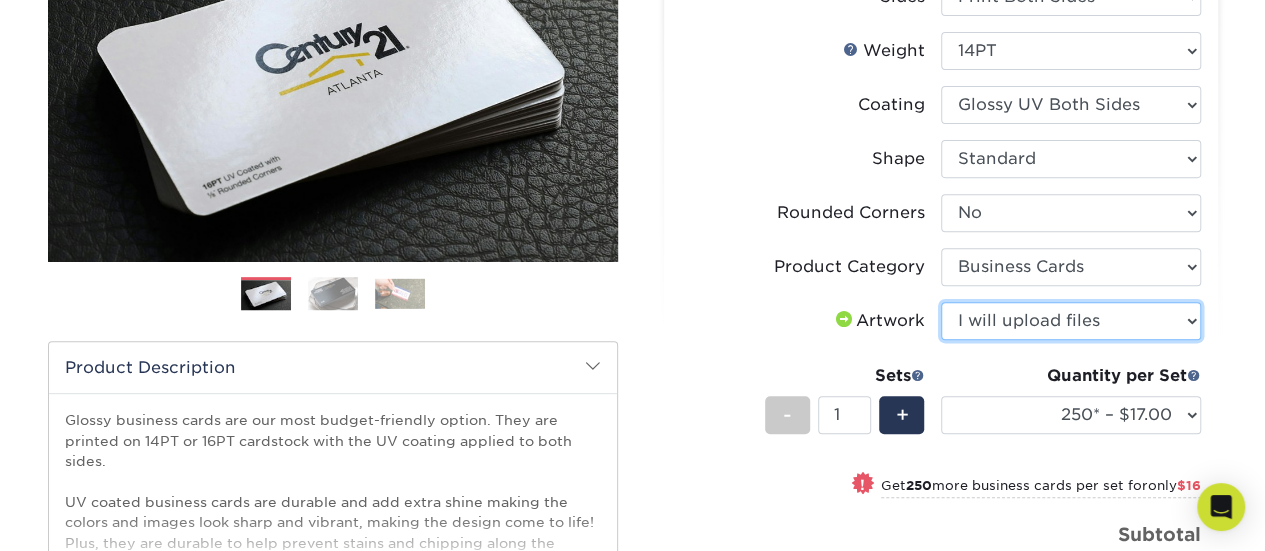click on "Please Select I will upload files I need a design - $100" at bounding box center [1071, 321] 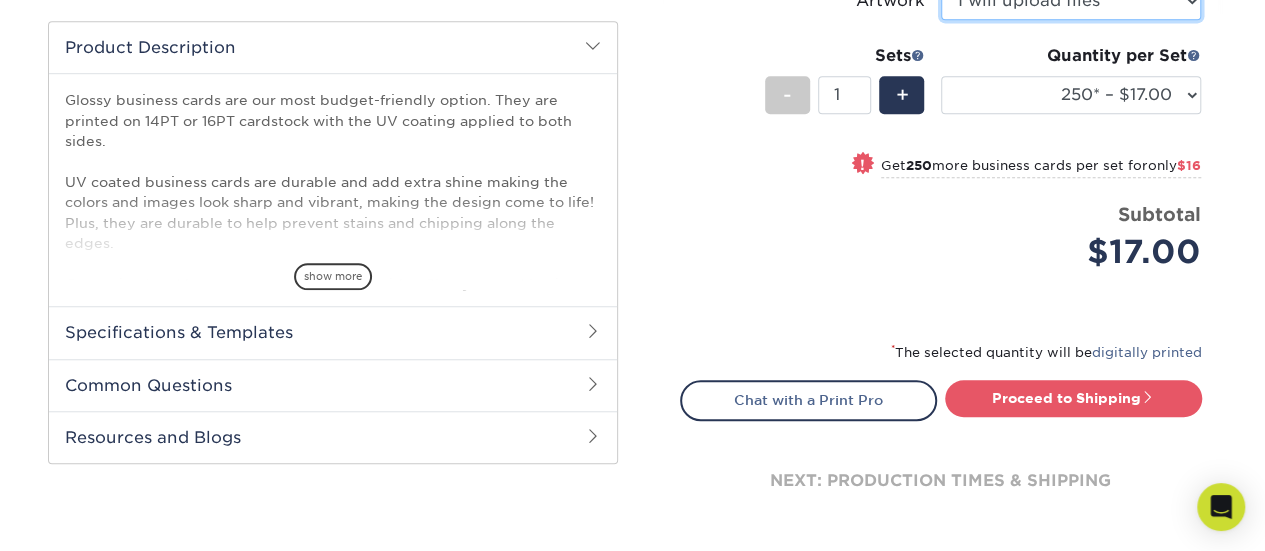scroll, scrollTop: 653, scrollLeft: 0, axis: vertical 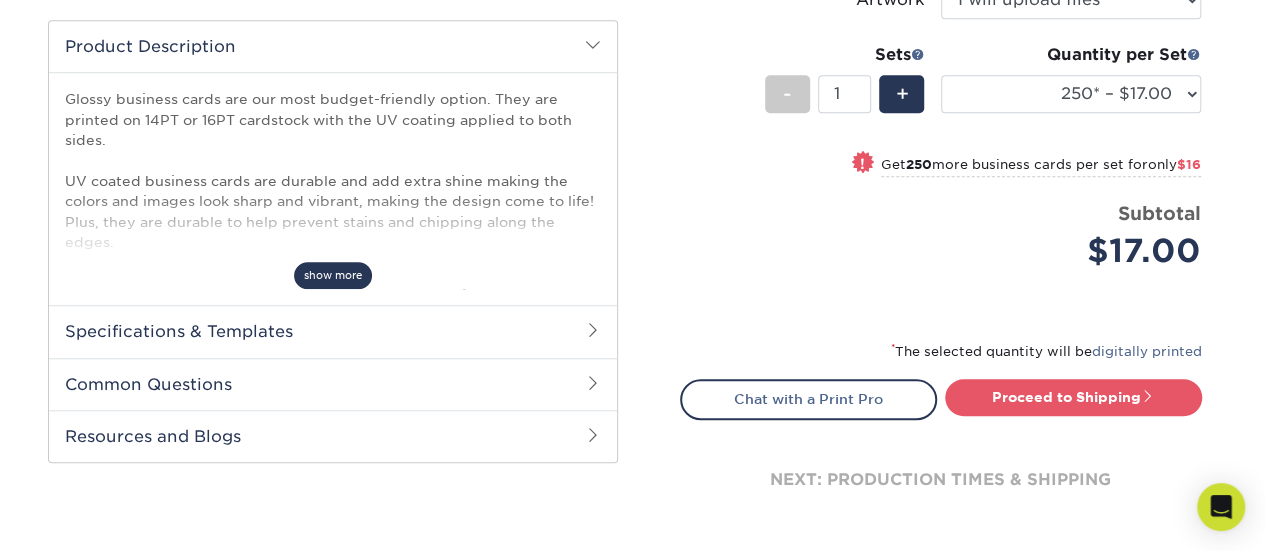 click on "show more" at bounding box center [333, 275] 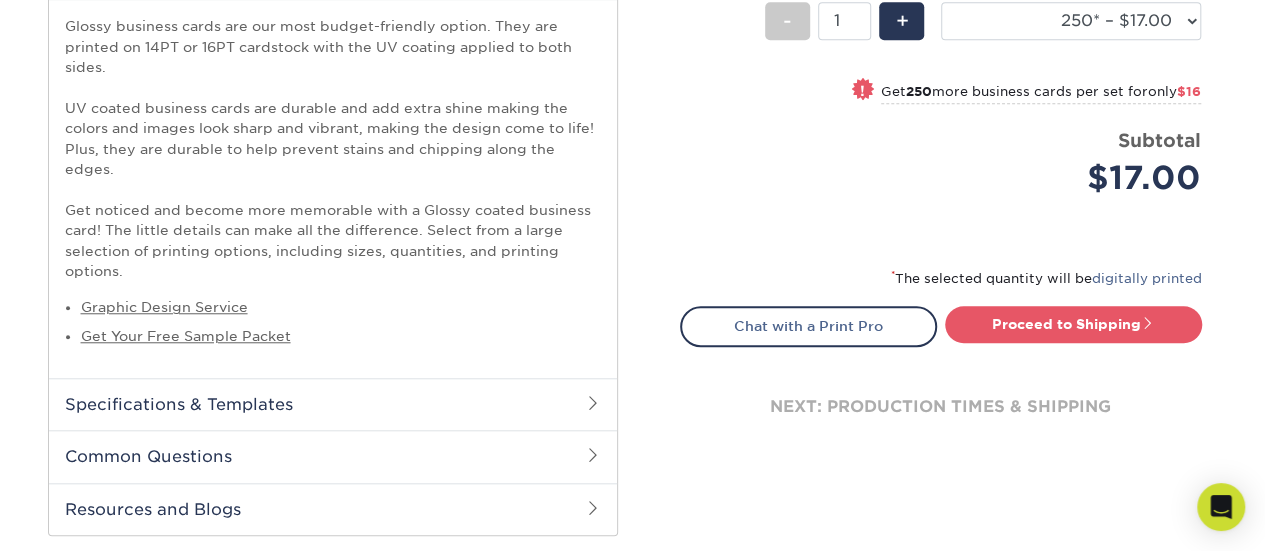 scroll, scrollTop: 766, scrollLeft: 0, axis: vertical 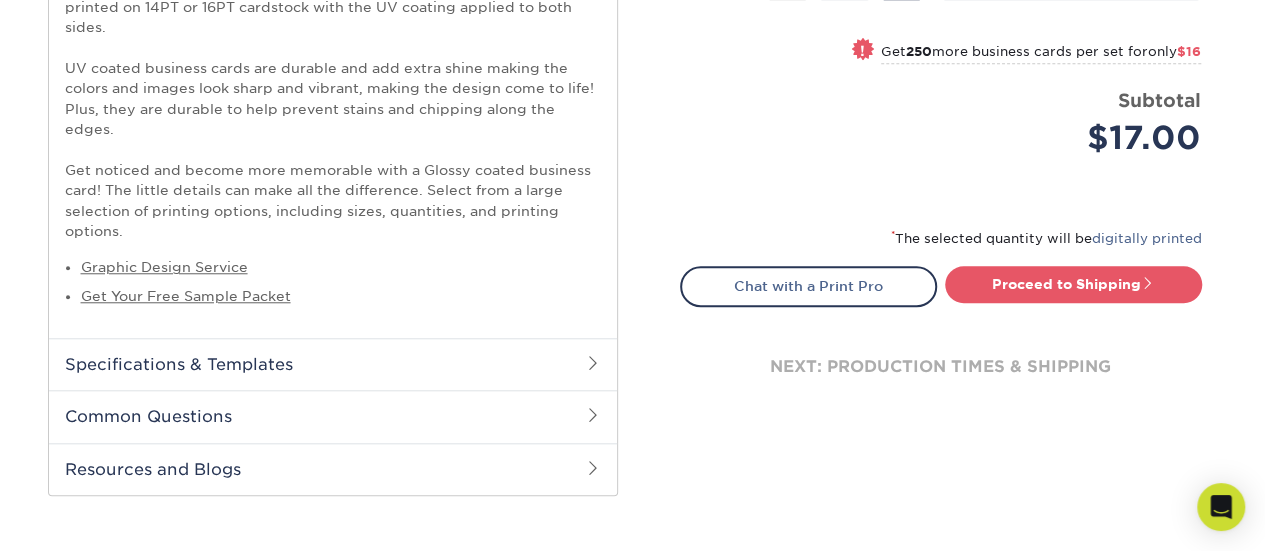click on "Specifications & Templates" at bounding box center [333, 364] 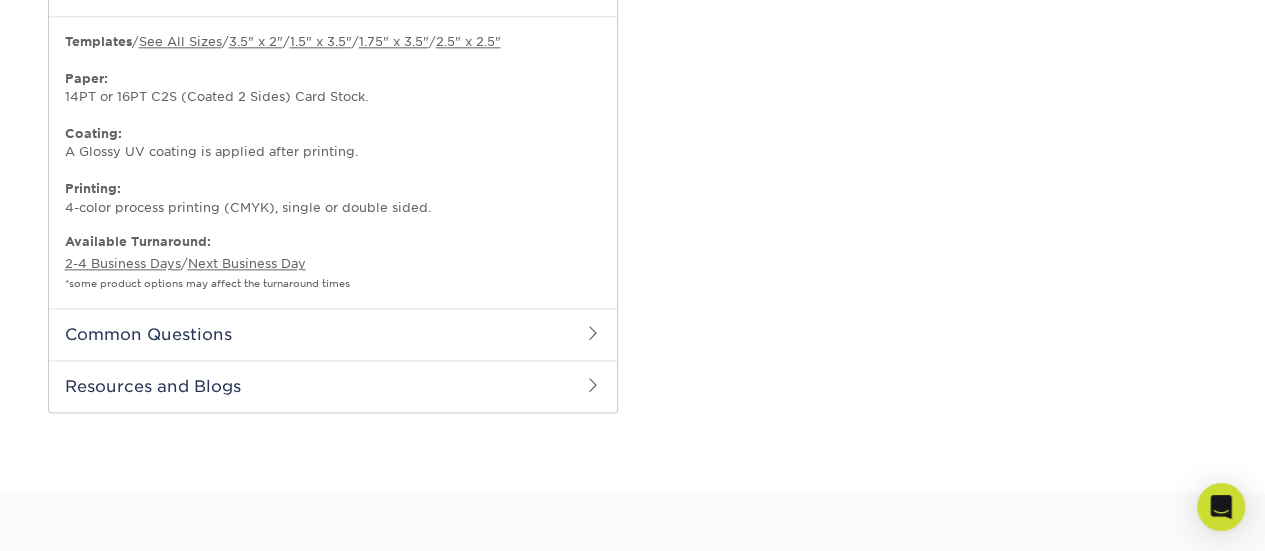 scroll, scrollTop: 1142, scrollLeft: 0, axis: vertical 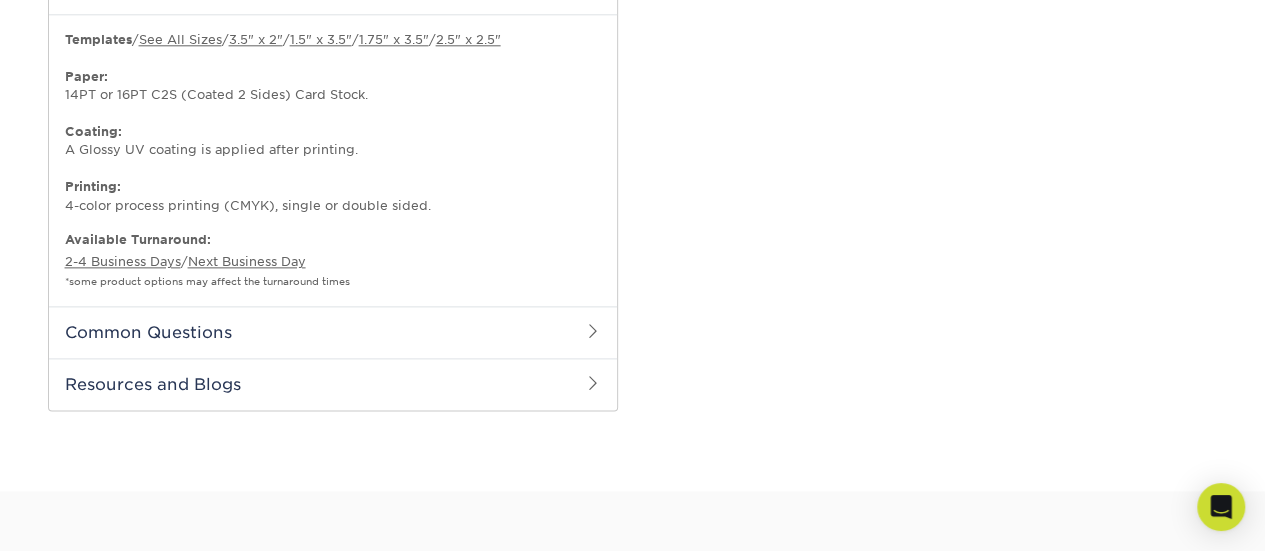 click on "Common Questions" at bounding box center [333, 332] 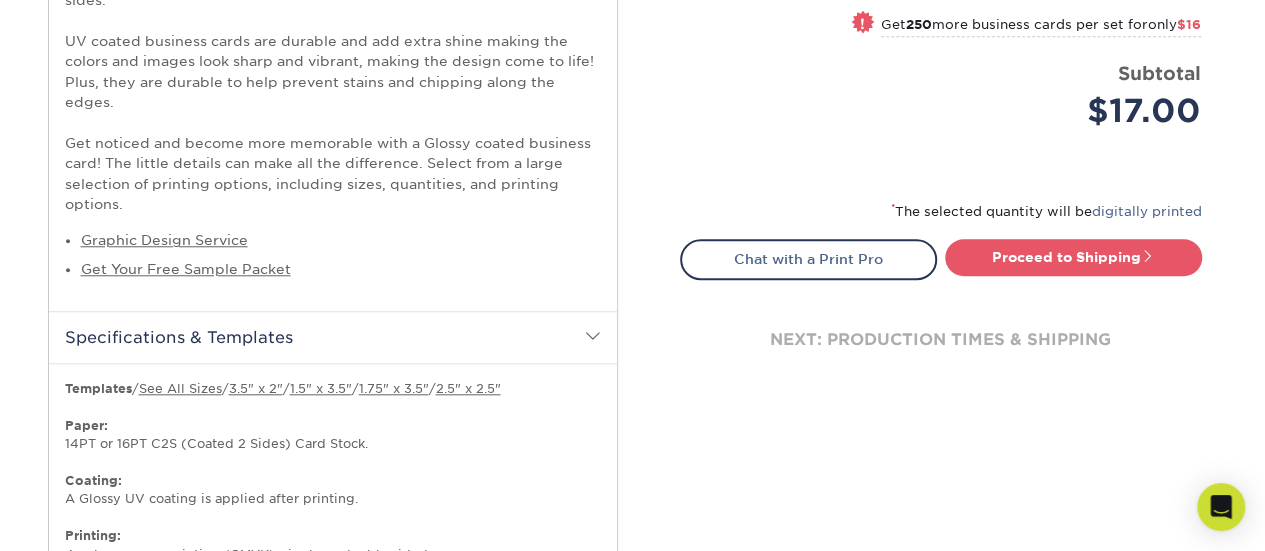 scroll, scrollTop: 790, scrollLeft: 0, axis: vertical 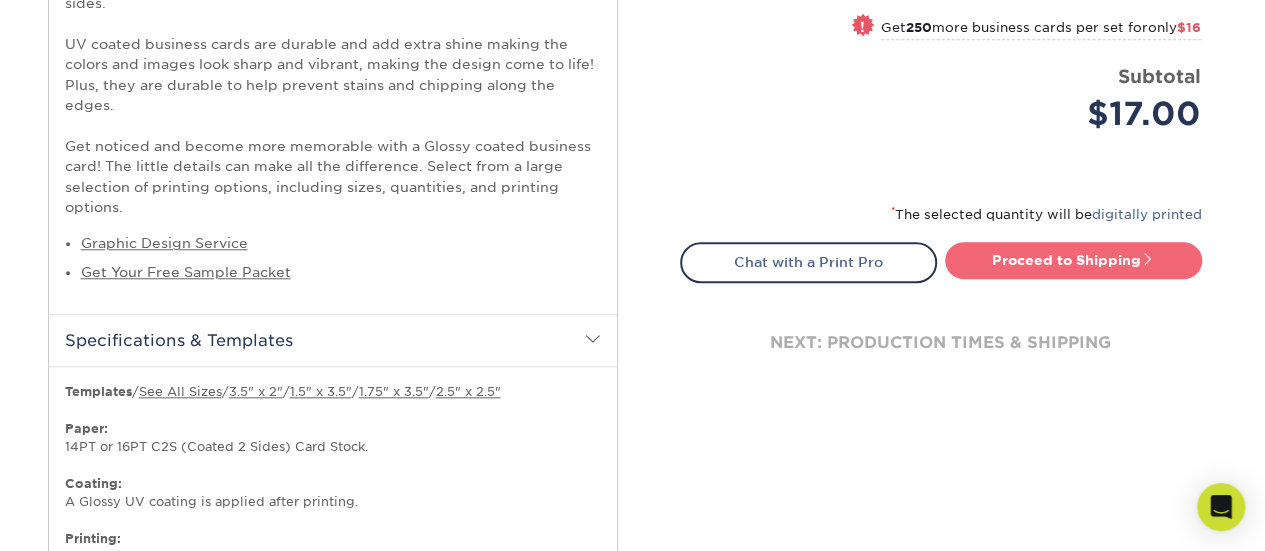 click on "Proceed to Shipping" at bounding box center (1073, 260) 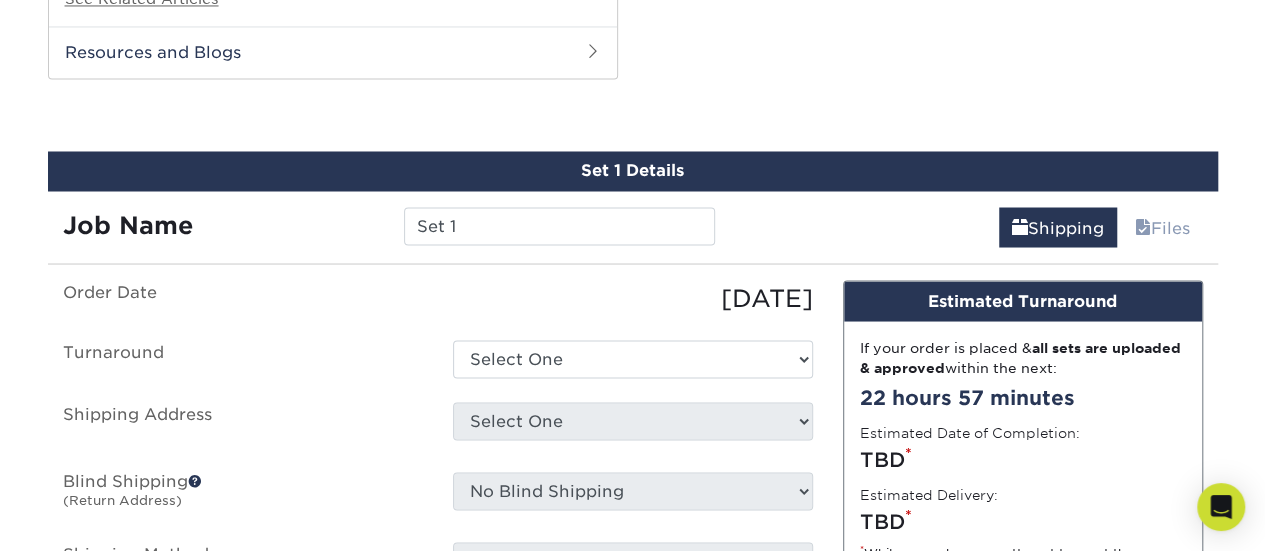 scroll, scrollTop: 1724, scrollLeft: 0, axis: vertical 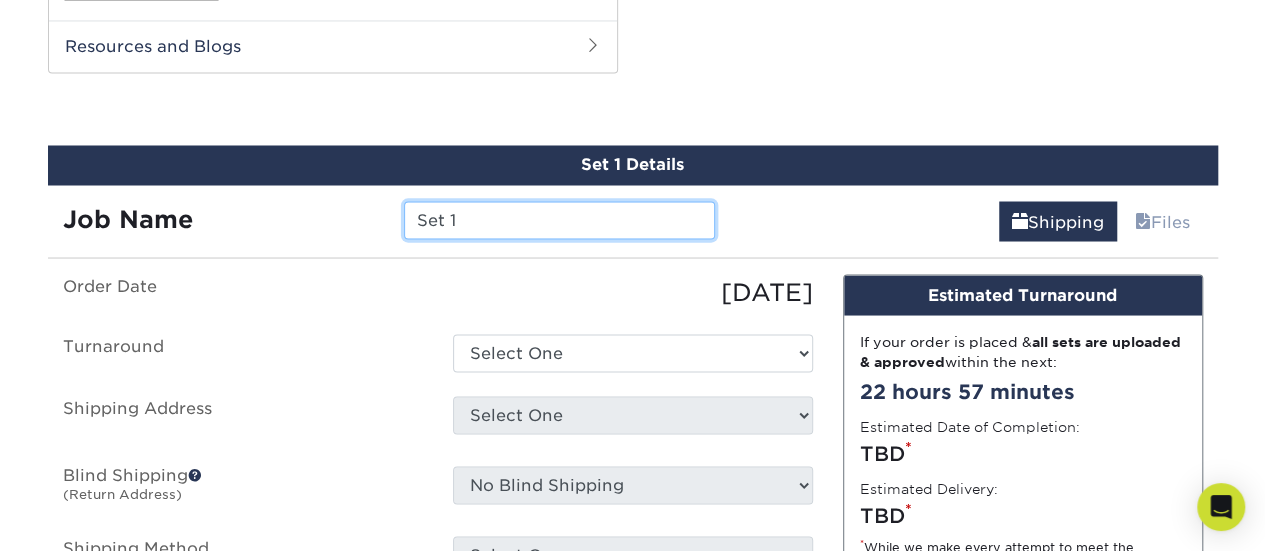 click on "Set 1" at bounding box center [559, 220] 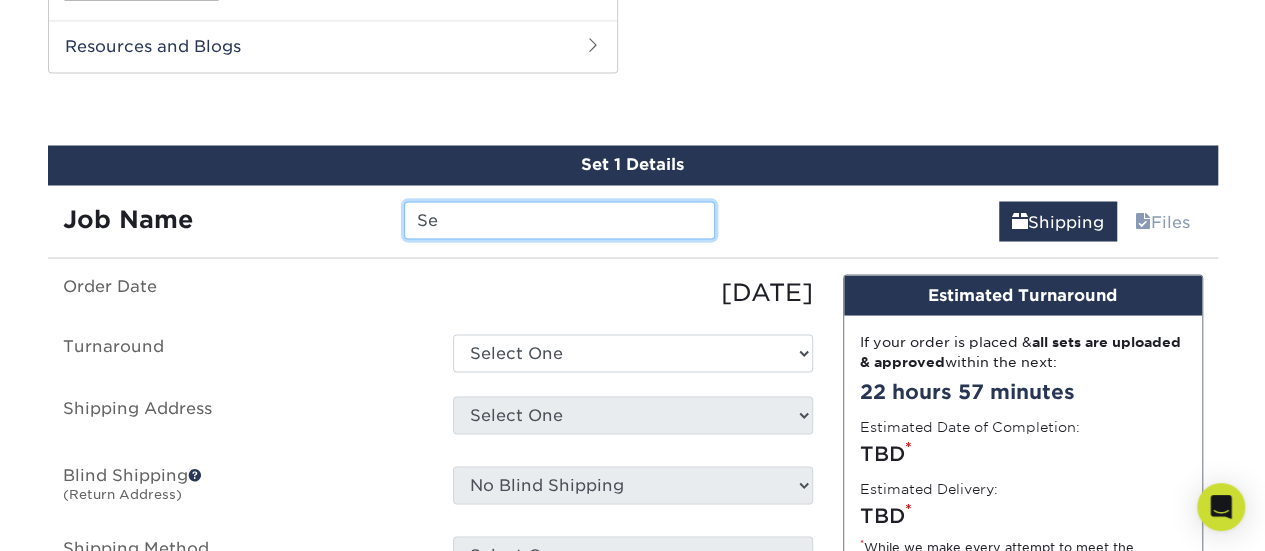 type on "S" 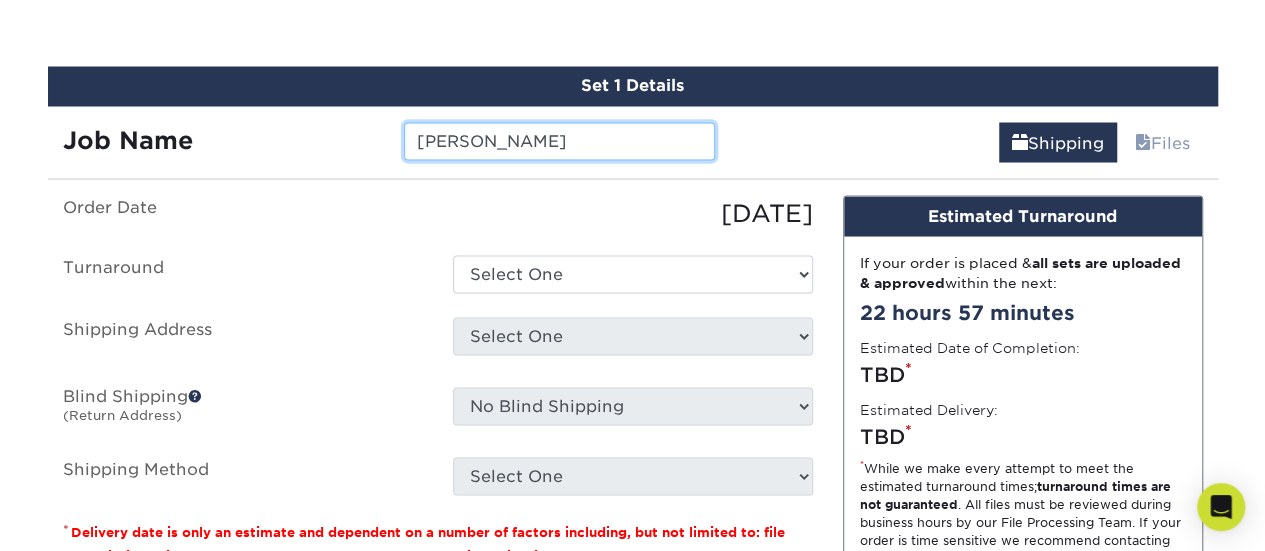 scroll, scrollTop: 1806, scrollLeft: 0, axis: vertical 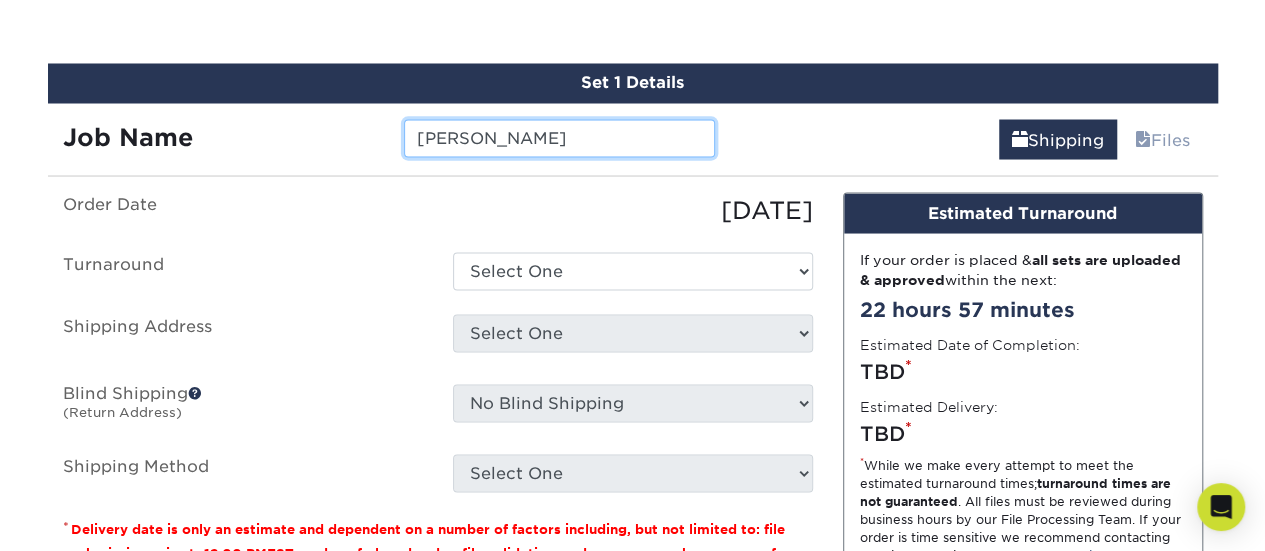 type on "Tanya" 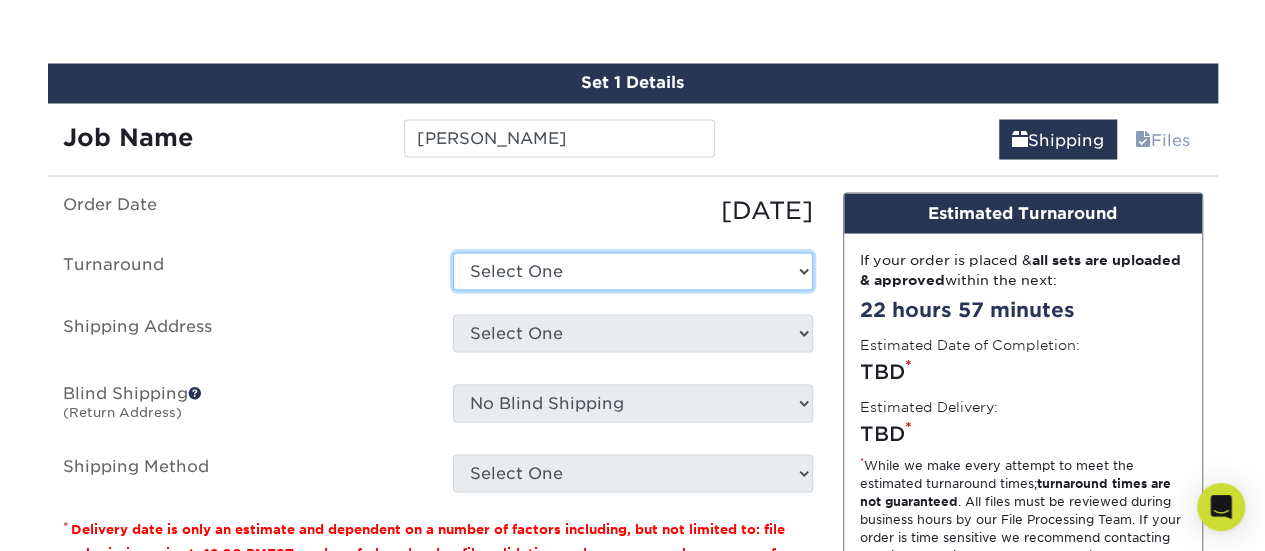 click on "Select One 2-4 Business Days 2 Day Next Business Day" at bounding box center [633, 271] 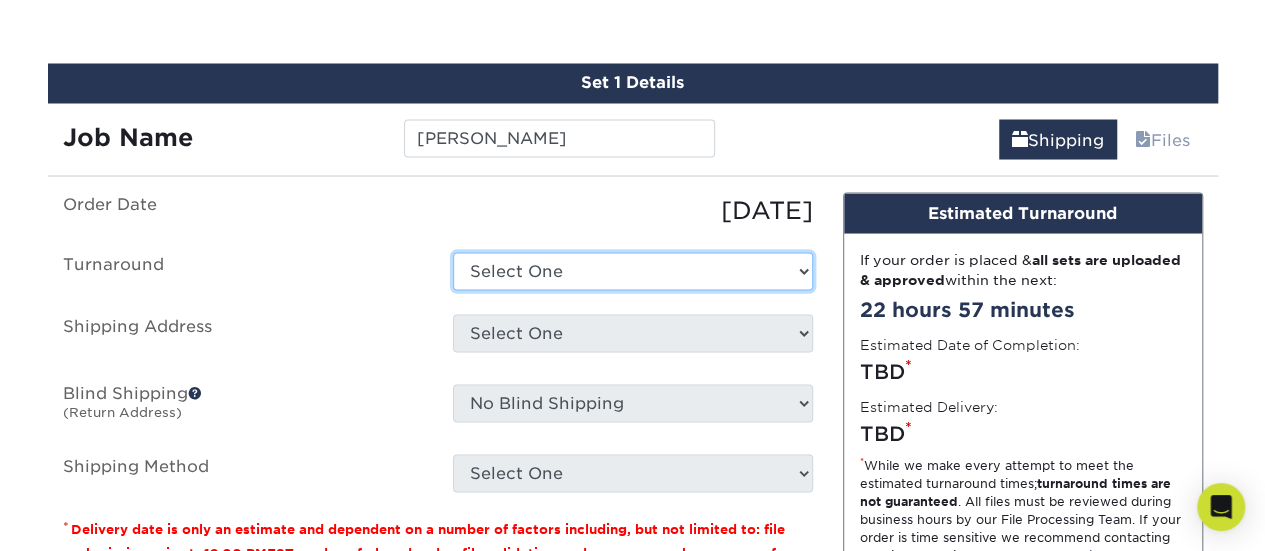 select on "2e813298-a2ed-4903-a336-1d833251102b" 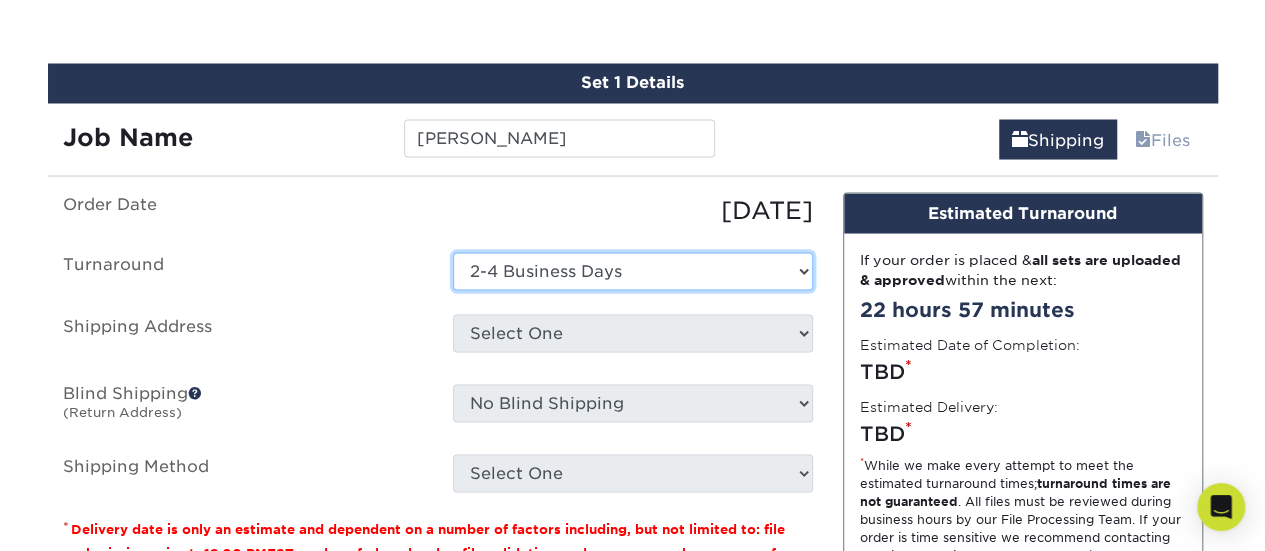 click on "Select One 2-4 Business Days 2 Day Next Business Day" at bounding box center [633, 271] 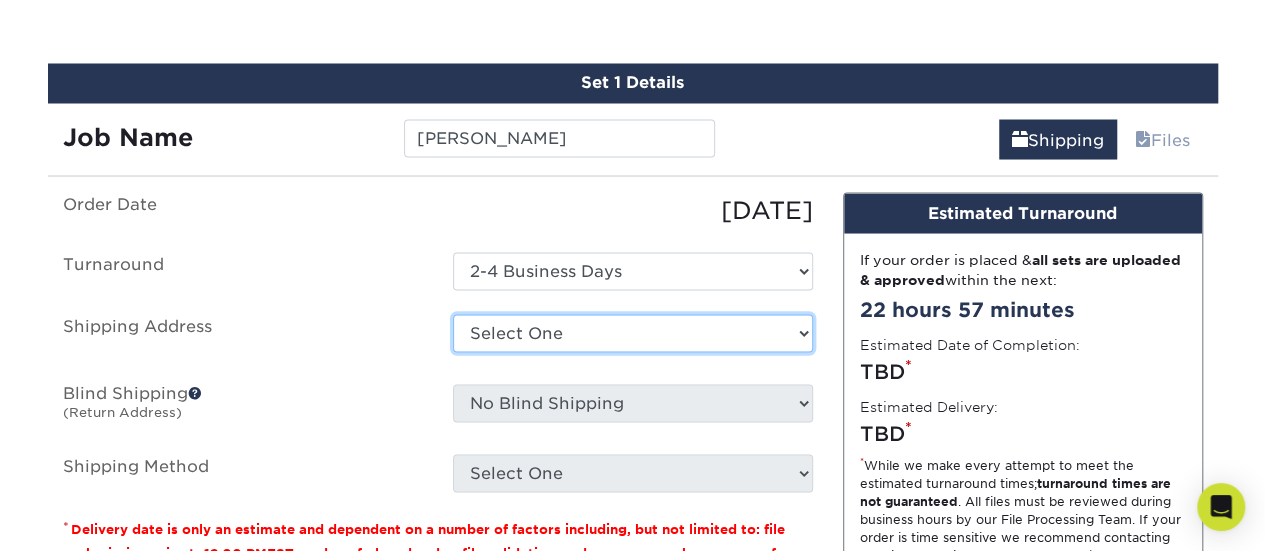 click on "Select One
Cherish Health & Life
+ Add New Address" at bounding box center [633, 333] 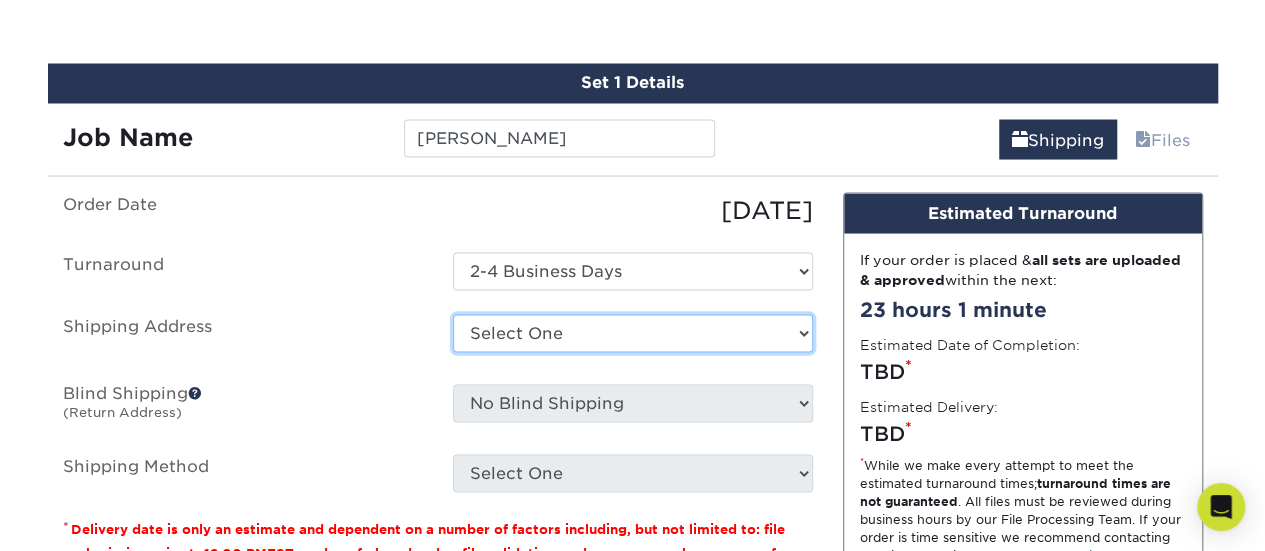 select on "273467" 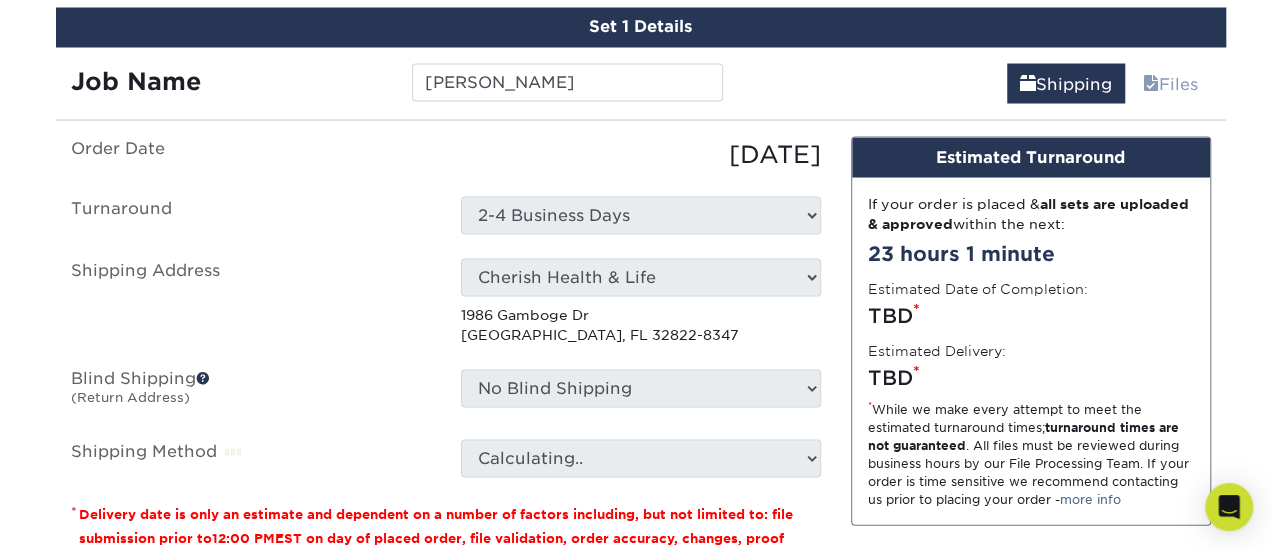 scroll, scrollTop: 1880, scrollLeft: 0, axis: vertical 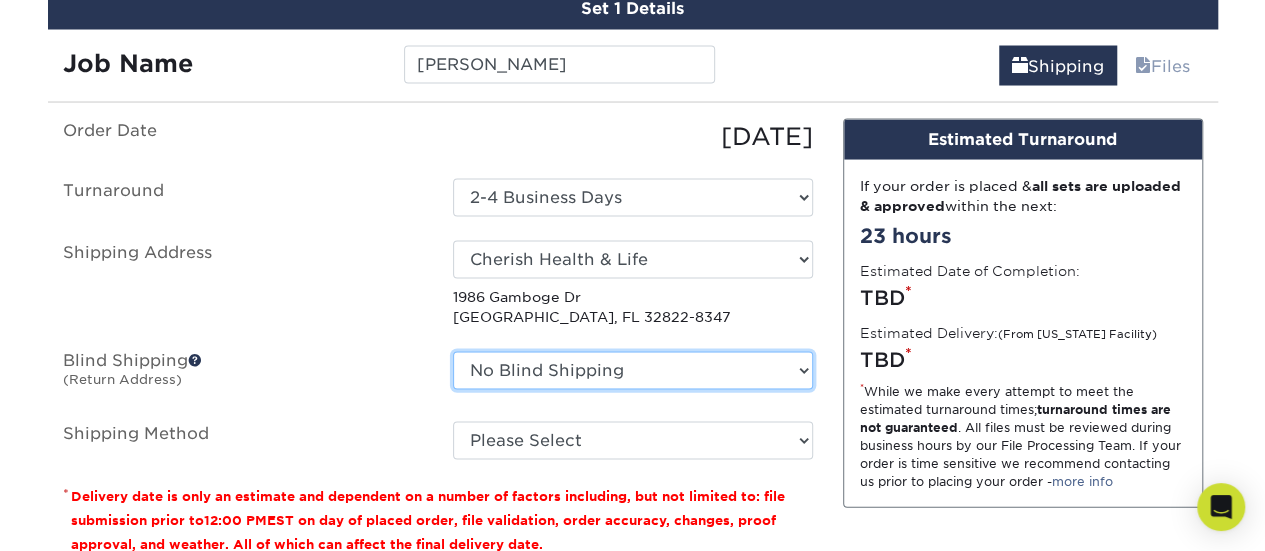 click on "No Blind Shipping
Cherish Health & Life
+ Add New Address" at bounding box center (633, 370) 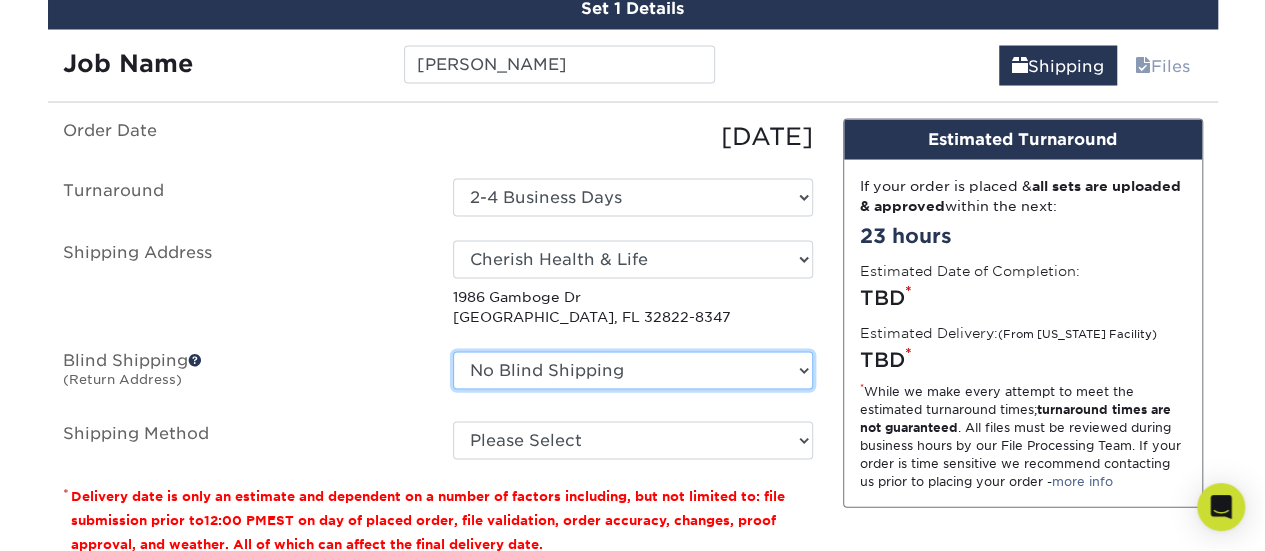 select on "273467" 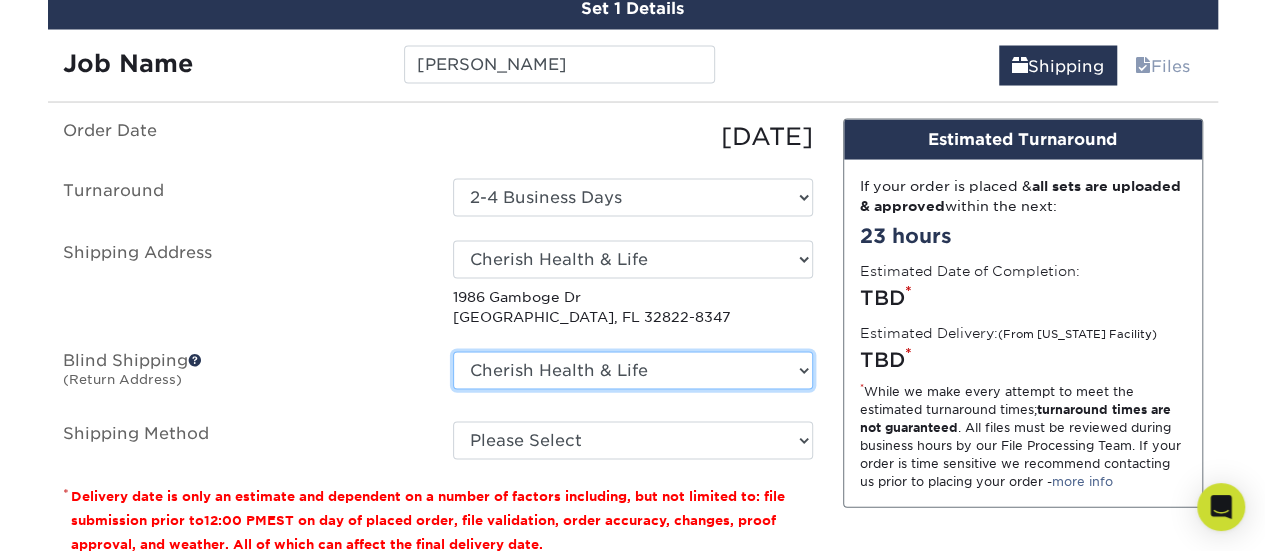 click on "No Blind Shipping
Cherish Health & Life
+ Add New Address" at bounding box center [633, 370] 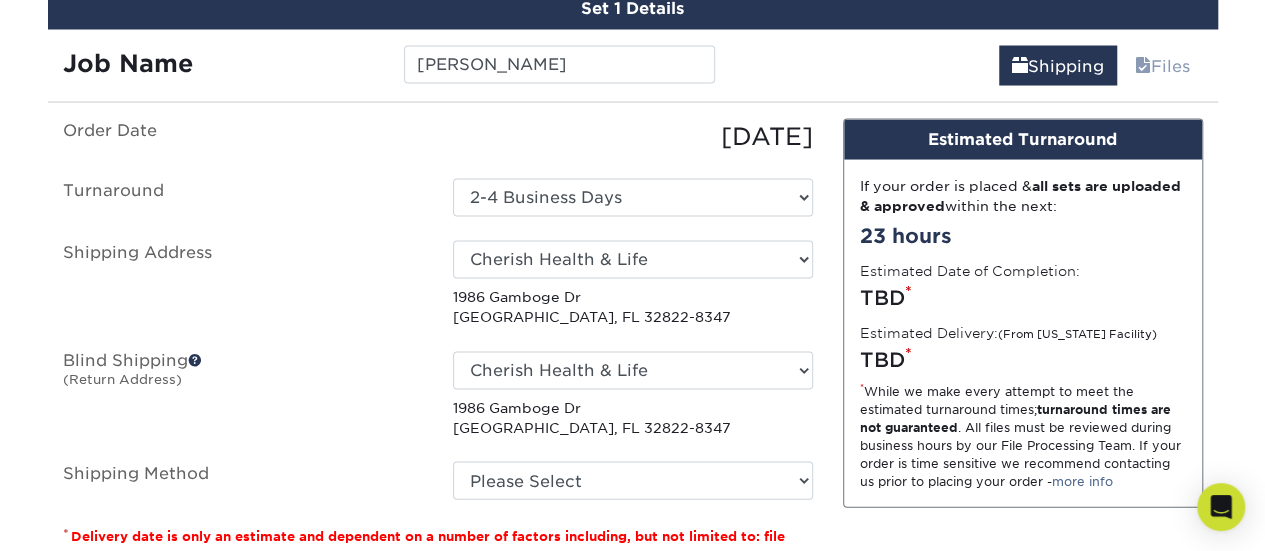 click at bounding box center (195, 359) 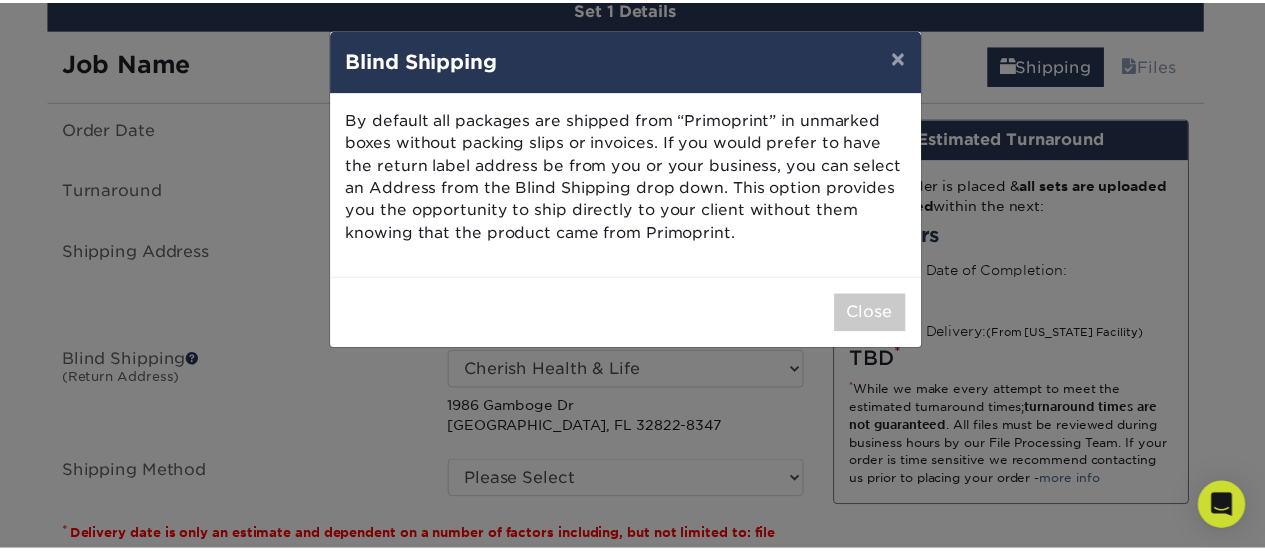 scroll, scrollTop: 0, scrollLeft: 0, axis: both 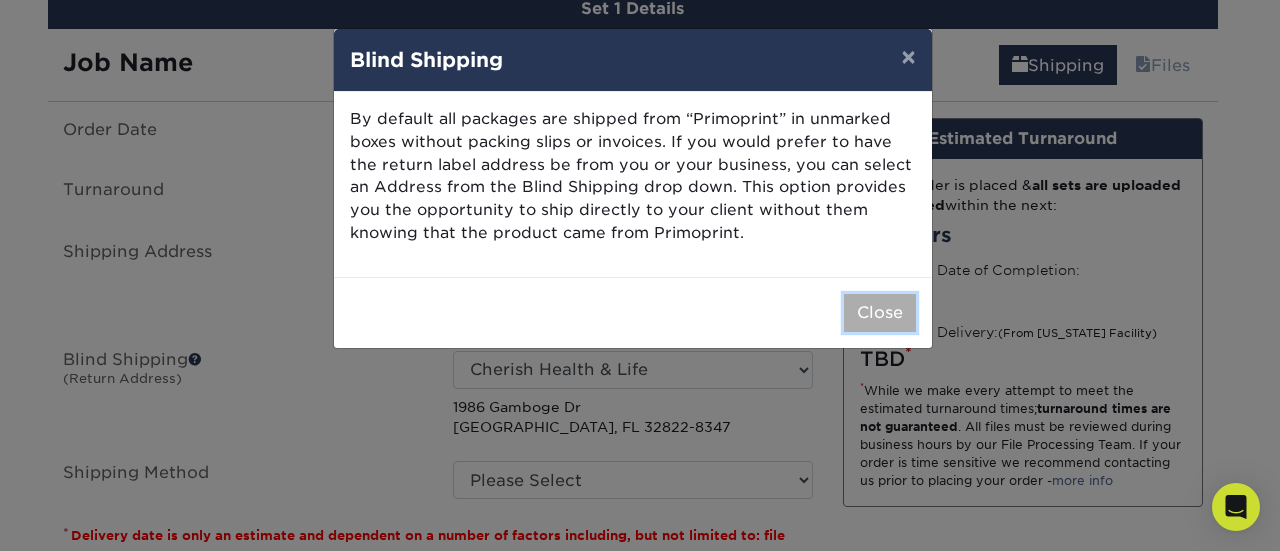 click on "Close" at bounding box center [880, 313] 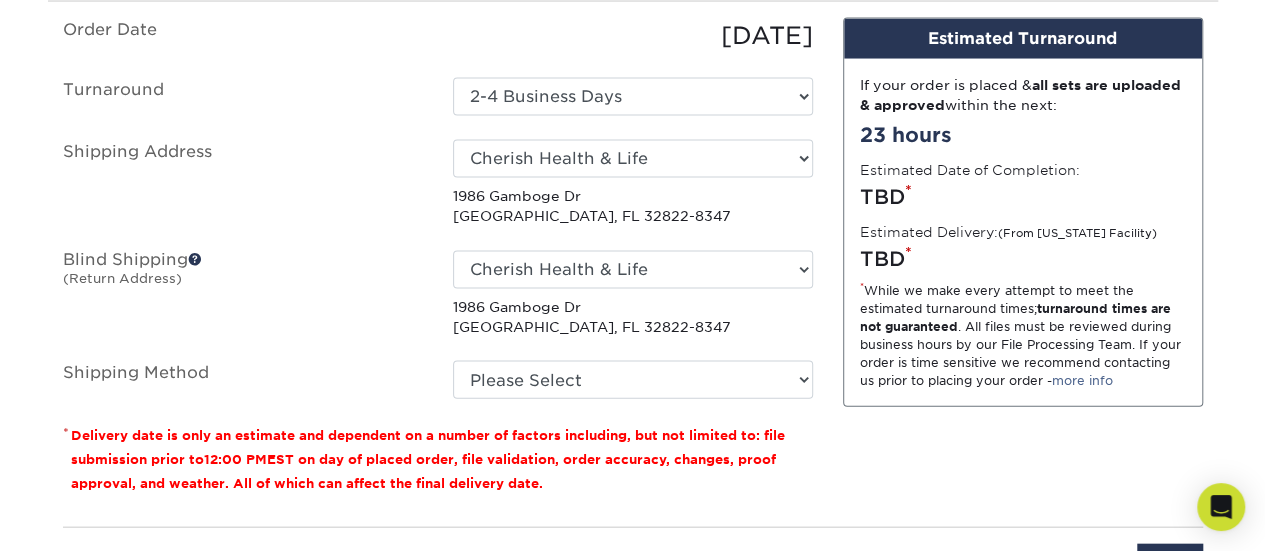 scroll, scrollTop: 1996, scrollLeft: 0, axis: vertical 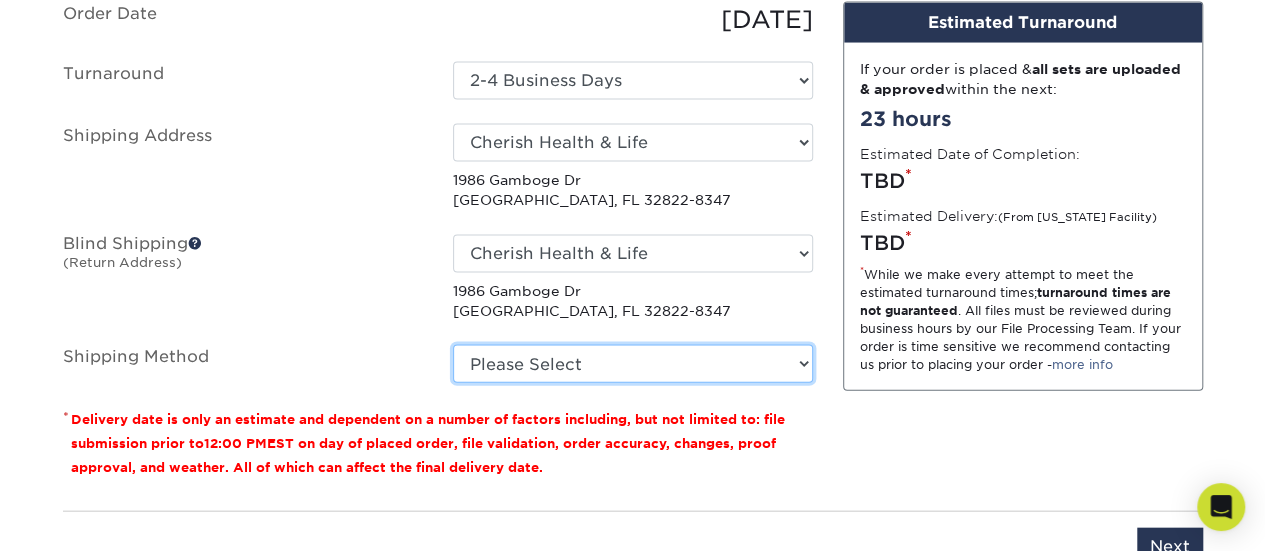 click on "Please Select Ground Shipping (+$7.84) 3 Day Shipping Service (+$20.08) 2 Day Air Shipping (+$20.57) Next Day Shipping by 5pm (+$26.47) Next Day Shipping by 12 noon (+$28.73) Next Day Air Early A.M. (+$145.84)" at bounding box center [633, 364] 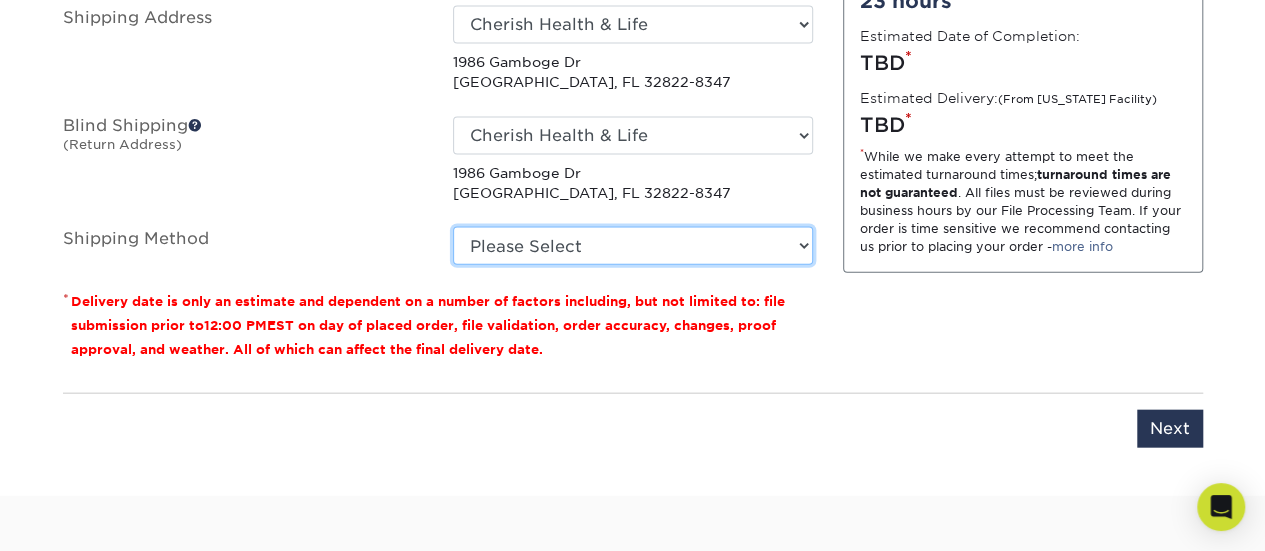 scroll, scrollTop: 2126, scrollLeft: 0, axis: vertical 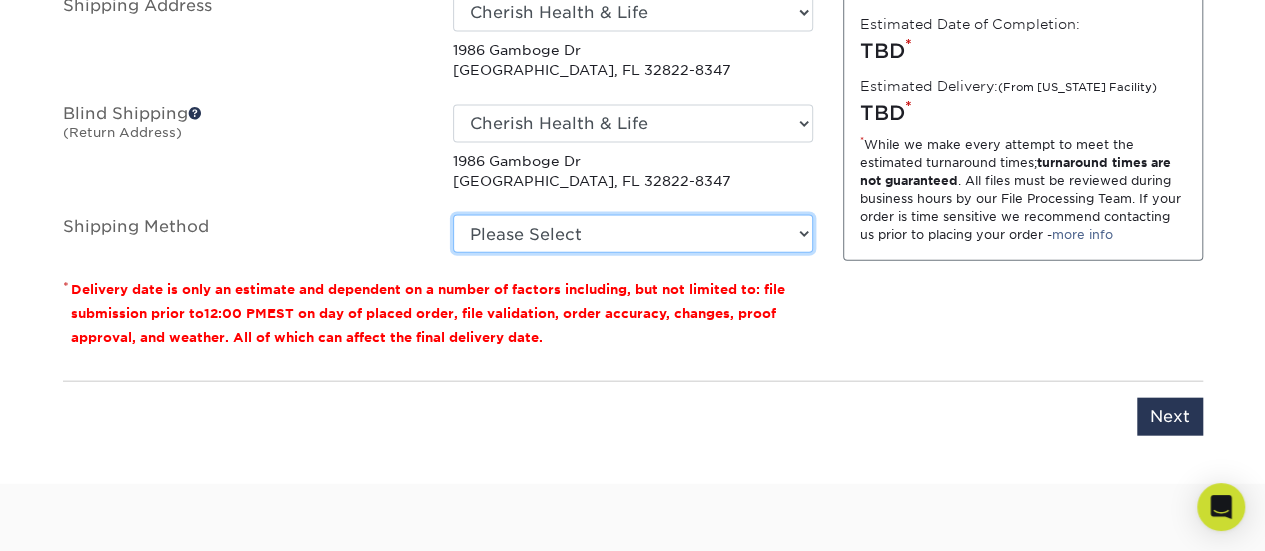 click on "Please Select Ground Shipping (+$7.84) 3 Day Shipping Service (+$20.08) 2 Day Air Shipping (+$20.57) Next Day Shipping by 5pm (+$26.47) Next Day Shipping by 12 noon (+$28.73) Next Day Air Early A.M. (+$145.84)" at bounding box center [633, 234] 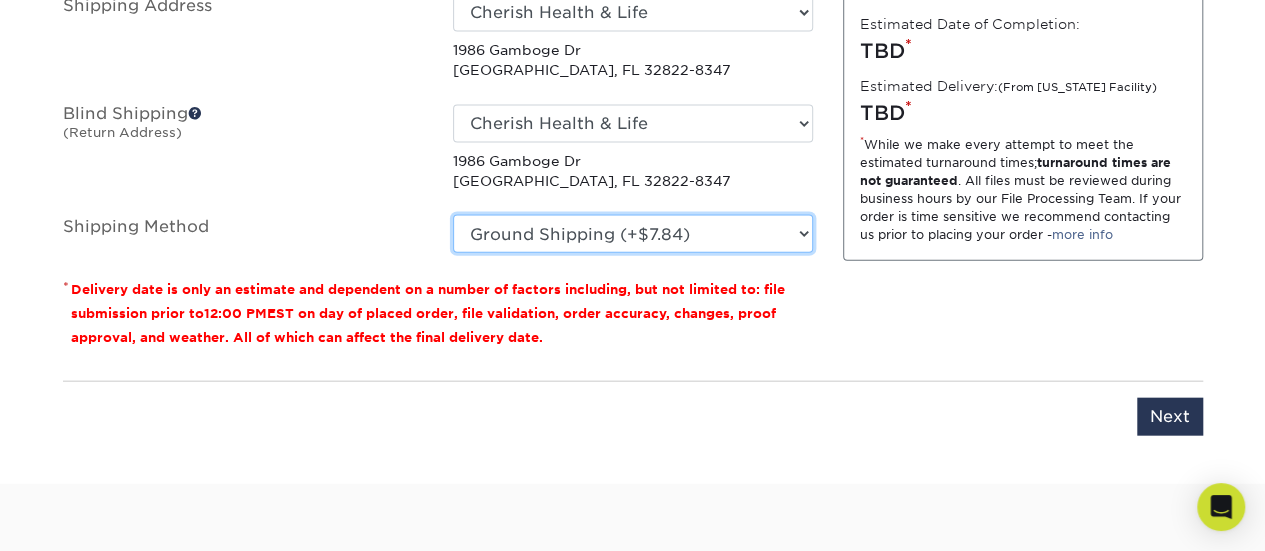 click on "Please Select Ground Shipping (+$7.84) 3 Day Shipping Service (+$20.08) 2 Day Air Shipping (+$20.57) Next Day Shipping by 5pm (+$26.47) Next Day Shipping by 12 noon (+$28.73) Next Day Air Early A.M. (+$145.84)" at bounding box center [633, 234] 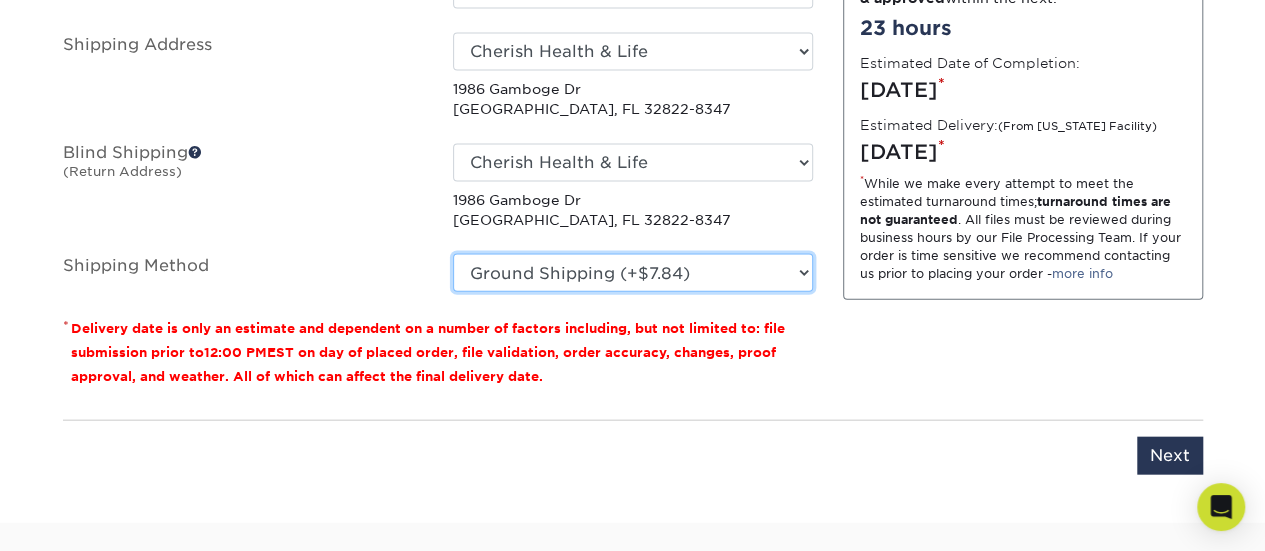 scroll, scrollTop: 2088, scrollLeft: 0, axis: vertical 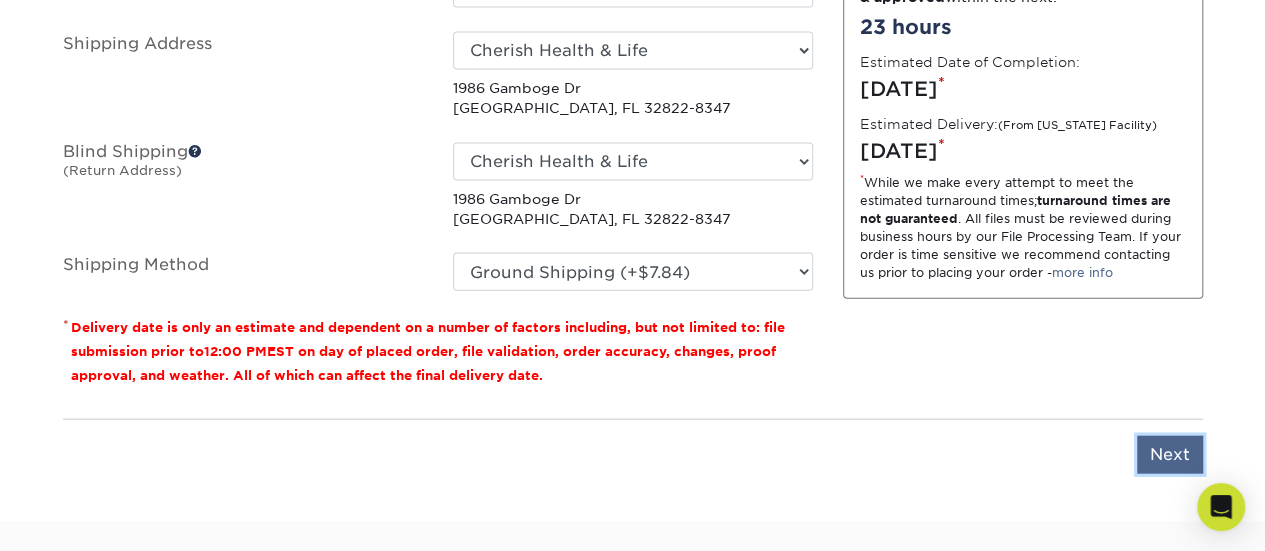 click on "Next" at bounding box center [1170, 455] 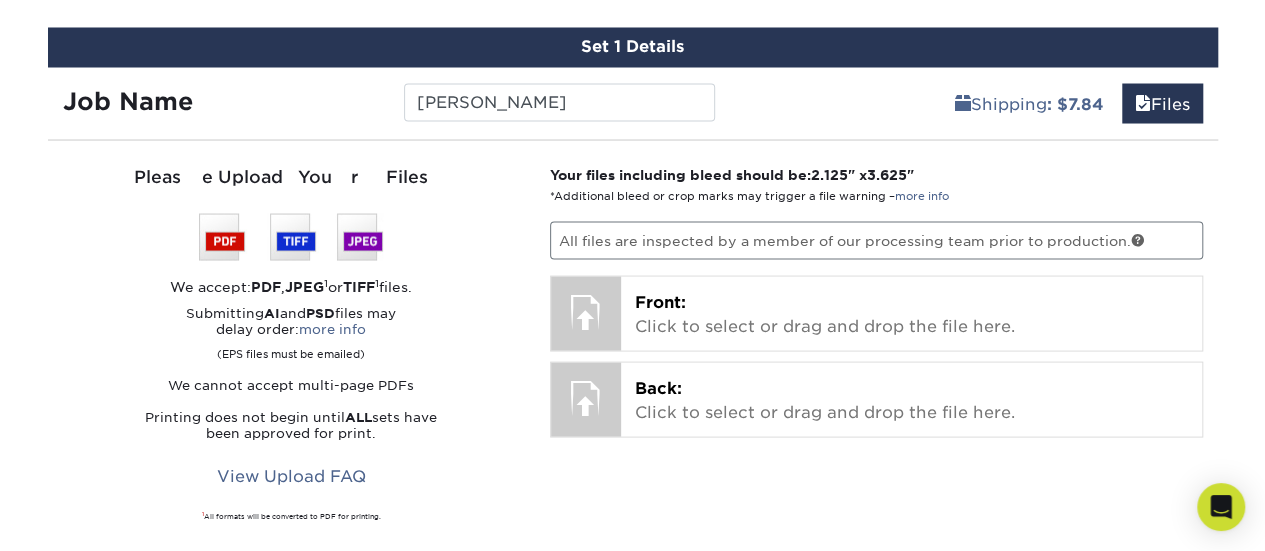 scroll, scrollTop: 1832, scrollLeft: 0, axis: vertical 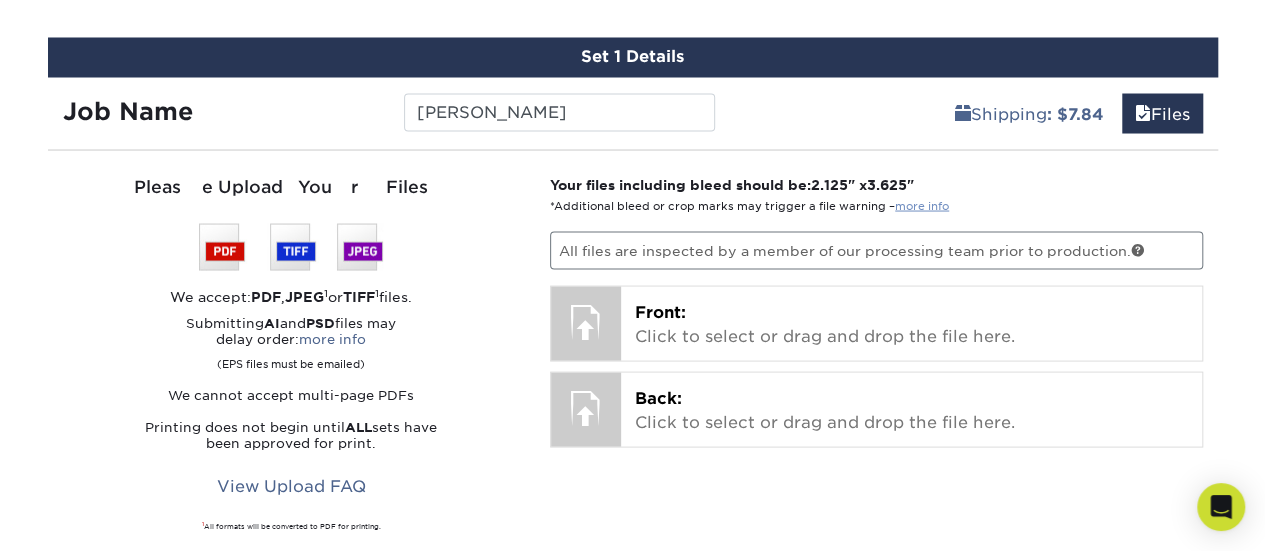click on "more info" at bounding box center [922, 205] 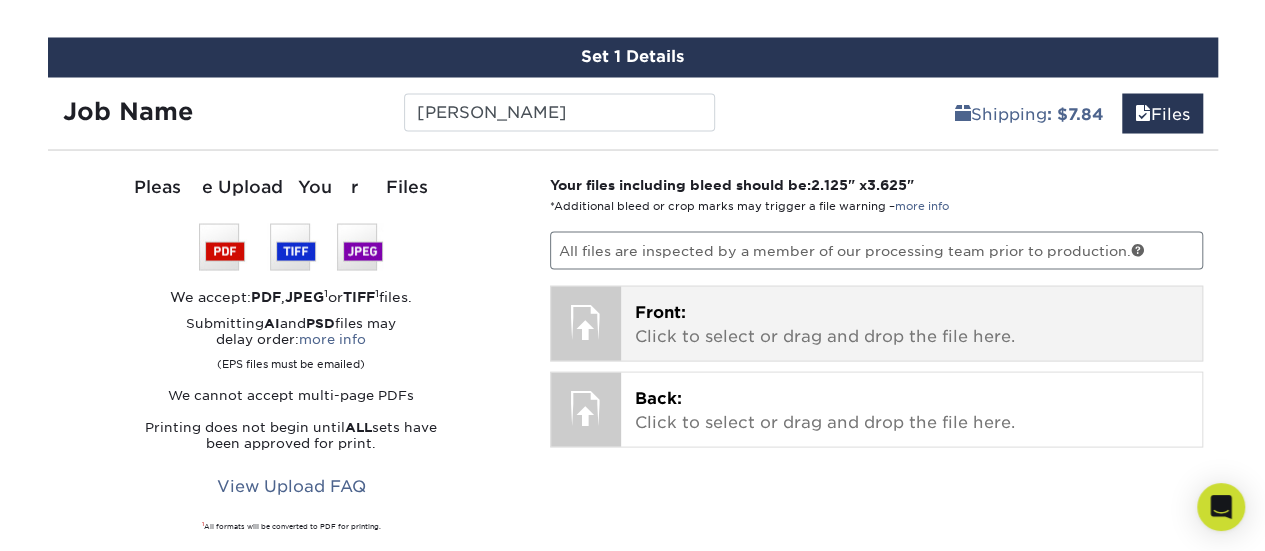 click on "Front: Click to select or drag and drop the file here." at bounding box center (911, 324) 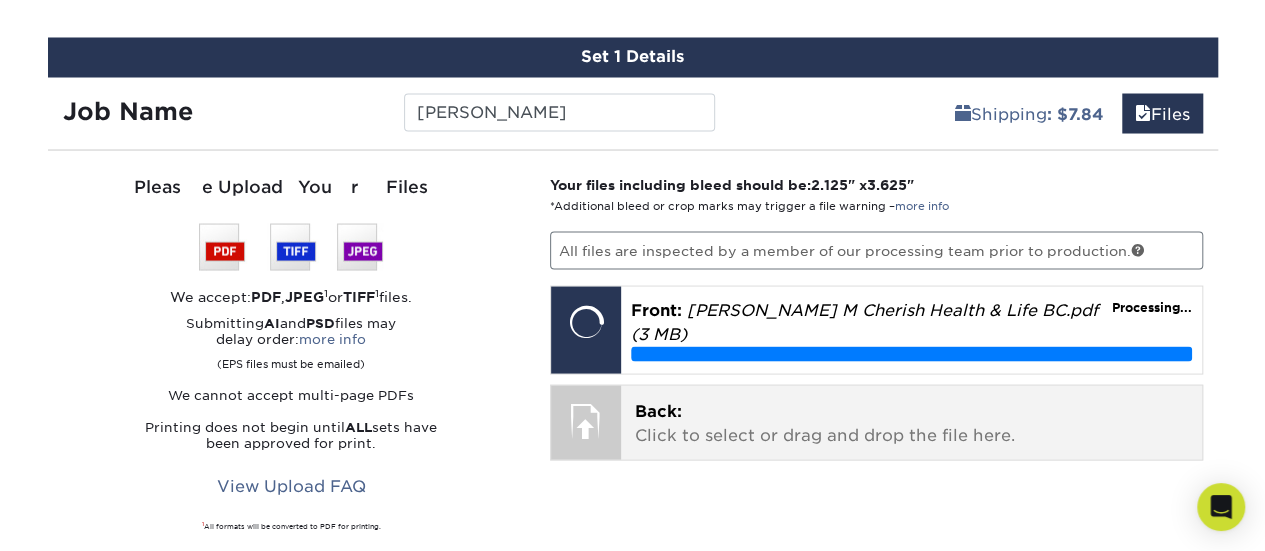 click on "Back: Click to select or drag and drop the file here." at bounding box center [911, 423] 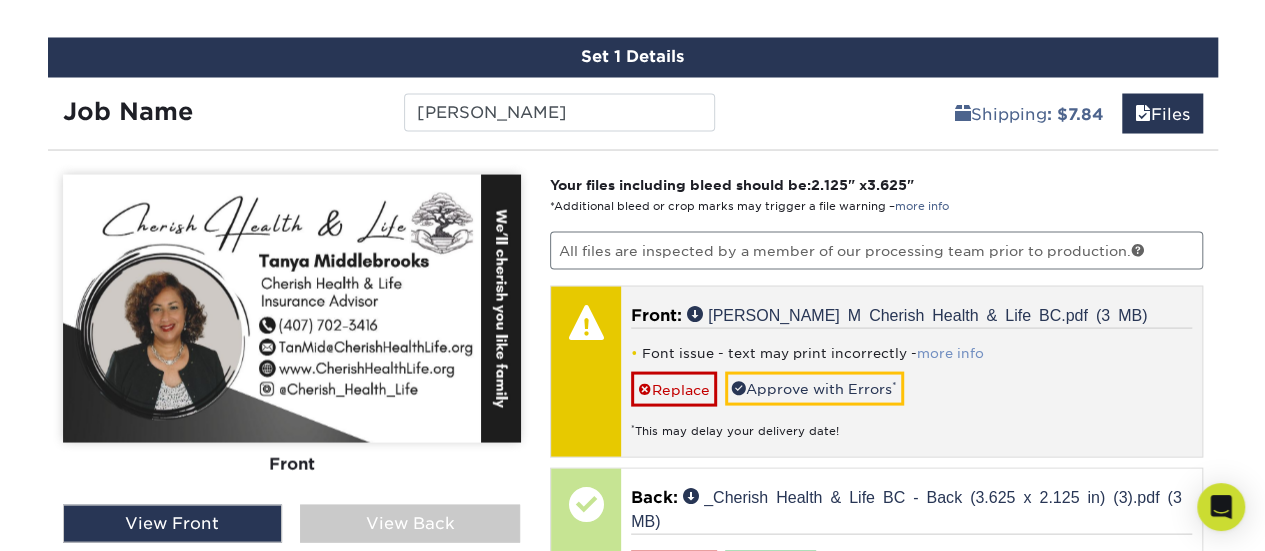 click on "more info" at bounding box center (950, 352) 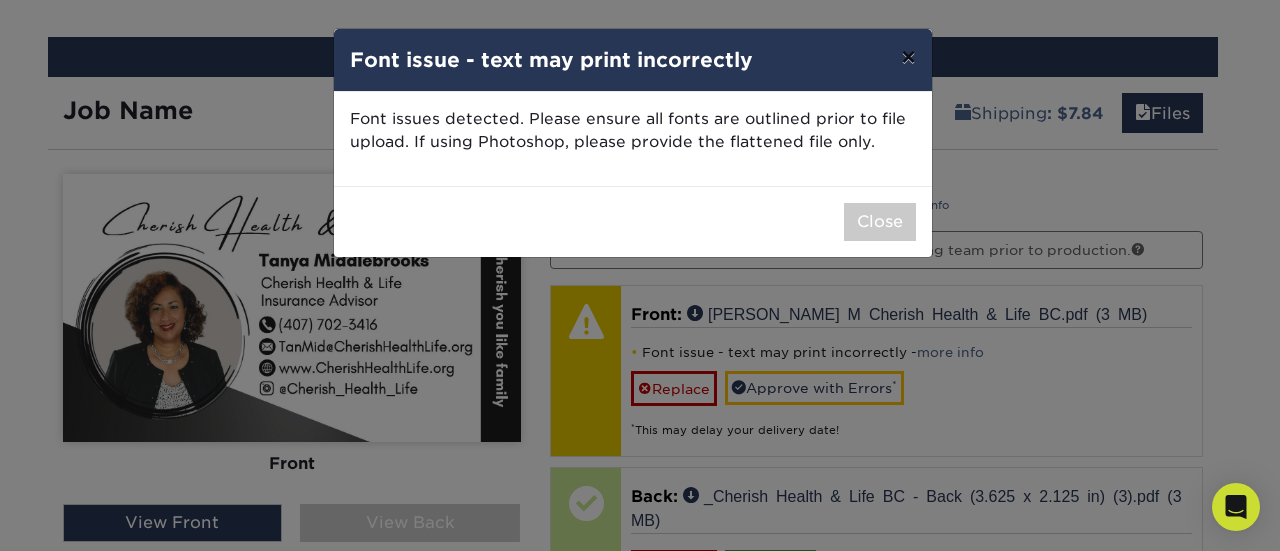 click on "×" at bounding box center [908, 57] 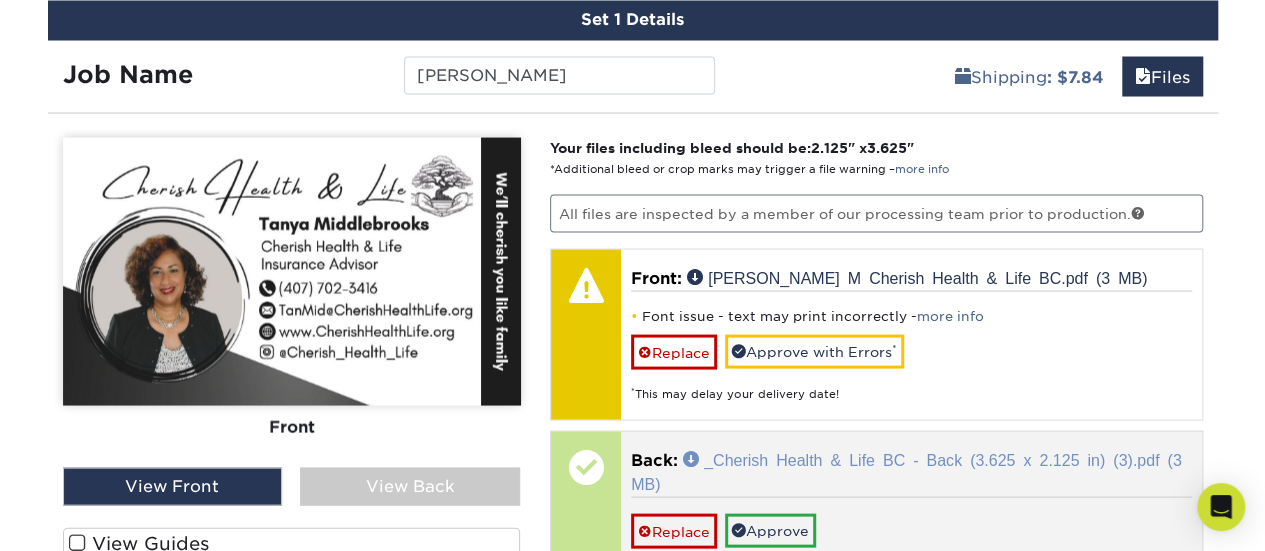 scroll, scrollTop: 1973, scrollLeft: 0, axis: vertical 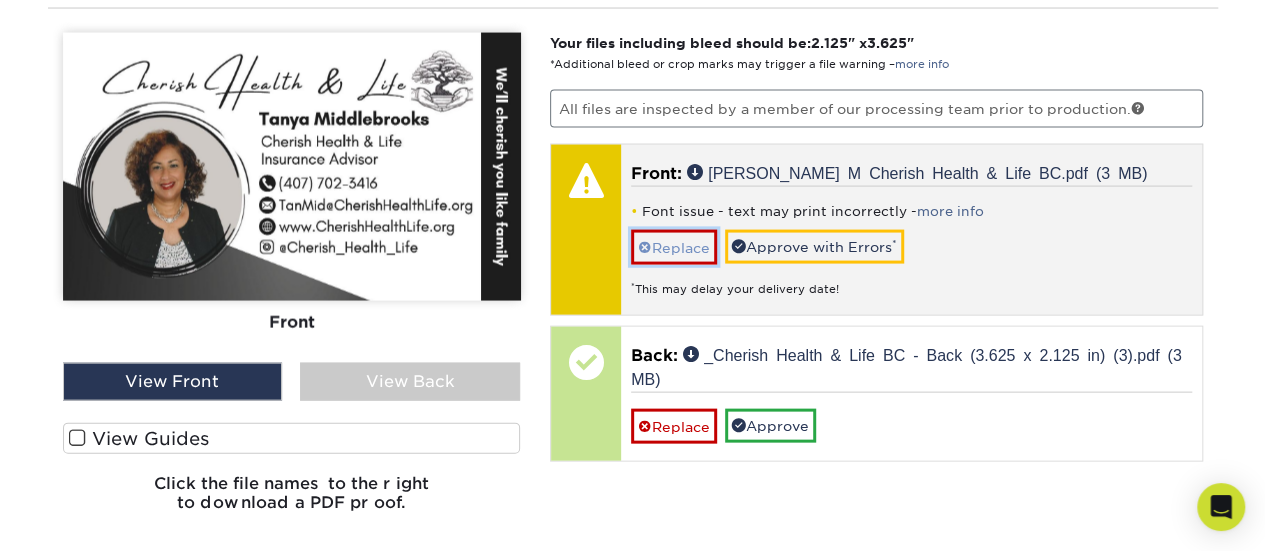 click on "Replace" at bounding box center [674, 247] 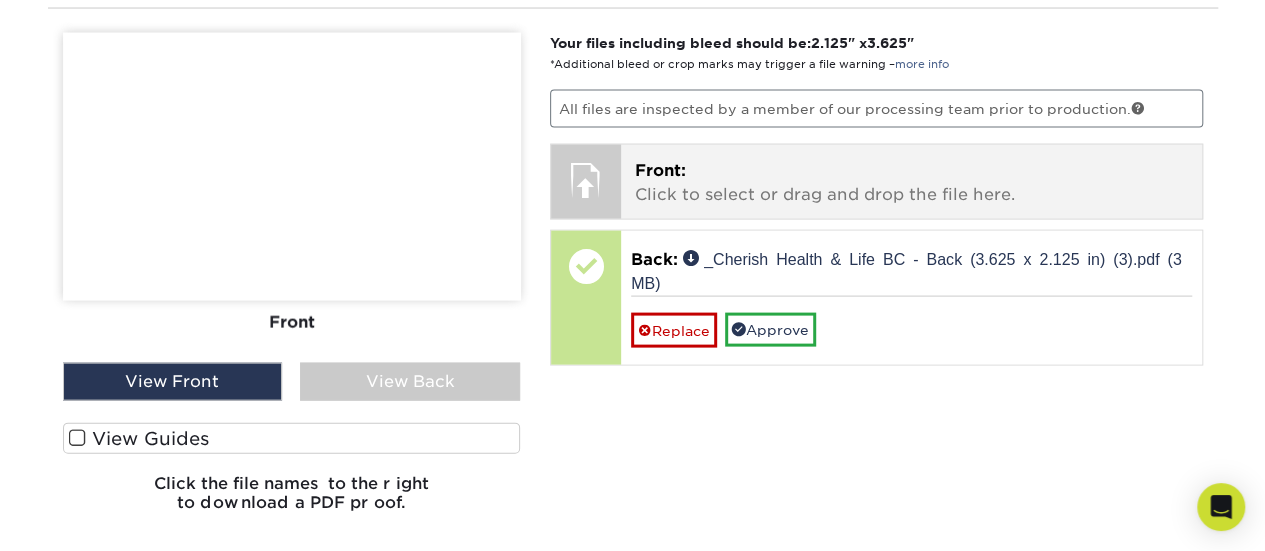 click on "Front: Click to select or drag and drop the file here." at bounding box center (911, 183) 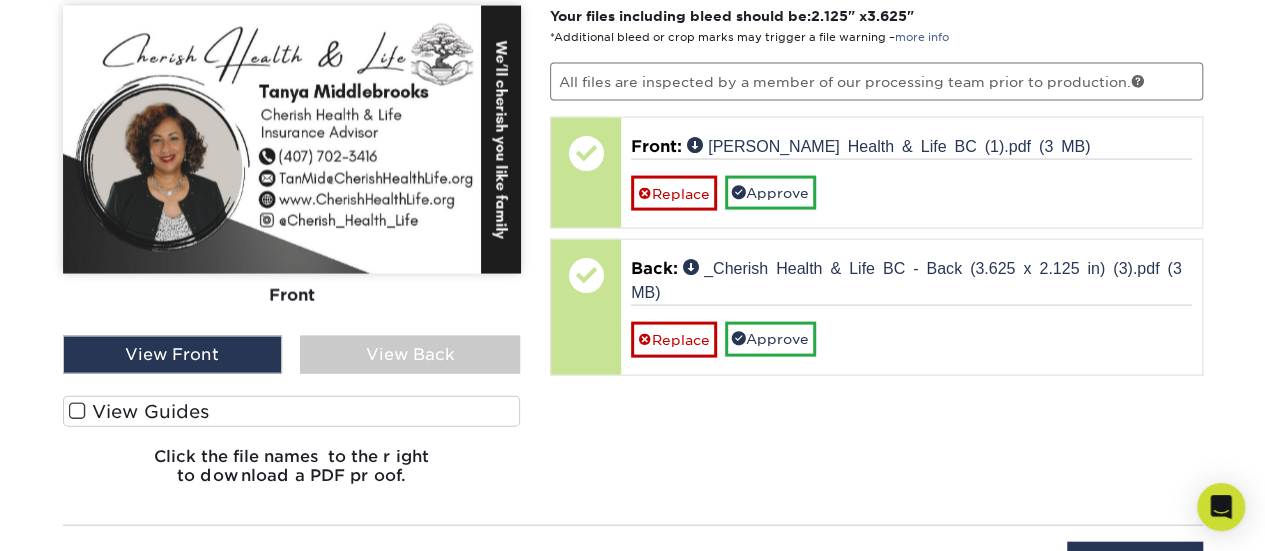 click at bounding box center (77, 411) 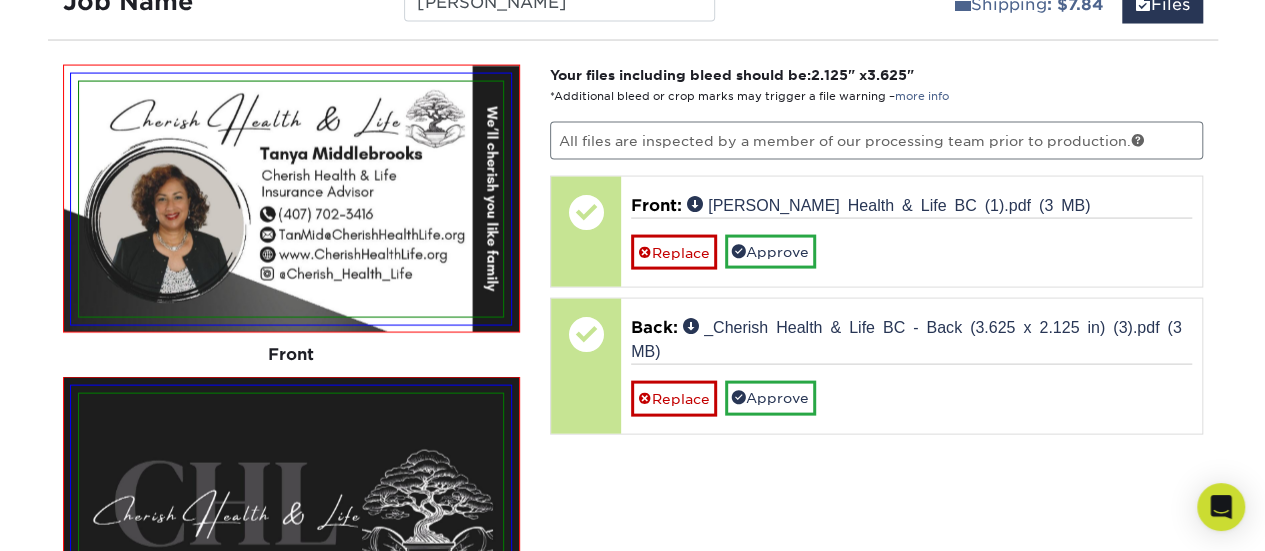 scroll, scrollTop: 1940, scrollLeft: 0, axis: vertical 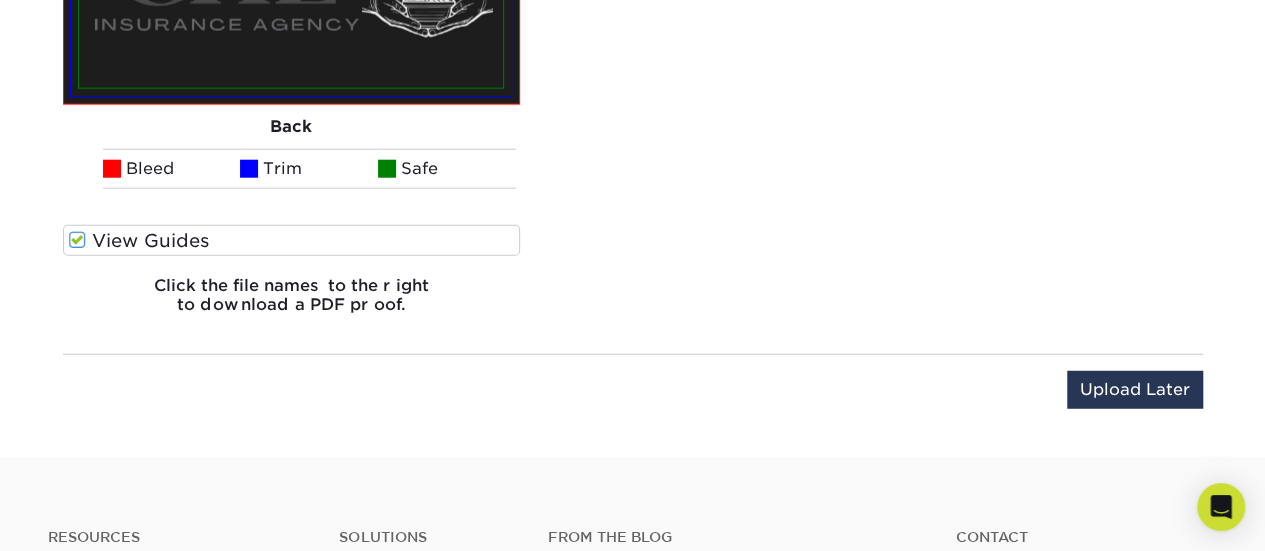 click at bounding box center [77, 240] 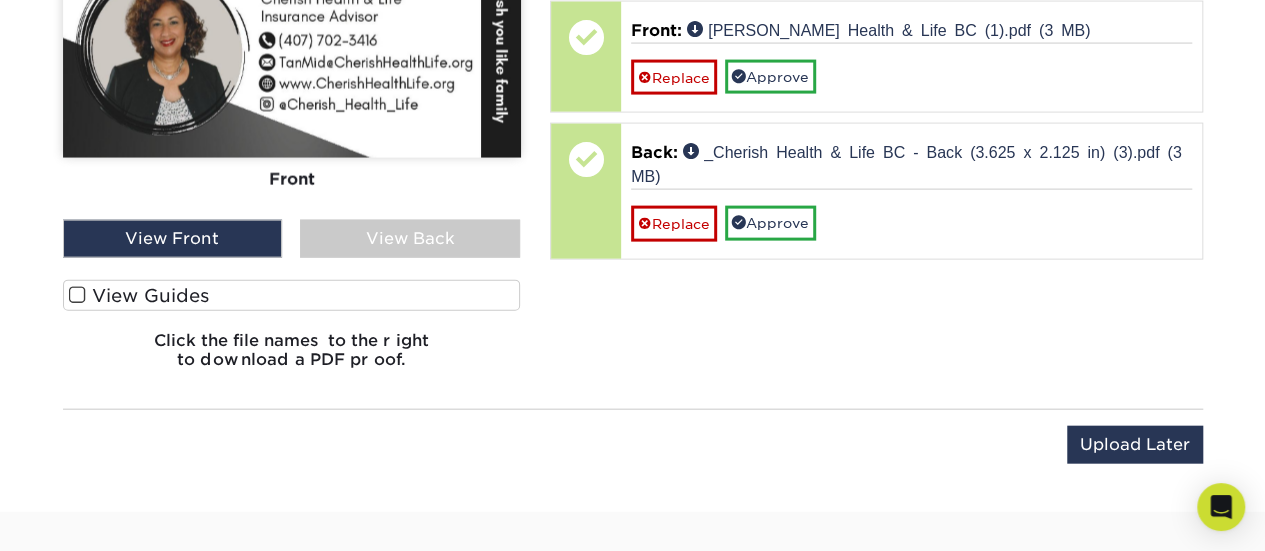scroll, scrollTop: 2141, scrollLeft: 0, axis: vertical 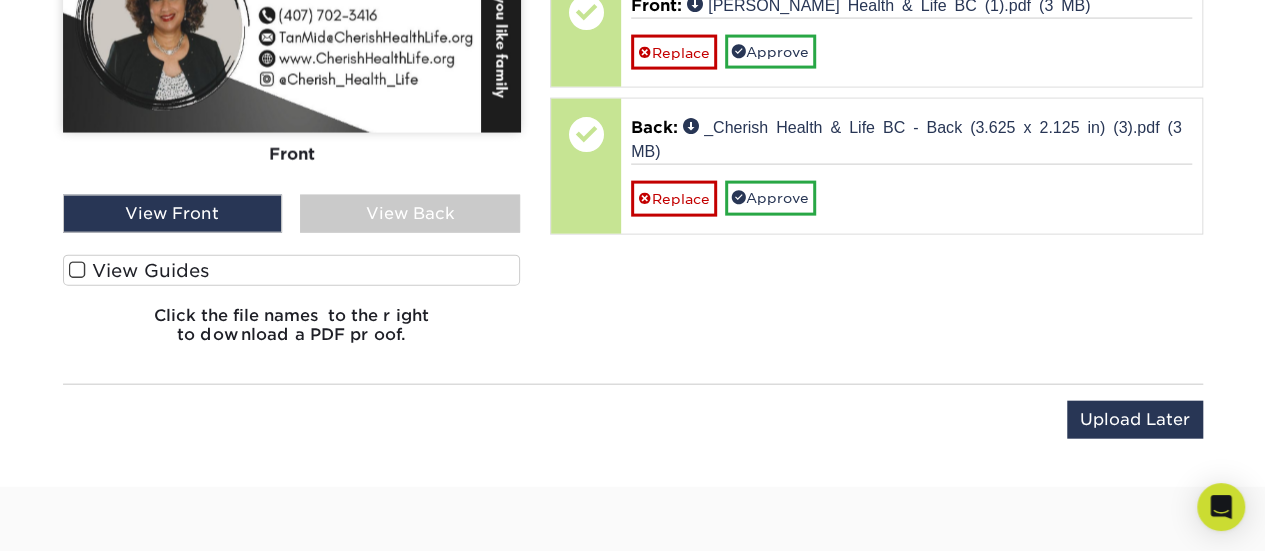 click at bounding box center (77, 270) 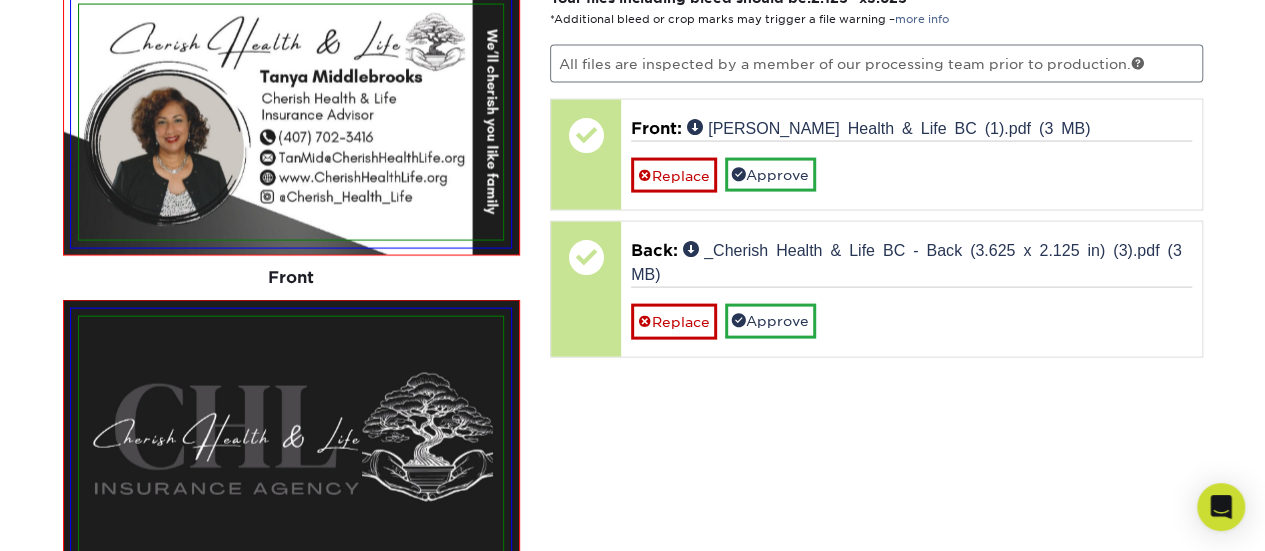 scroll, scrollTop: 1976, scrollLeft: 0, axis: vertical 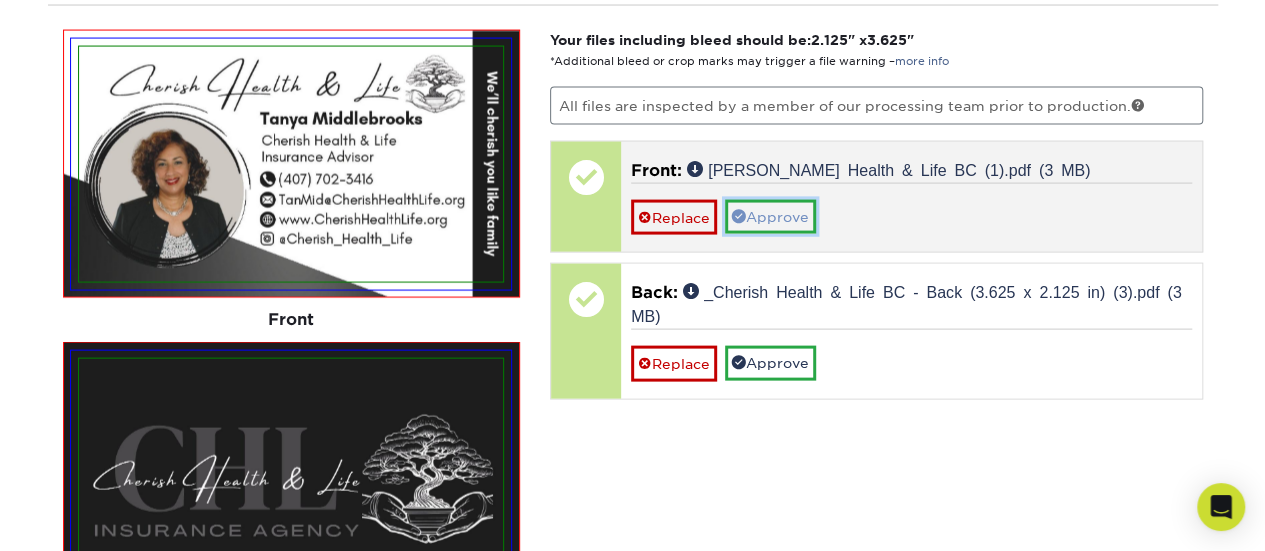 click on "Approve" at bounding box center [770, 217] 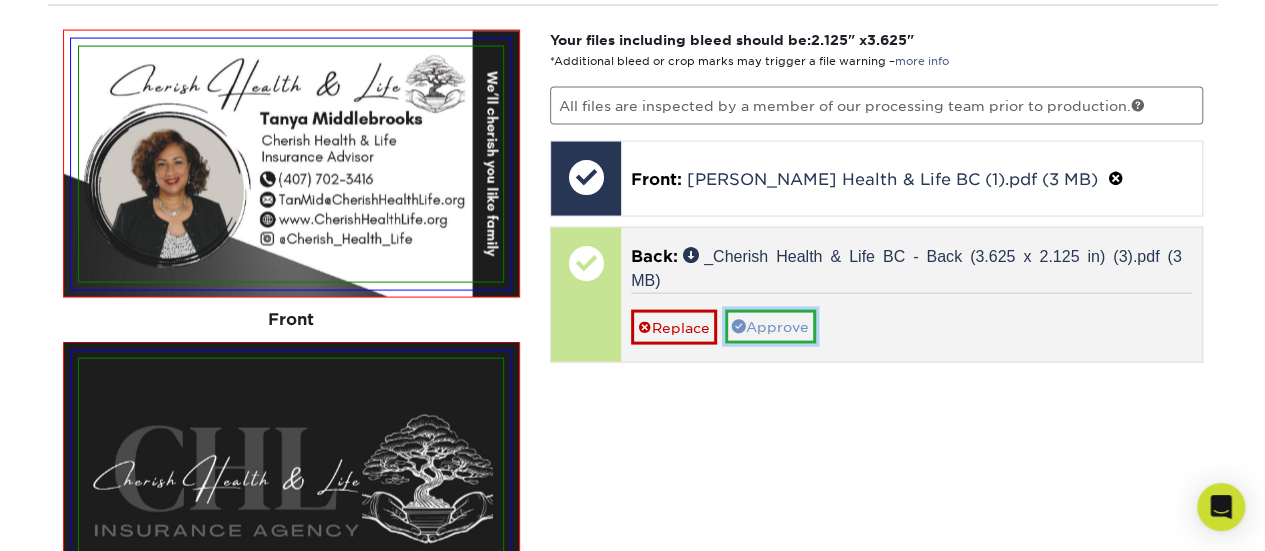 click on "Approve" at bounding box center [770, 327] 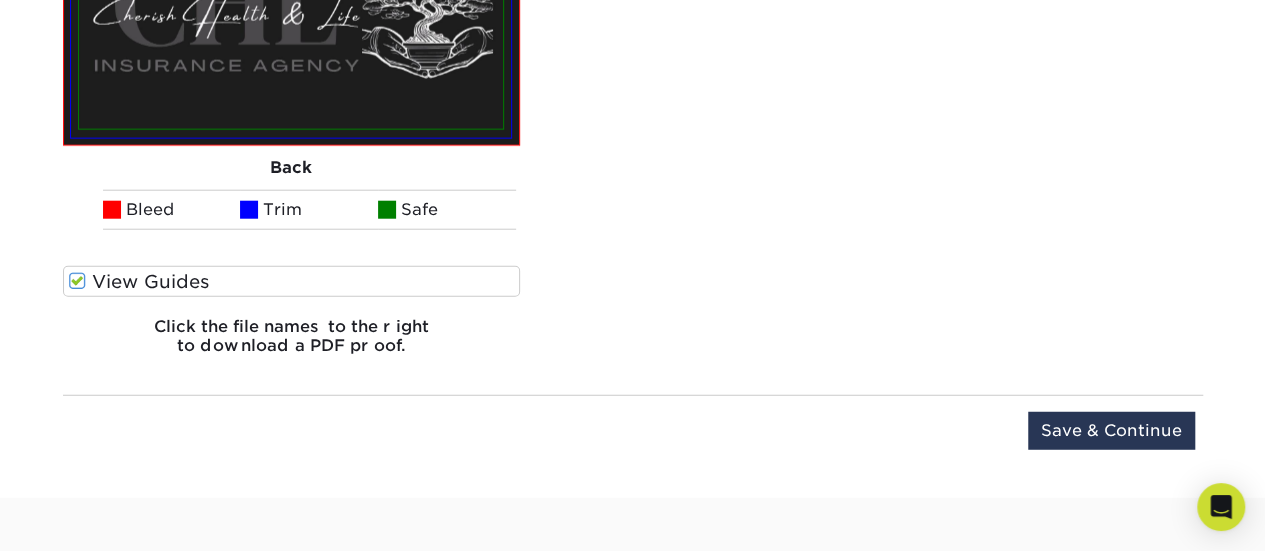 scroll, scrollTop: 2442, scrollLeft: 0, axis: vertical 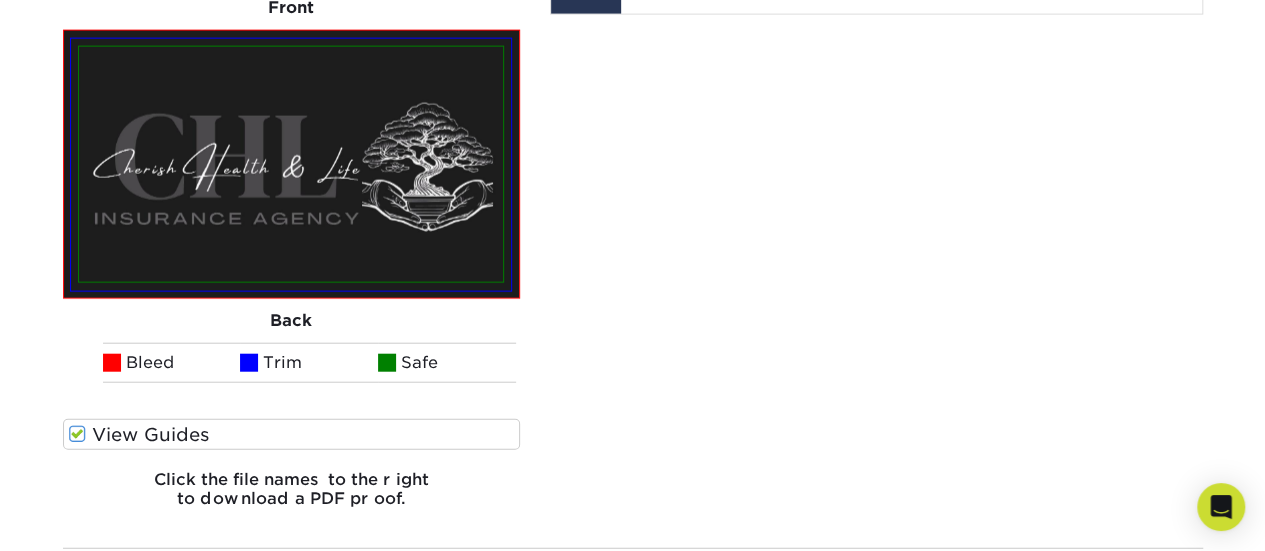 click on "View Guides" at bounding box center (292, 434) 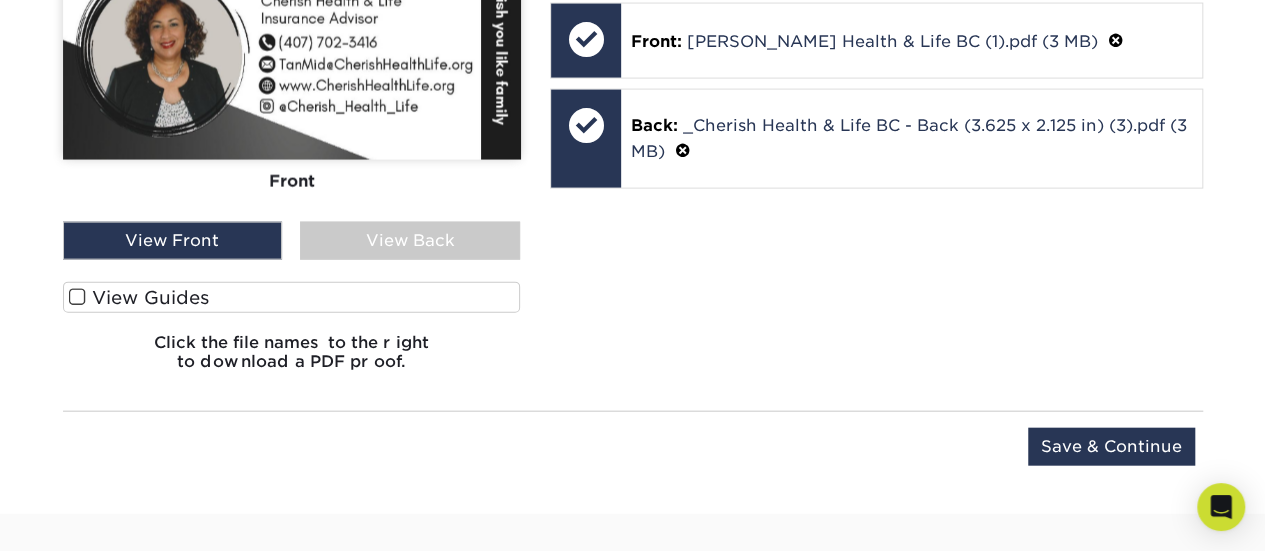 scroll, scrollTop: 2137, scrollLeft: 0, axis: vertical 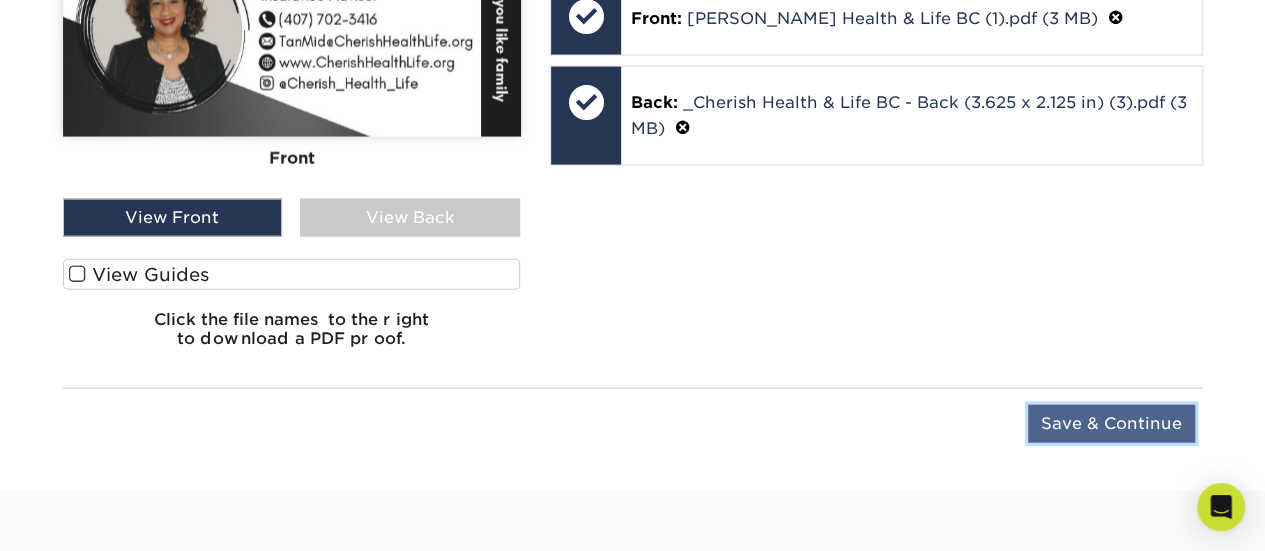 click on "Save & Continue" at bounding box center (1111, 424) 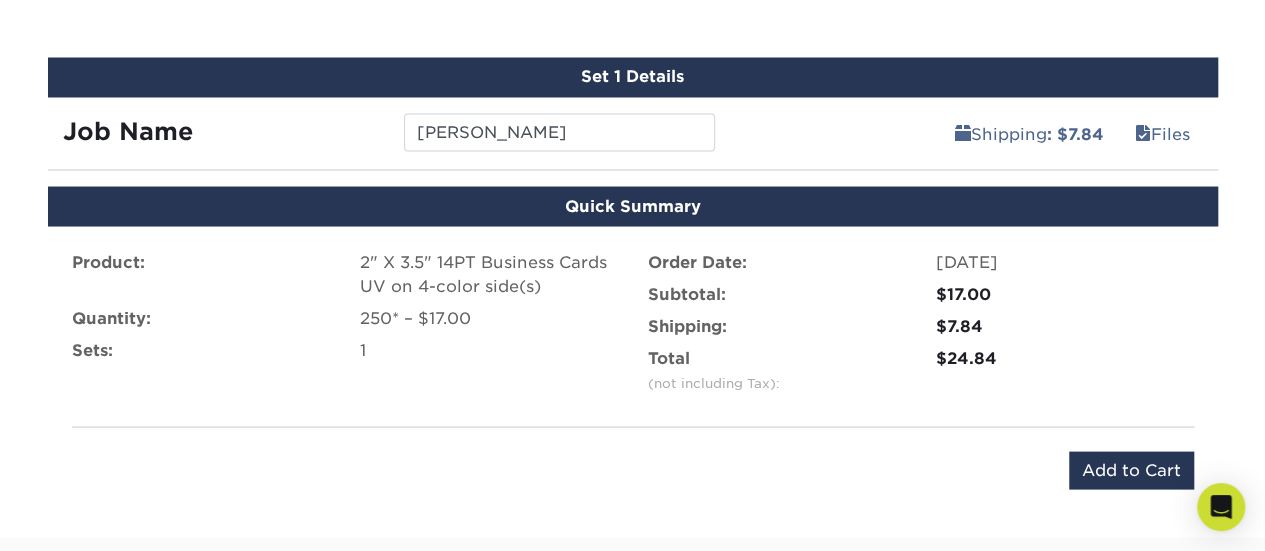 scroll, scrollTop: 1809, scrollLeft: 0, axis: vertical 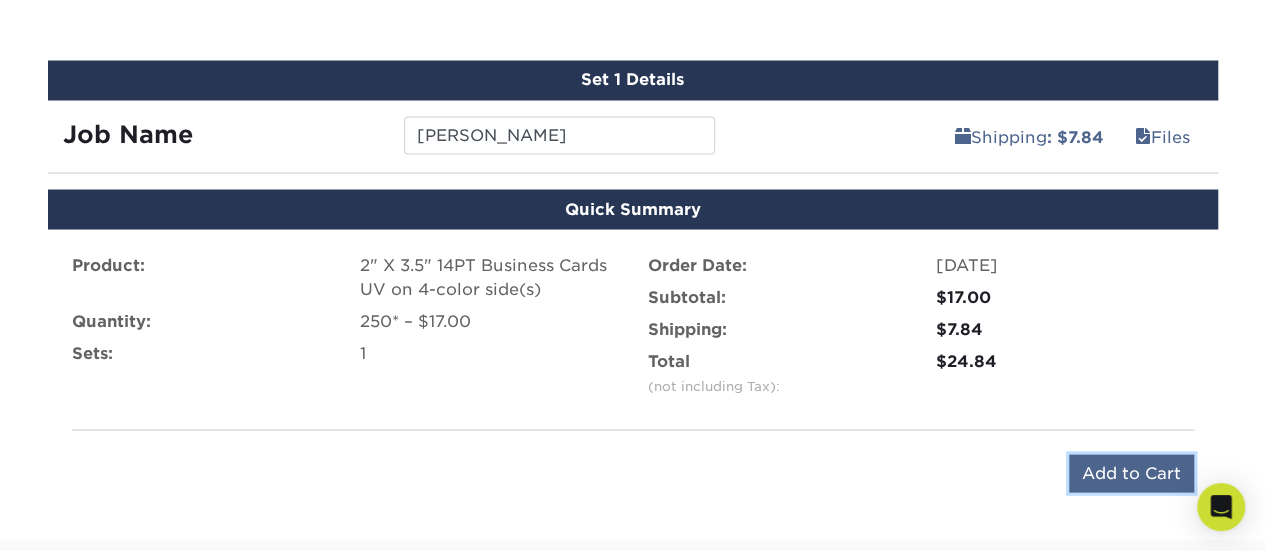 click on "Add to Cart" at bounding box center [1131, 473] 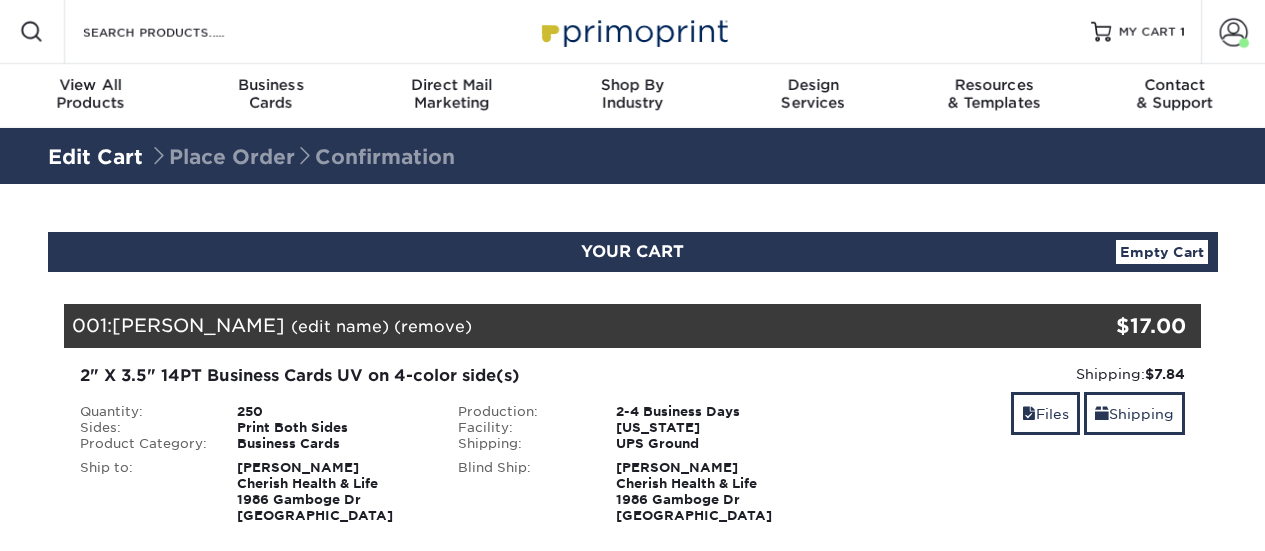 scroll, scrollTop: 0, scrollLeft: 0, axis: both 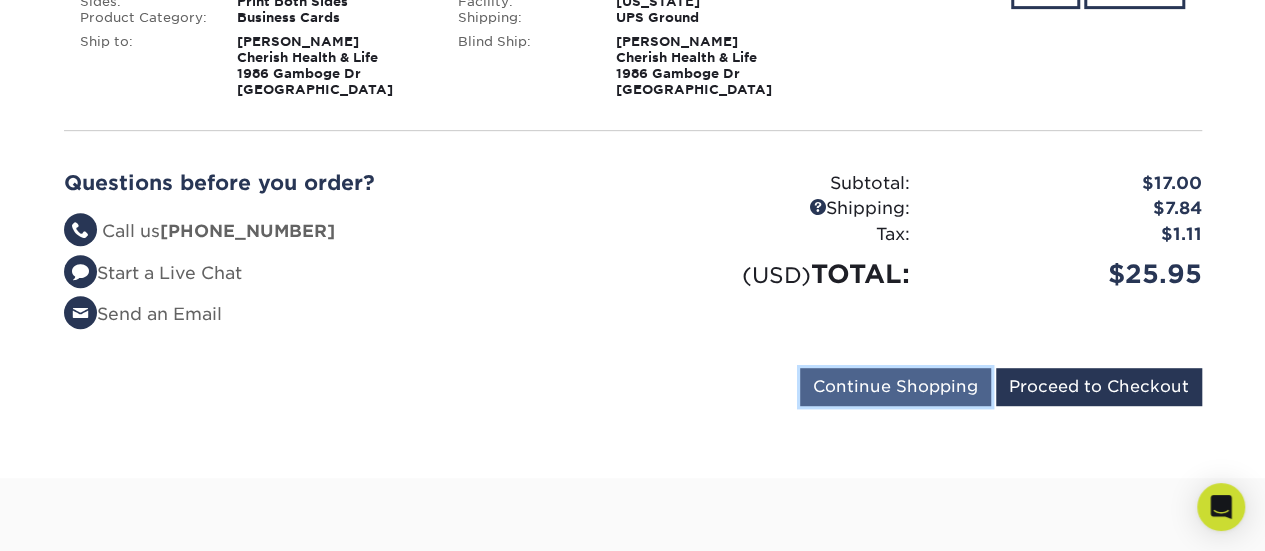 click on "Continue Shopping" at bounding box center (895, 387) 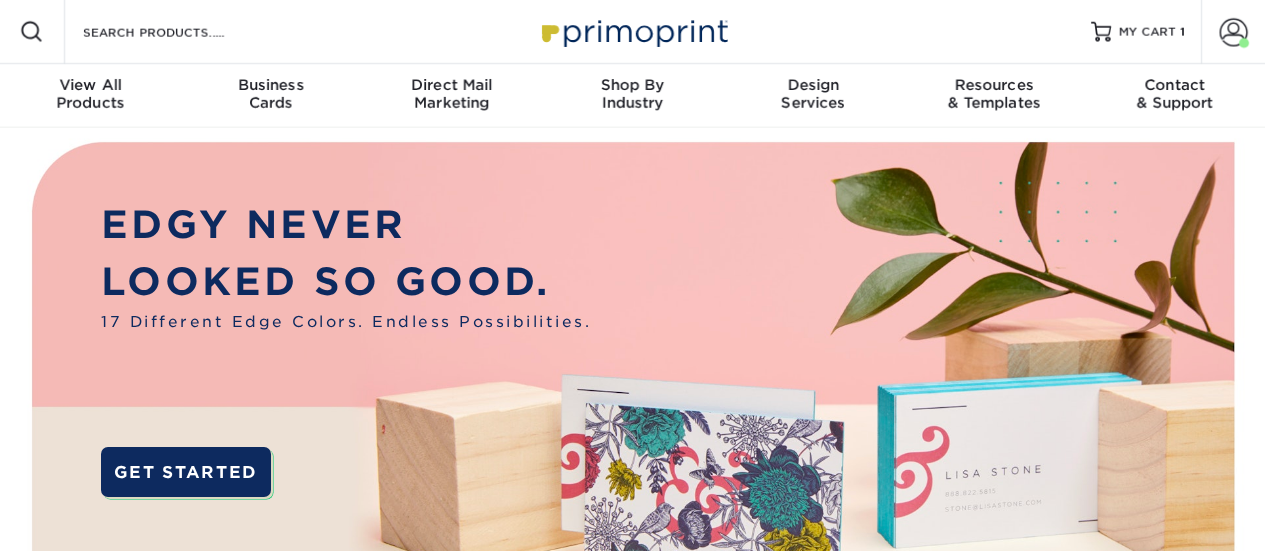 scroll, scrollTop: 0, scrollLeft: 0, axis: both 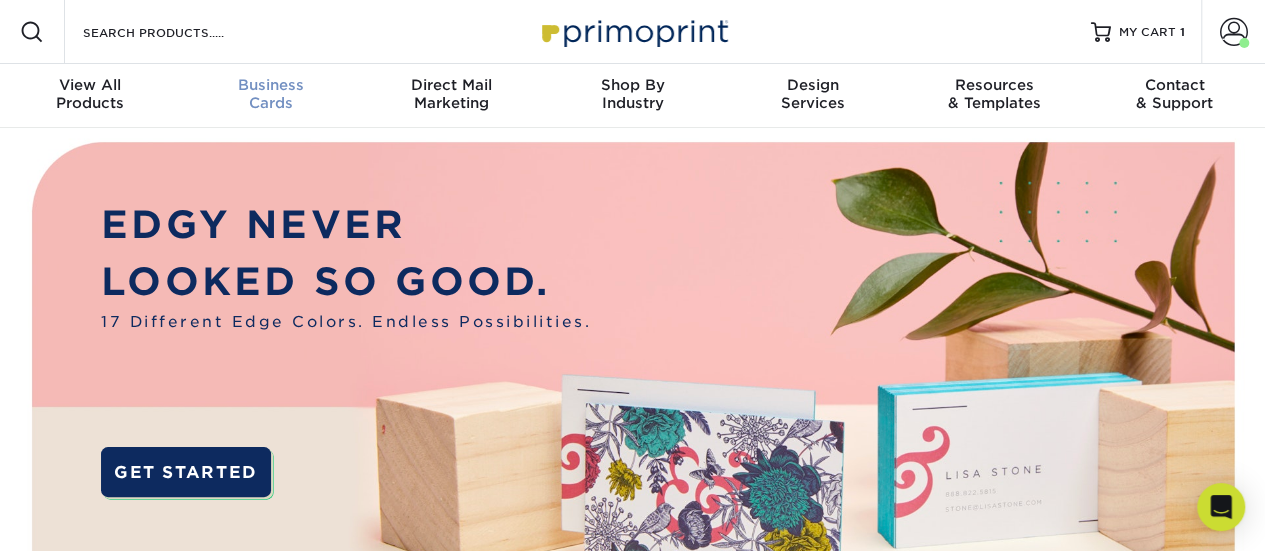 click on "Business" at bounding box center [271, 85] 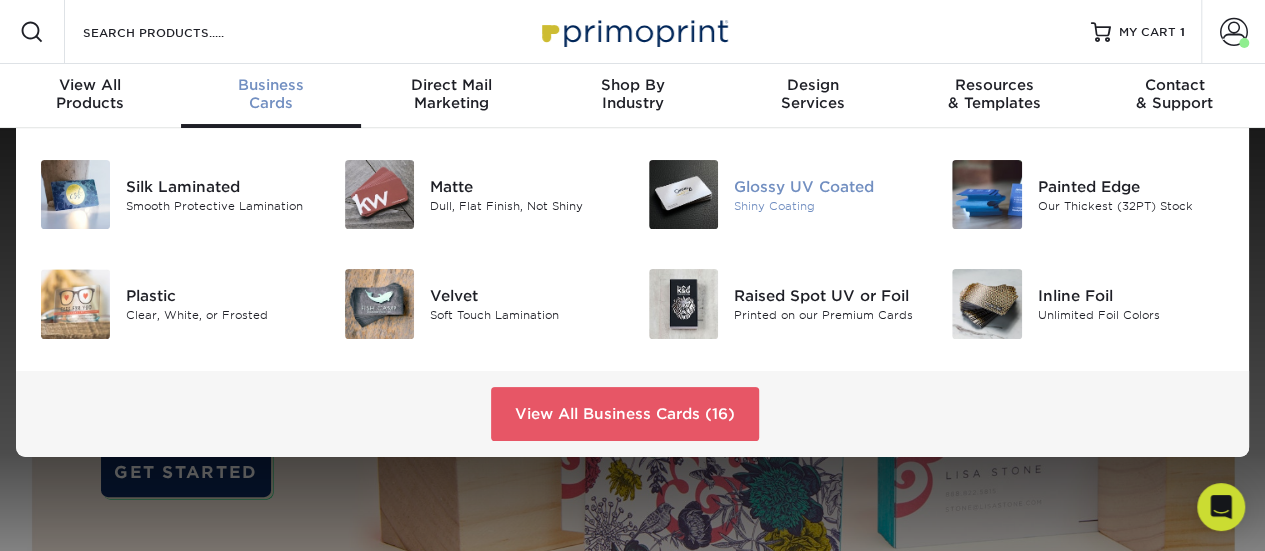 click on "Glossy UV Coated" at bounding box center [828, 186] 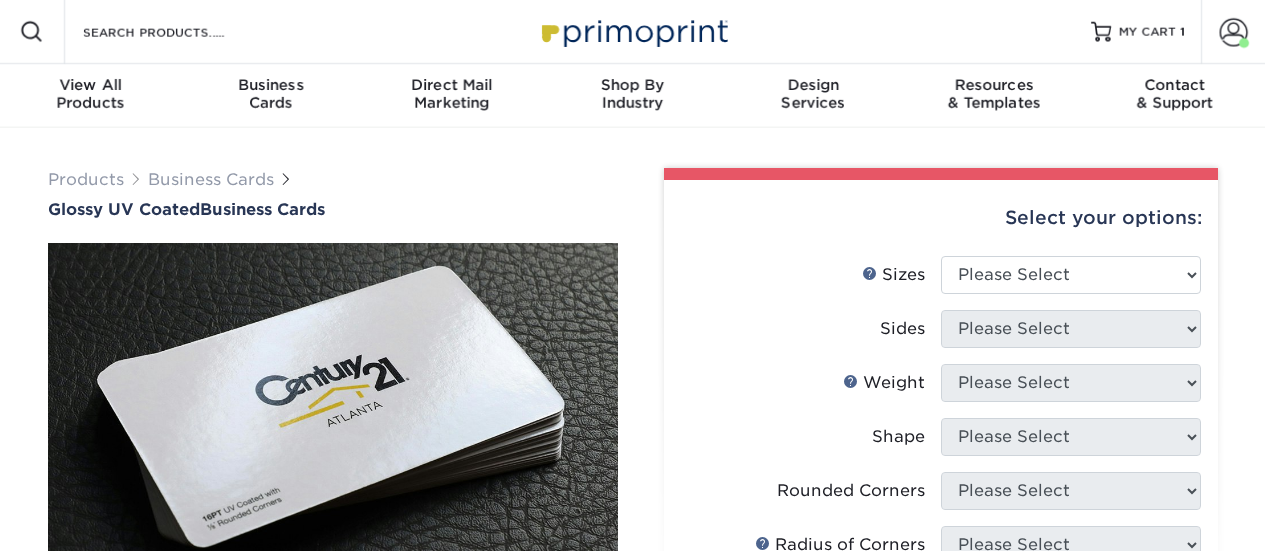 scroll, scrollTop: 0, scrollLeft: 0, axis: both 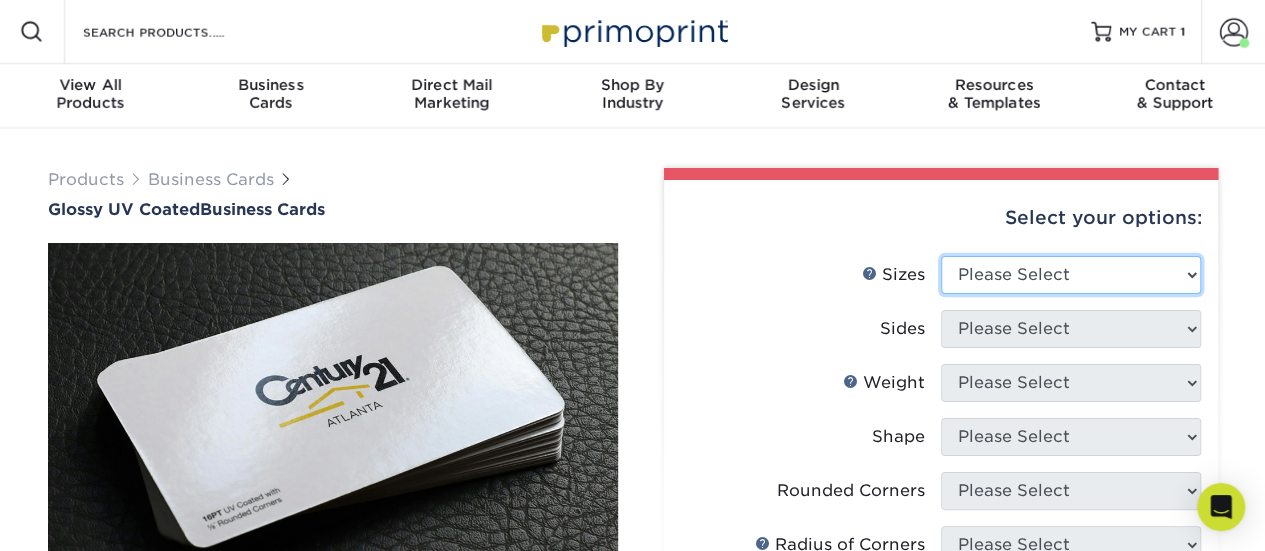 click on "Please Select
1.5" x 3.5"  - Mini
1.75" x 3.5" - Mini
2" x 2" - Square
2" x 3" - Mini
2" x 3.5" - Standard
2" x 7" - Foldover Card
2.125" x 3.375" - European
2.5" x 2.5" - Square 3.5" x 4" - Foldover Card" at bounding box center (1071, 275) 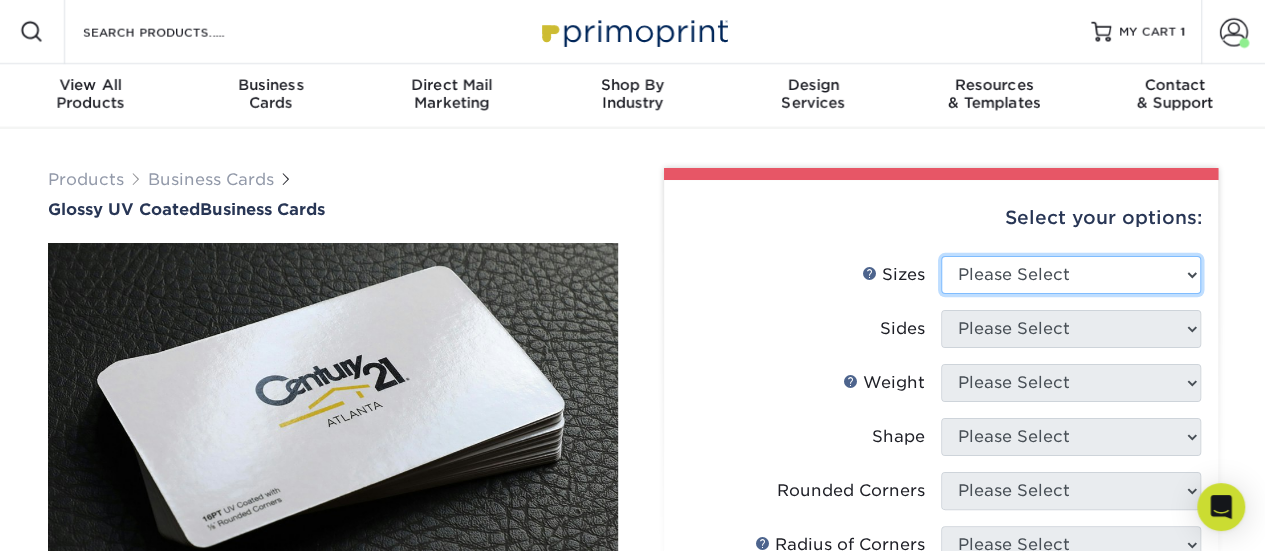 select on "2.00x3.50" 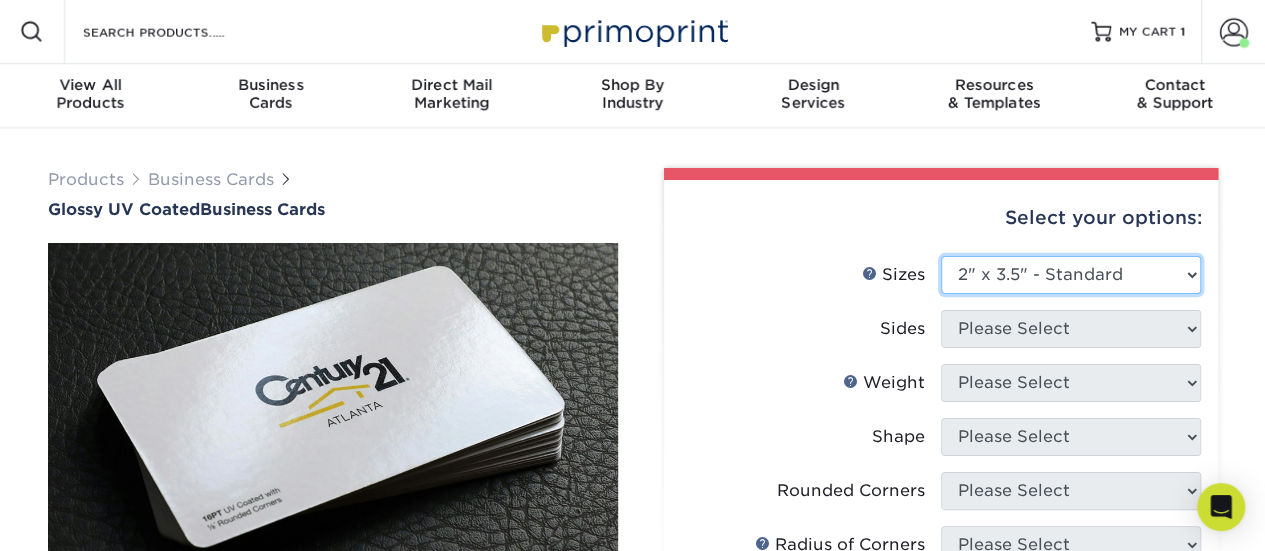 click on "Please Select
1.5" x 3.5"  - Mini
1.75" x 3.5" - Mini
2" x 2" - Square
2" x 3" - Mini
2" x 3.5" - Standard
2" x 7" - Foldover Card
2.125" x 3.375" - European
2.5" x 2.5" - Square 3.5" x 4" - Foldover Card" at bounding box center [1071, 275] 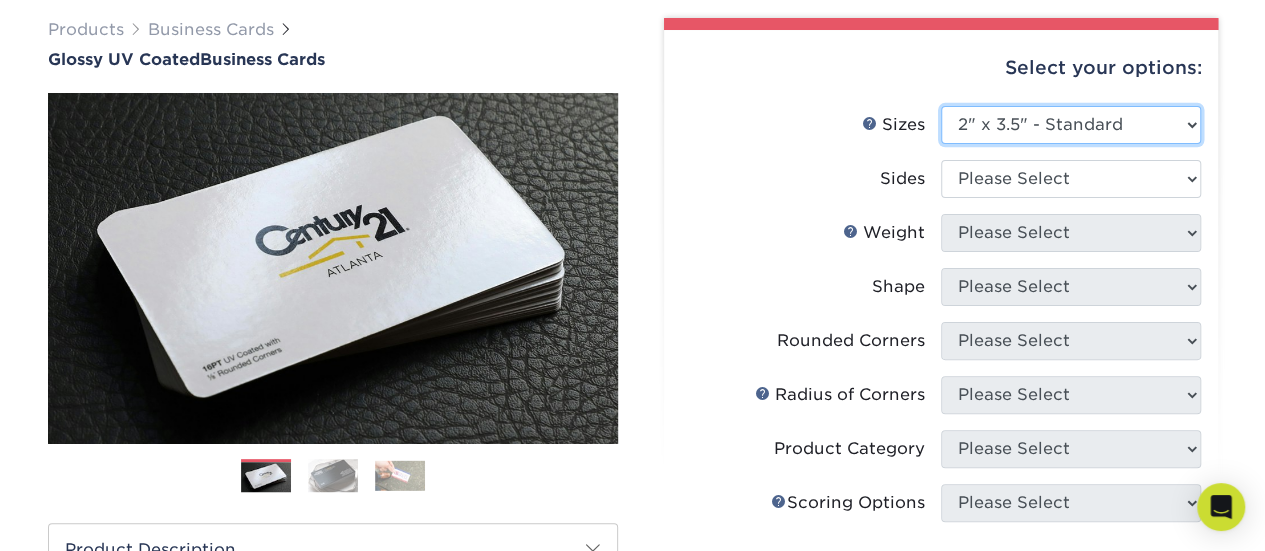 scroll, scrollTop: 178, scrollLeft: 0, axis: vertical 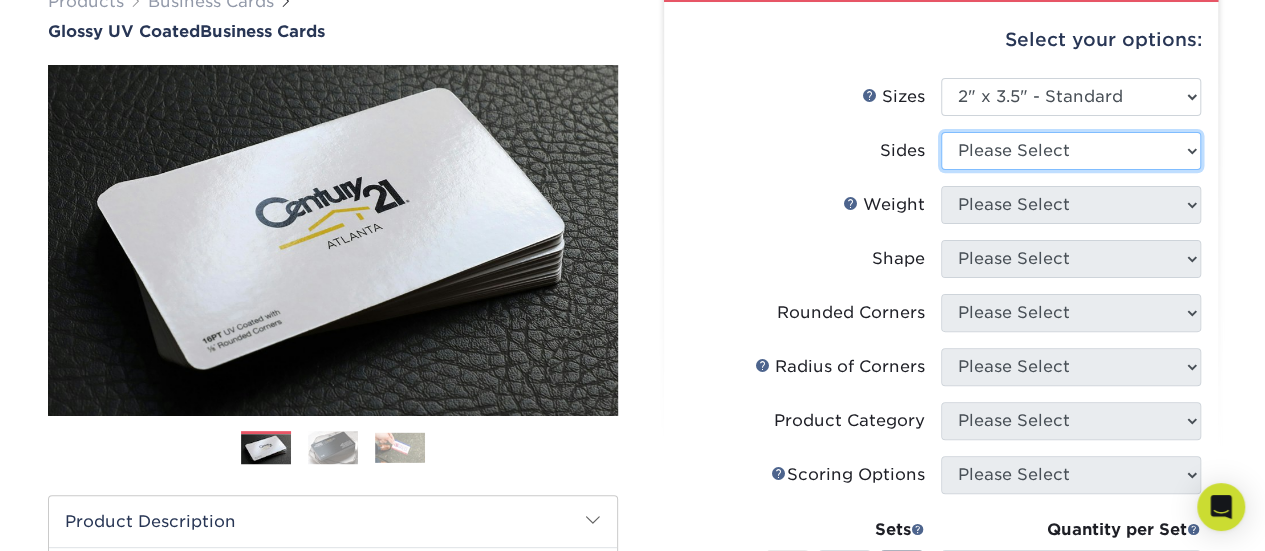 click on "Please Select Print Both Sides Print Front Only" at bounding box center [1071, 151] 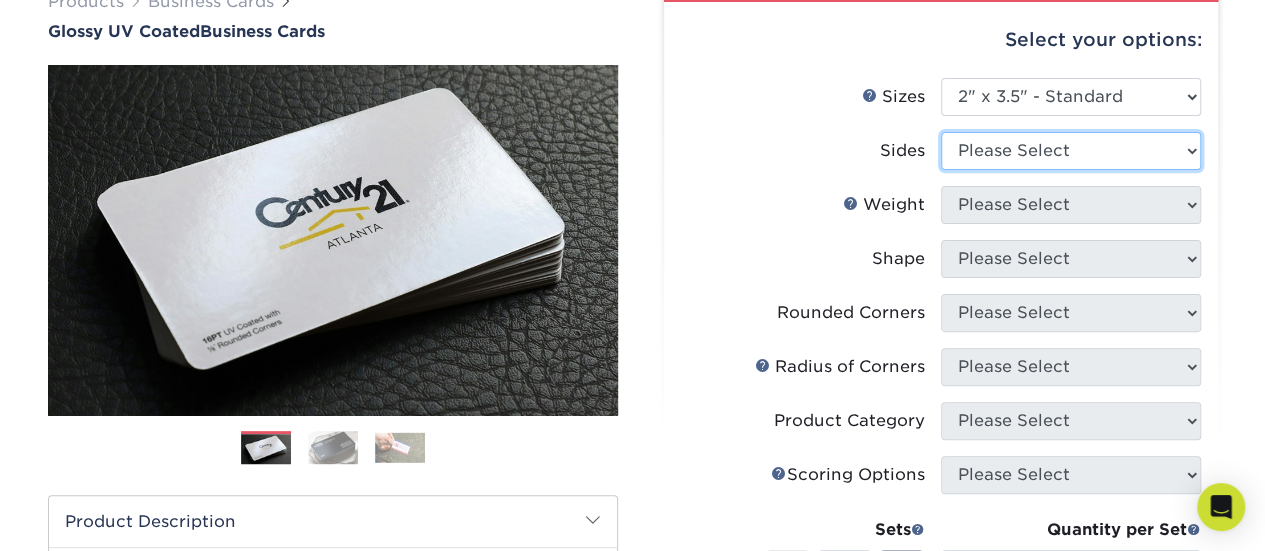 select on "13abbda7-1d64-4f25-8bb2-c179b224825d" 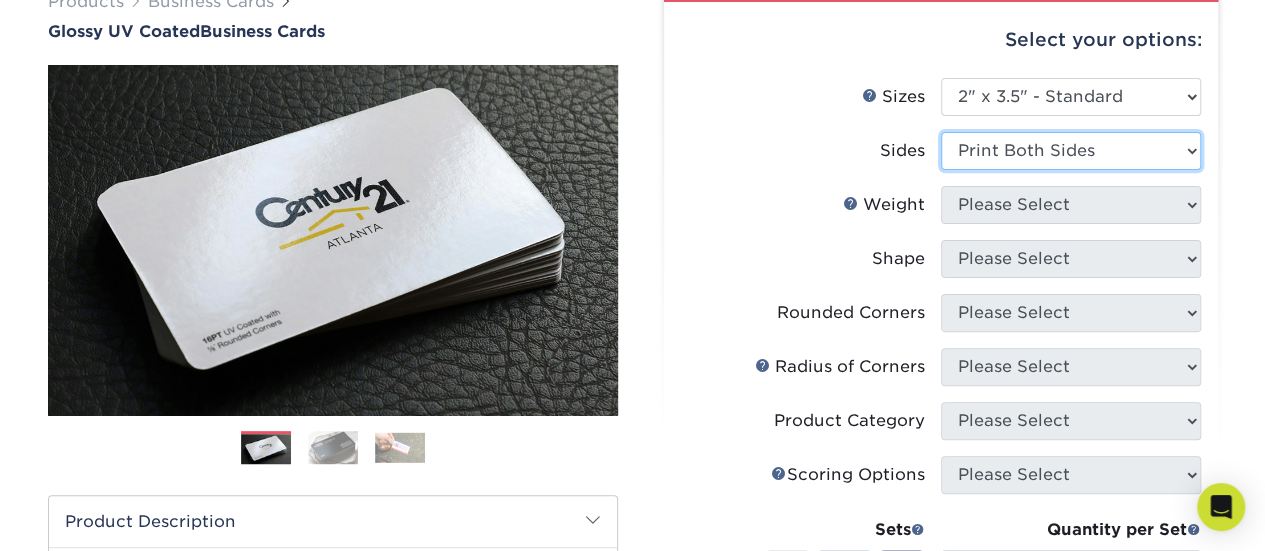 click on "Please Select Print Both Sides Print Front Only" at bounding box center (1071, 151) 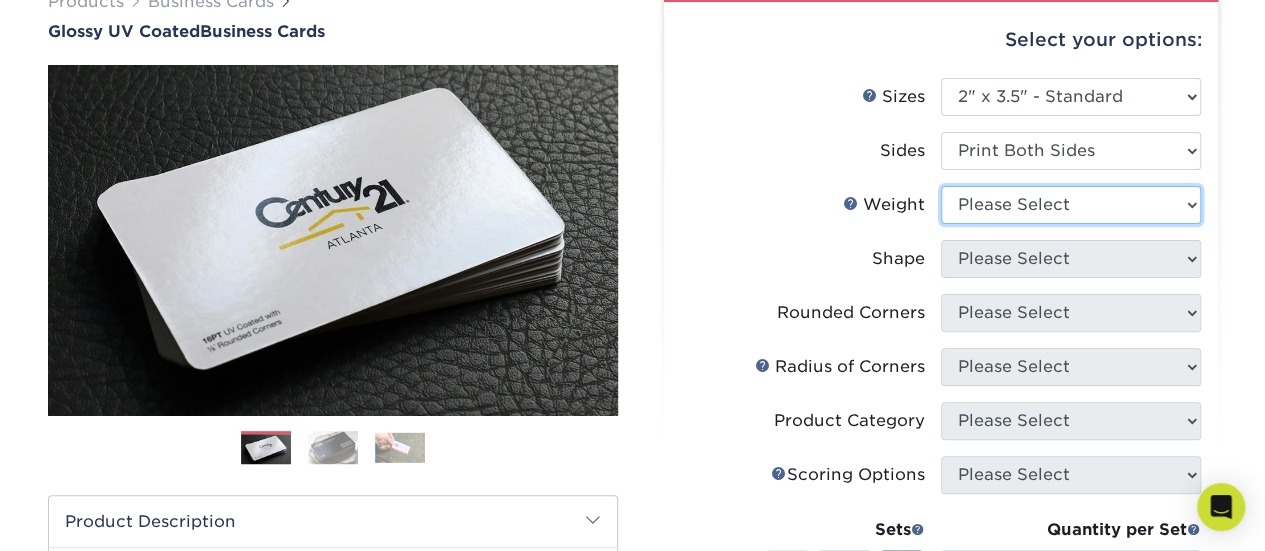 click on "Please Select 16PT 14PT" at bounding box center [1071, 205] 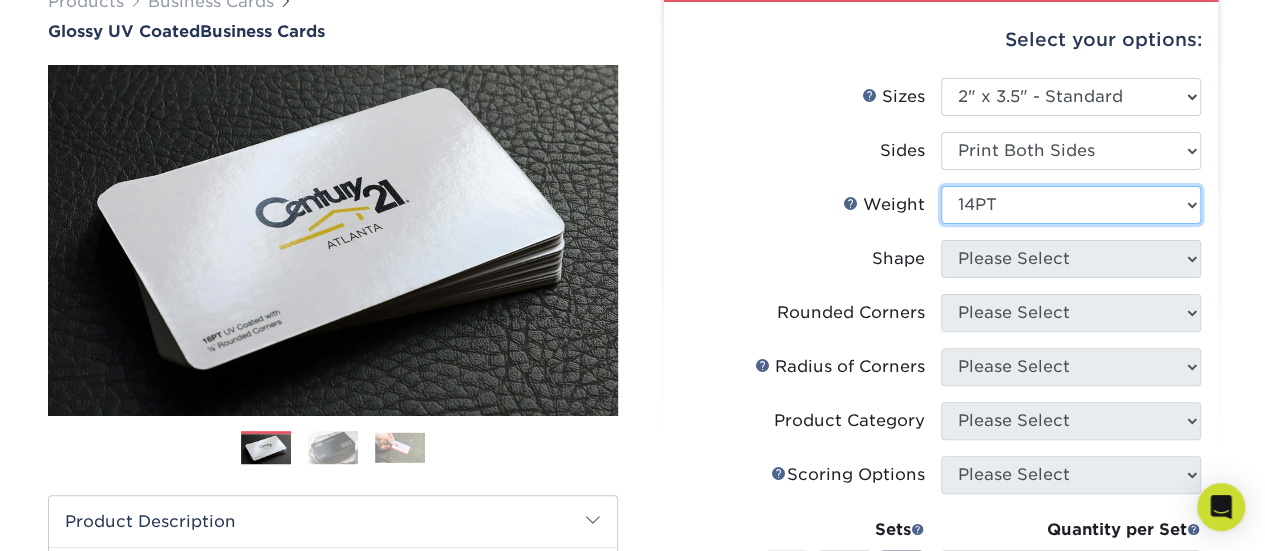 click on "Please Select 16PT 14PT" at bounding box center (1071, 205) 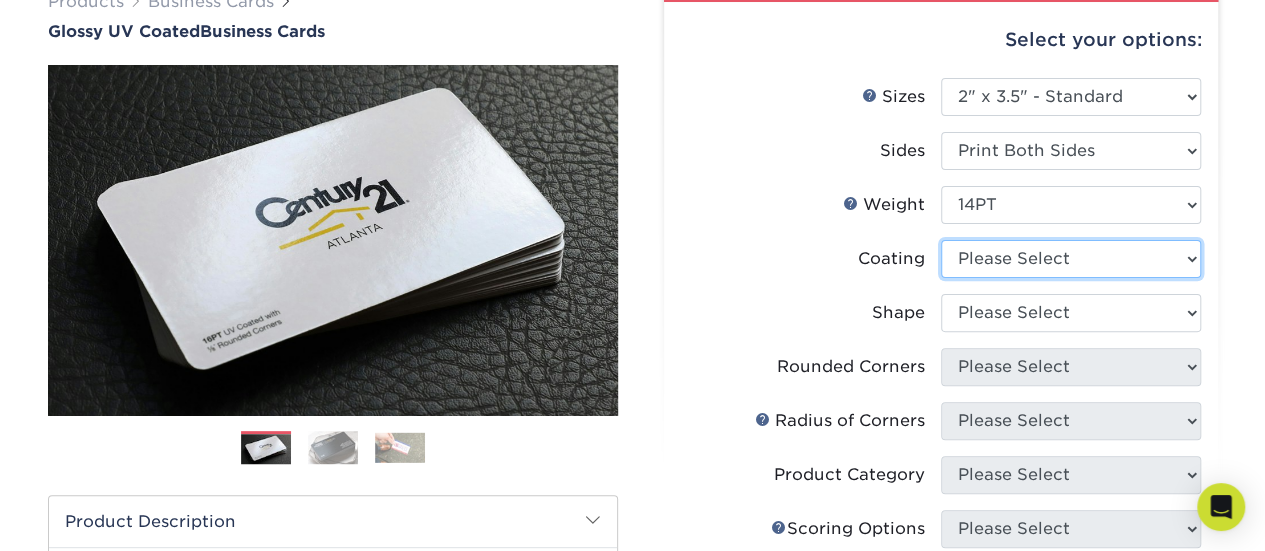 click at bounding box center [1071, 259] 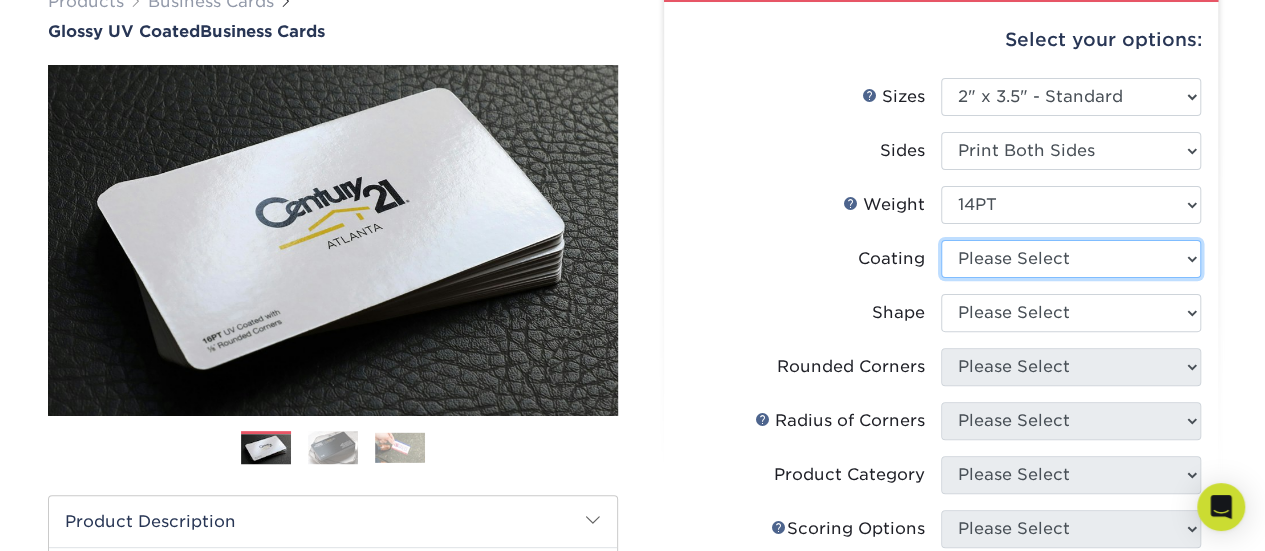 select on "ae367451-b2b8-45df-a344-0f05b6a12993" 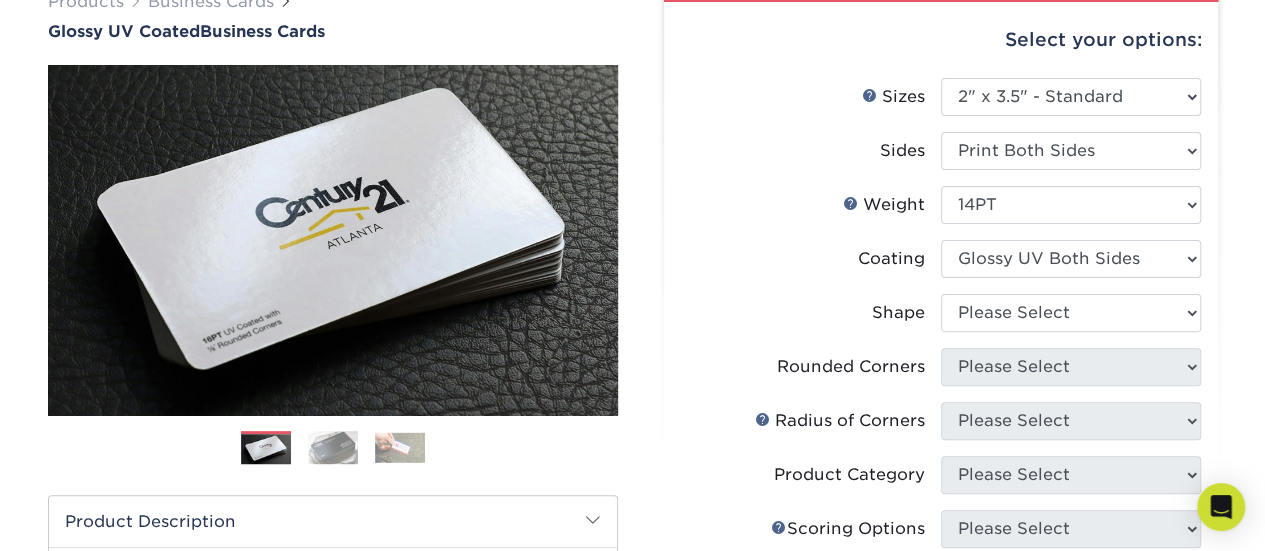 click at bounding box center [1071, 259] 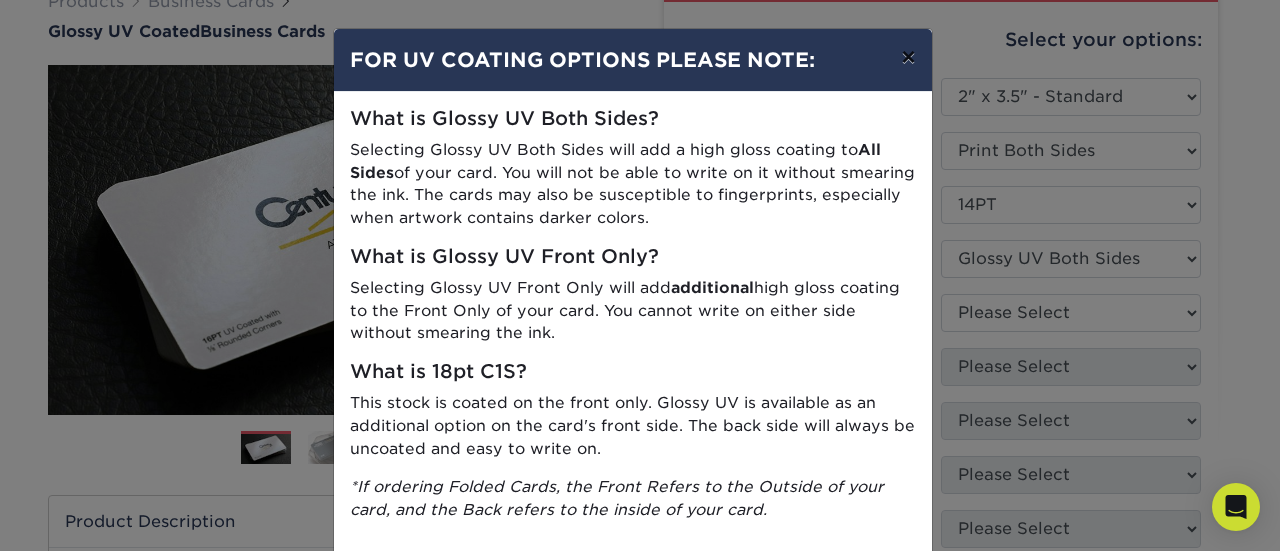 click on "×" at bounding box center (908, 57) 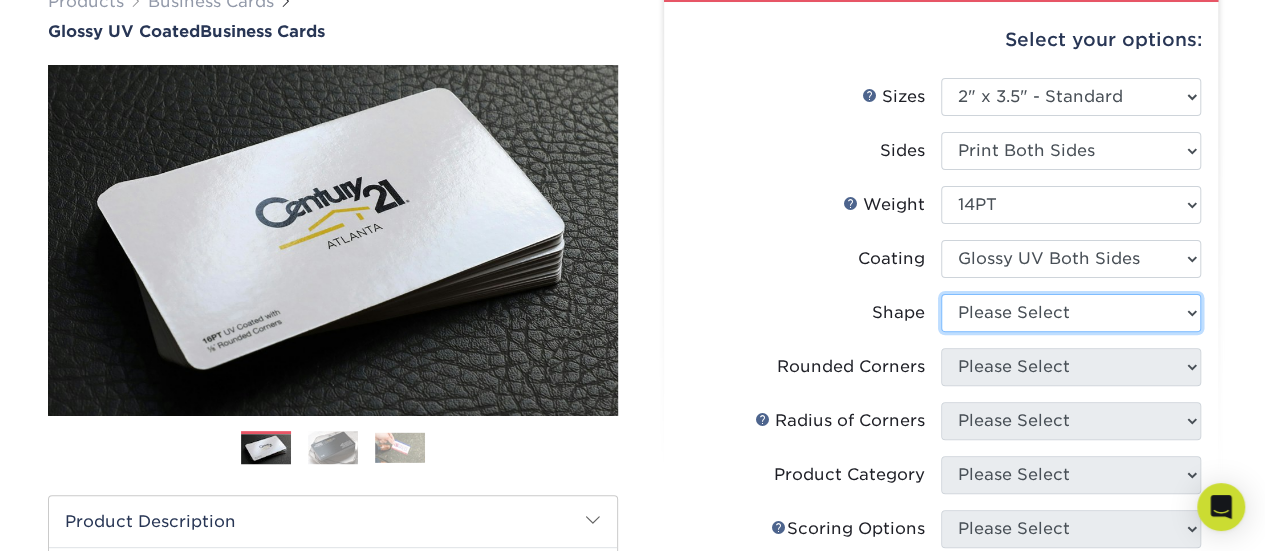 click on "Please Select Standard" at bounding box center (1071, 313) 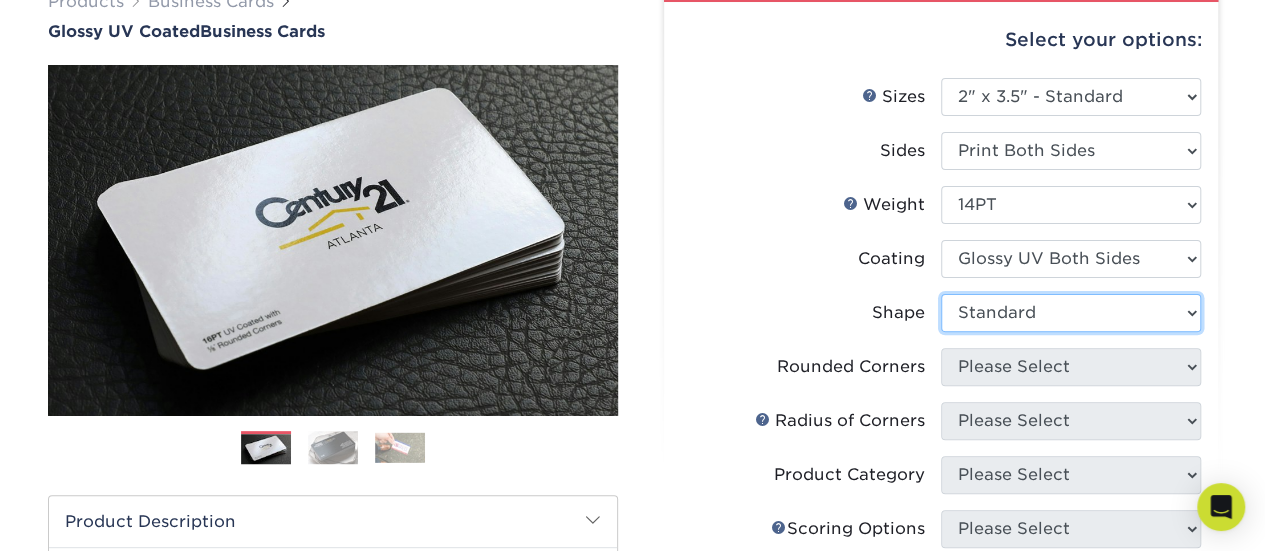 click on "Please Select Standard" at bounding box center (1071, 313) 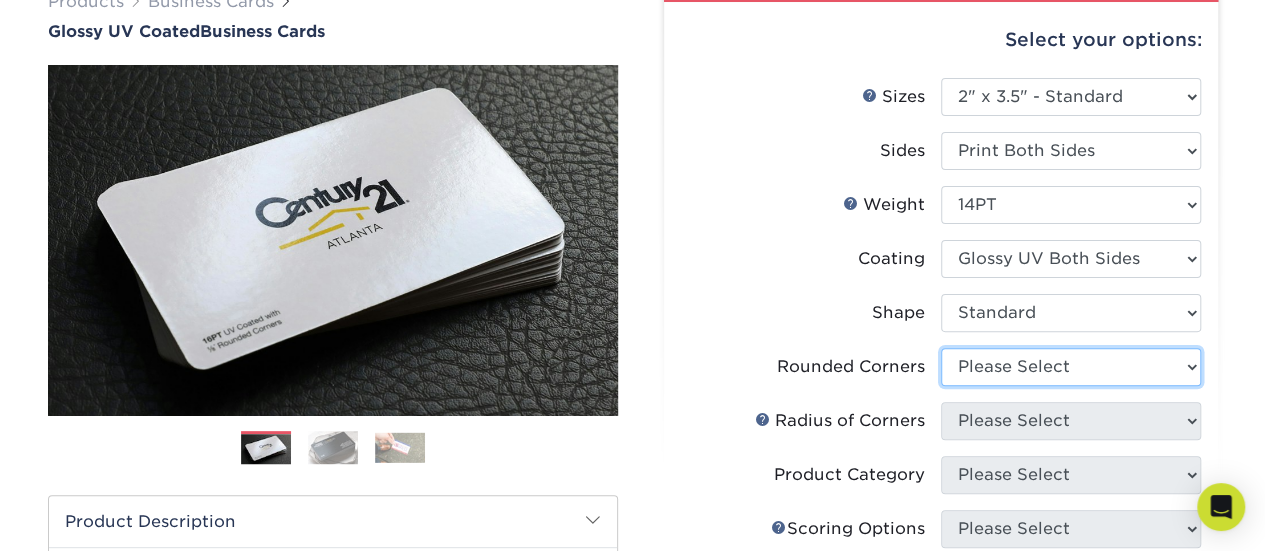 click on "Please Select
Yes - Round 2 Corners                                                    Yes - Round 4 Corners                                                    No" at bounding box center [1071, 367] 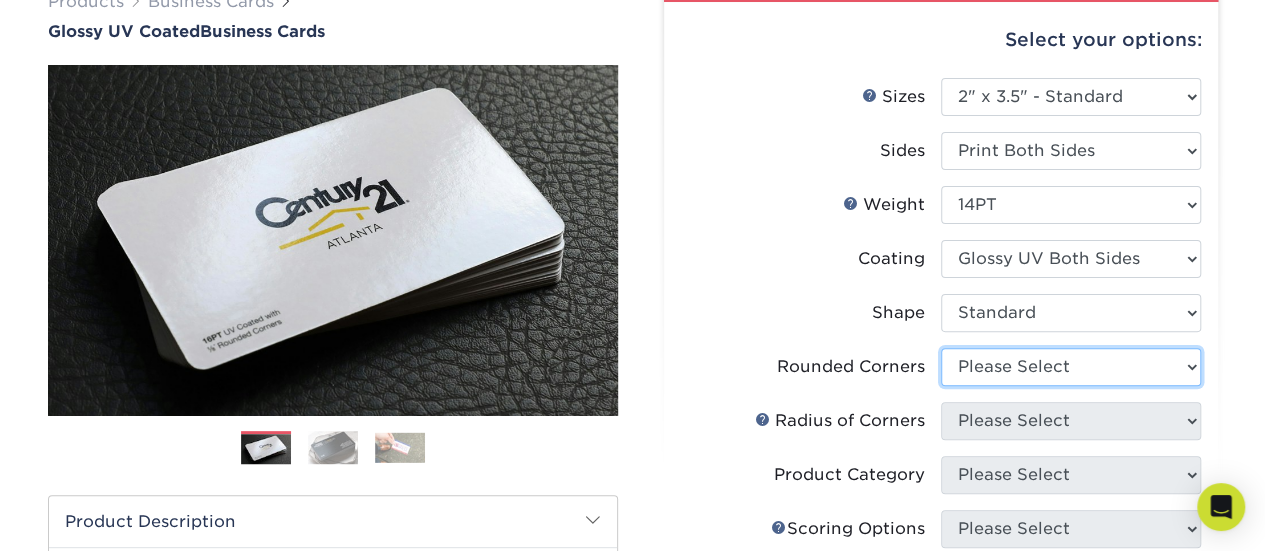select on "0" 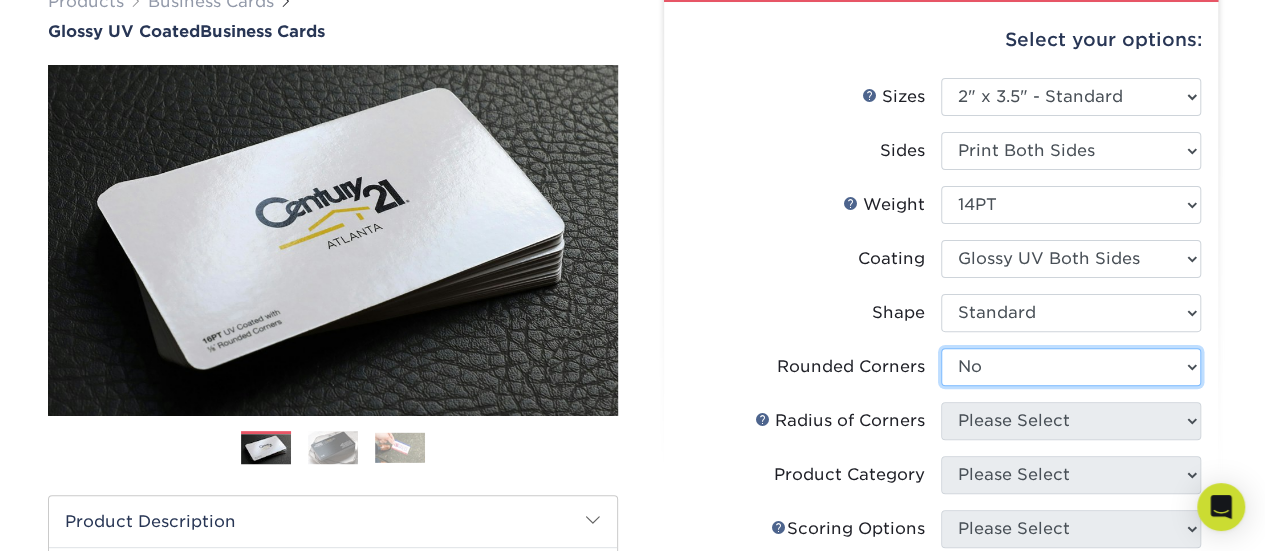 click on "Please Select
Yes - Round 2 Corners                                                    Yes - Round 4 Corners                                                    No" at bounding box center [1071, 367] 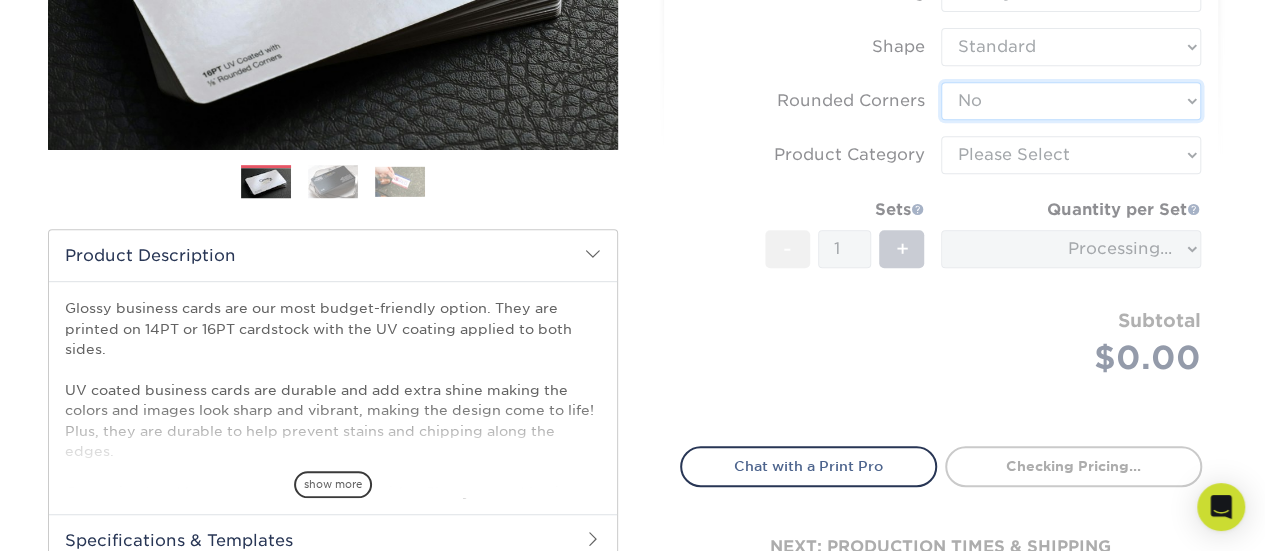 scroll, scrollTop: 476, scrollLeft: 0, axis: vertical 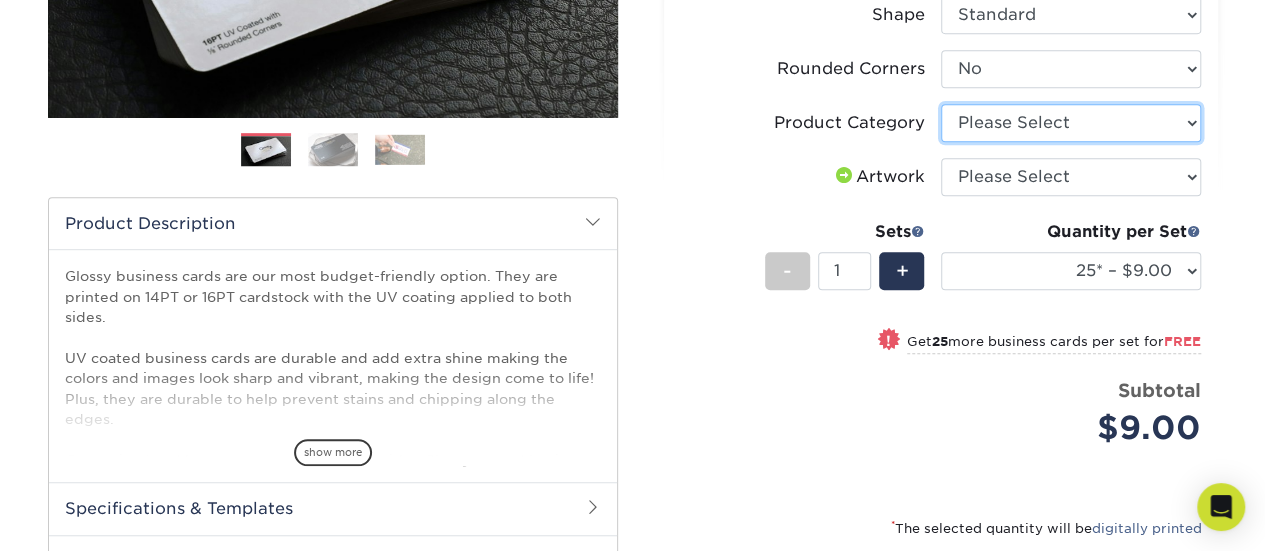 click on "Please Select Business Cards" at bounding box center [1071, 123] 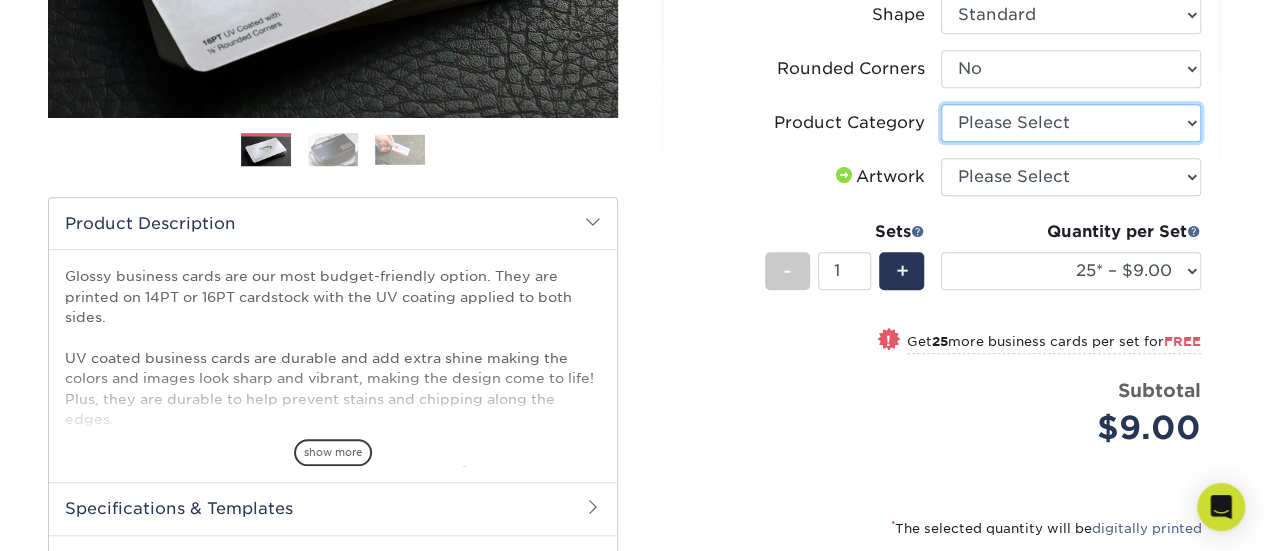 select on "3b5148f1-0588-4f88-a218-97bcfdce65c1" 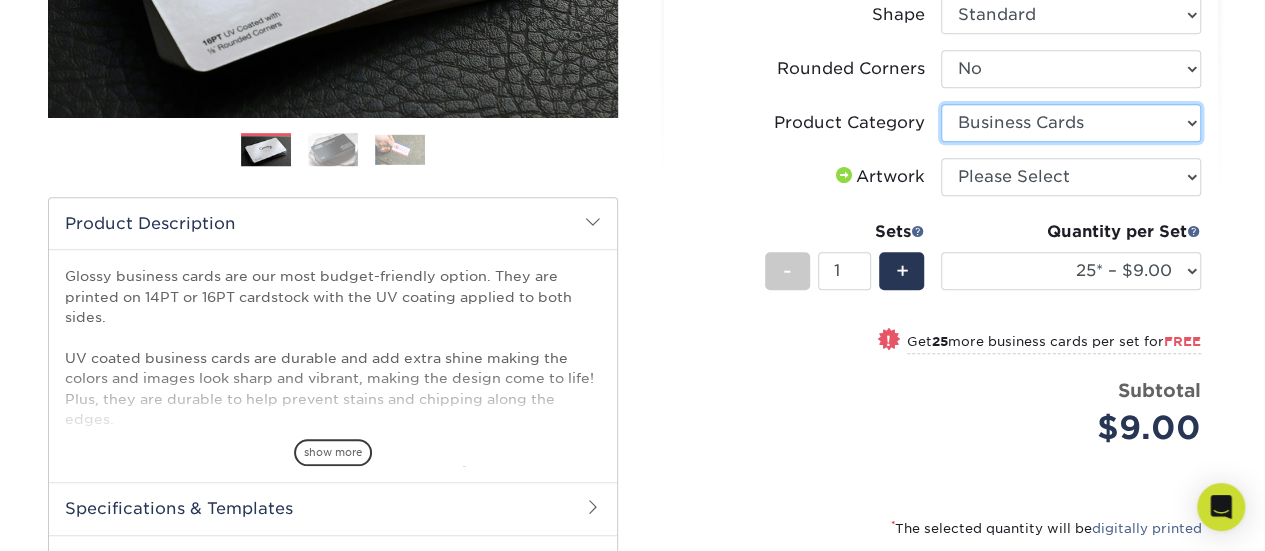 click on "Please Select Business Cards" at bounding box center (1071, 123) 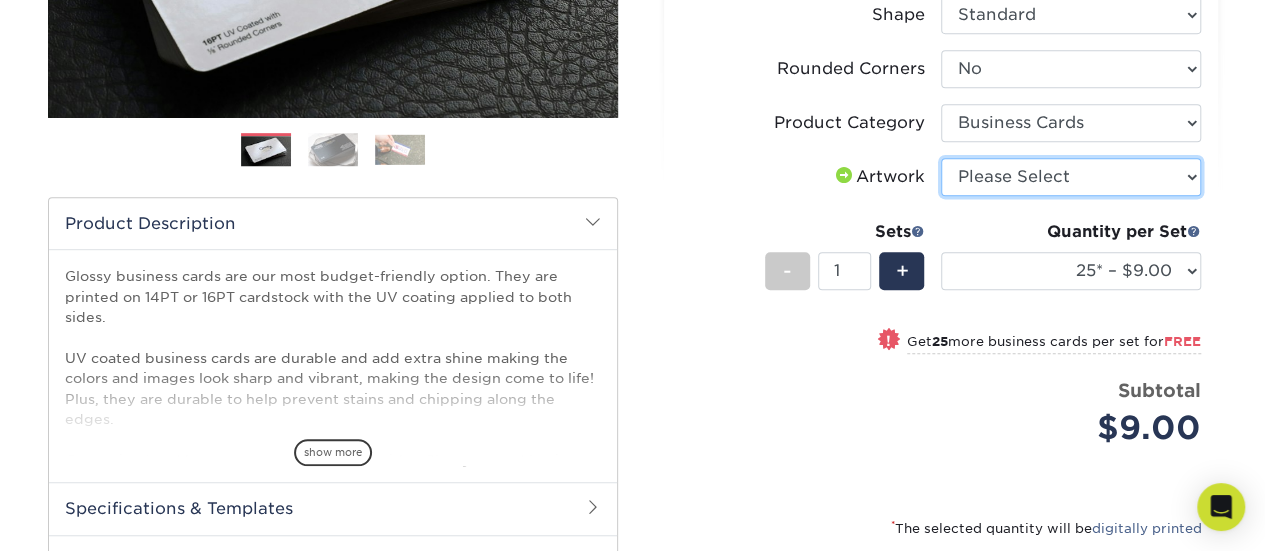 click on "Please Select I will upload files I need a design - $100" at bounding box center (1071, 177) 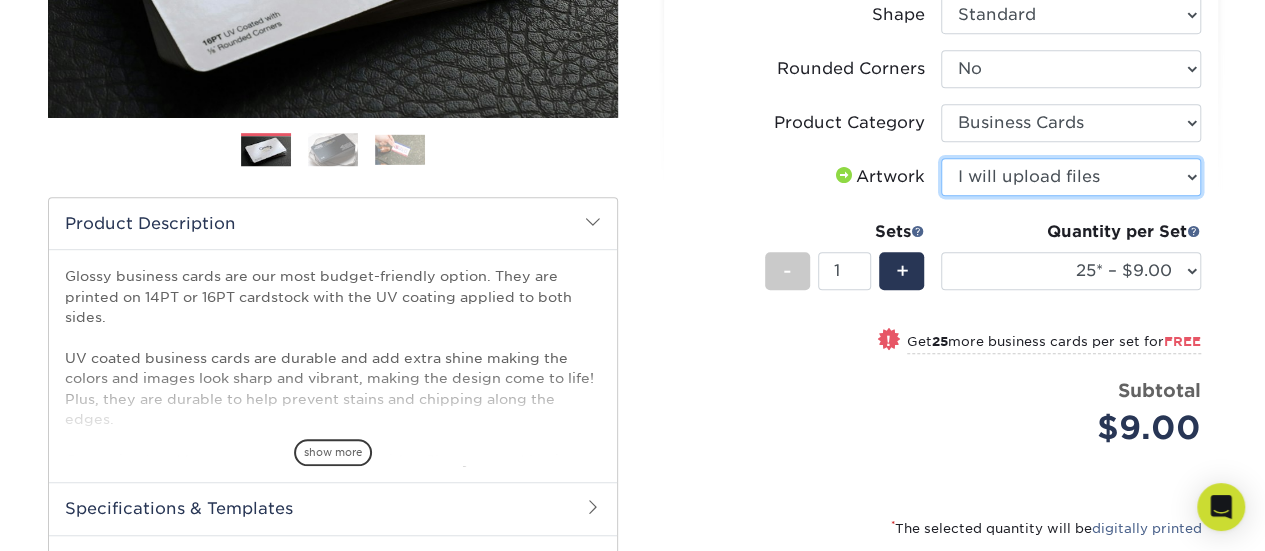 click on "Please Select I will upload files I need a design - $100" at bounding box center (1071, 177) 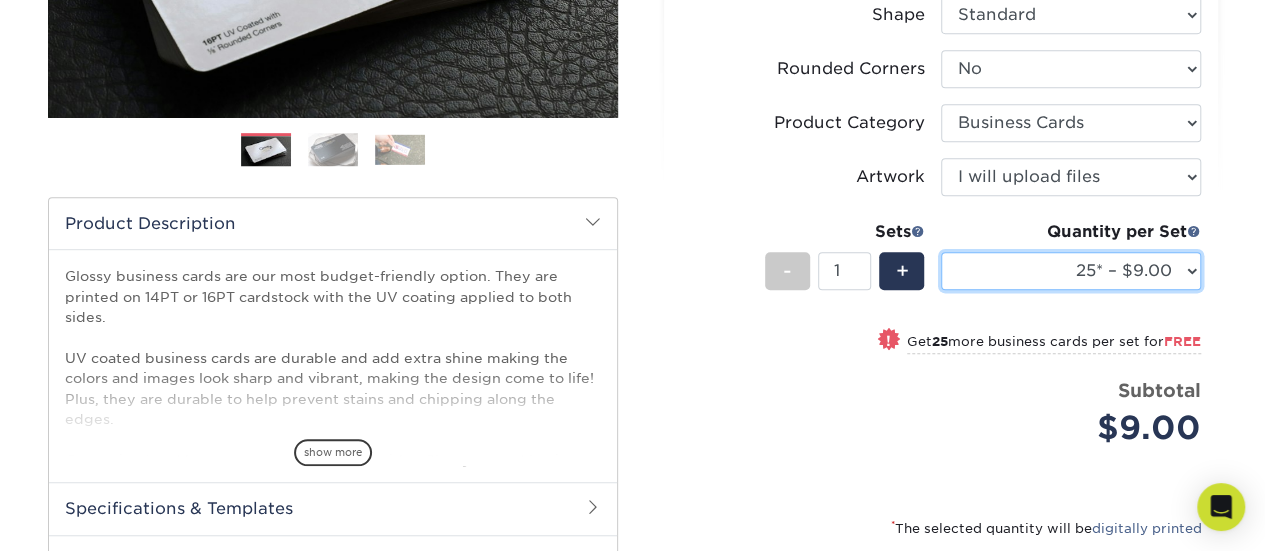 click on "25* – $9.00 50* – $9.00 100* – $9.00 250* – $17.00 500 – $33.00 1000 – $42.00 2500 – $75.00 5000 – $143.00 7500 – $206.00 10000 – $252.00 15000 – $371.00 20000 – $487.00 25000 – $603.00 30000 – $719.00 35000 – $835.00 40000 – $951.00 45000 – $1063.00 50000 – $1175.00 55000 – $1283.00 60000 – $1395.00 65000 – $1507.00 70000 – $1616.00 75000 – $1724.00 80000 – $1832.00 85000 – $1909.00 90000 – $2044.00 95000 – $2153.00 100000 – $2253.00" at bounding box center [1071, 271] 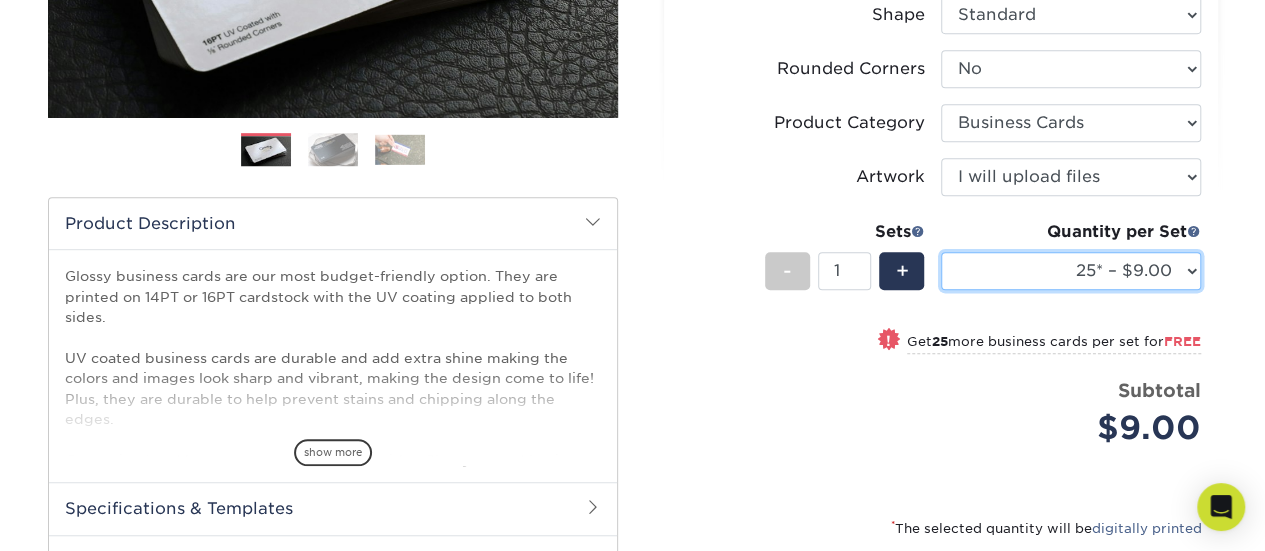 select on "500 – $33.00" 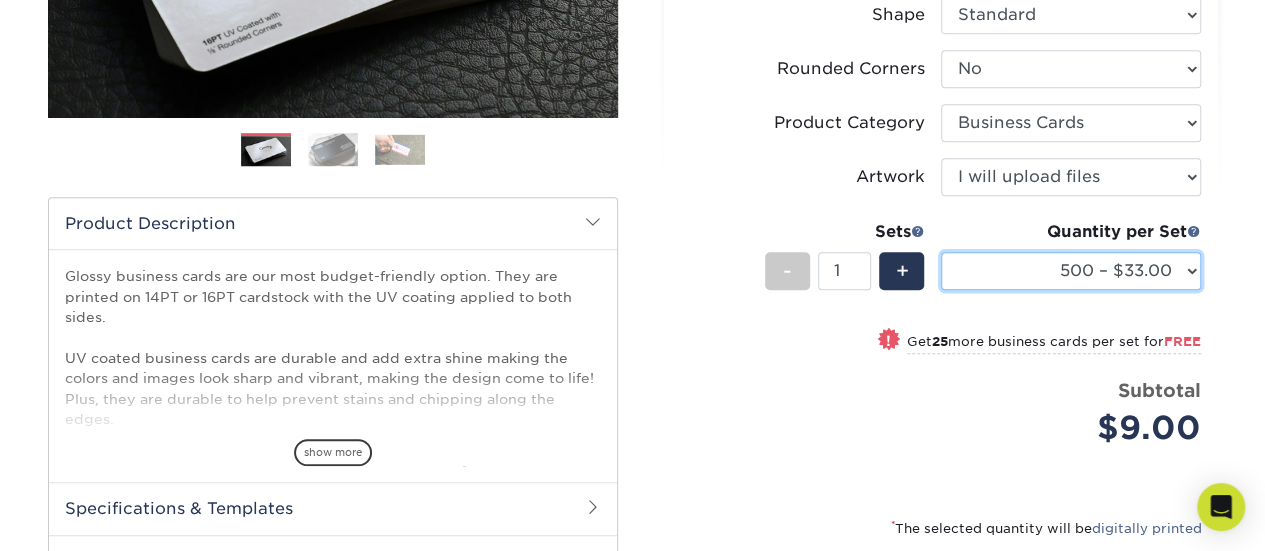 click on "25* – $9.00 50* – $9.00 100* – $9.00 250* – $17.00 500 – $33.00 1000 – $42.00 2500 – $75.00 5000 – $143.00 7500 – $206.00 10000 – $252.00 15000 – $371.00 20000 – $487.00 25000 – $603.00 30000 – $719.00 35000 – $835.00 40000 – $951.00 45000 – $1063.00 50000 – $1175.00 55000 – $1283.00 60000 – $1395.00 65000 – $1507.00 70000 – $1616.00 75000 – $1724.00 80000 – $1832.00 85000 – $1909.00 90000 – $2044.00 95000 – $2153.00 100000 – $2253.00" at bounding box center (1071, 271) 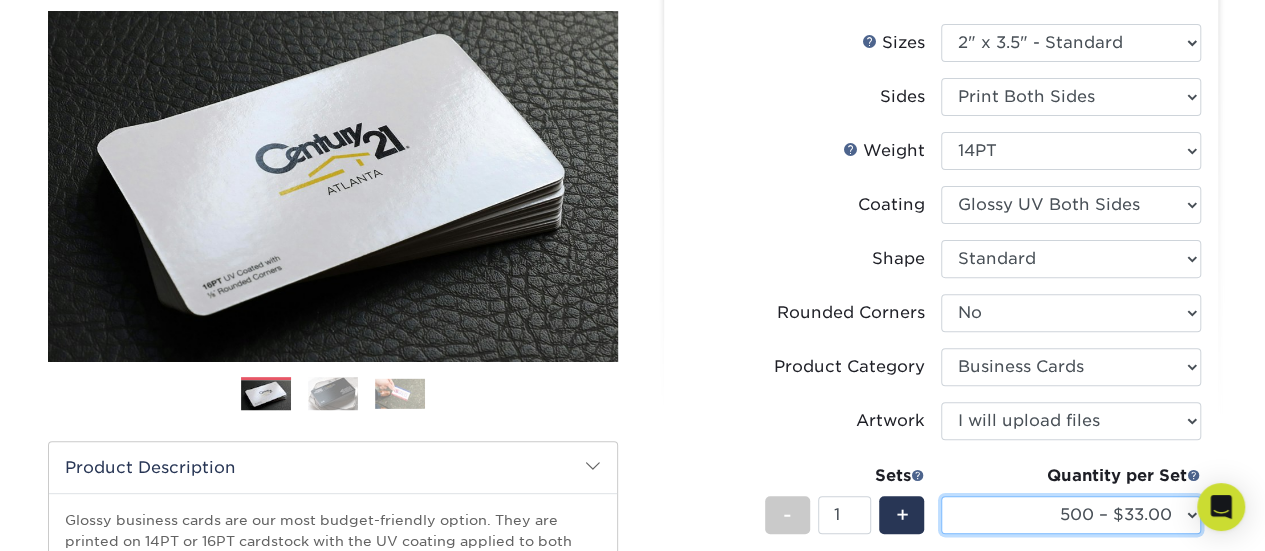 scroll, scrollTop: 234, scrollLeft: 0, axis: vertical 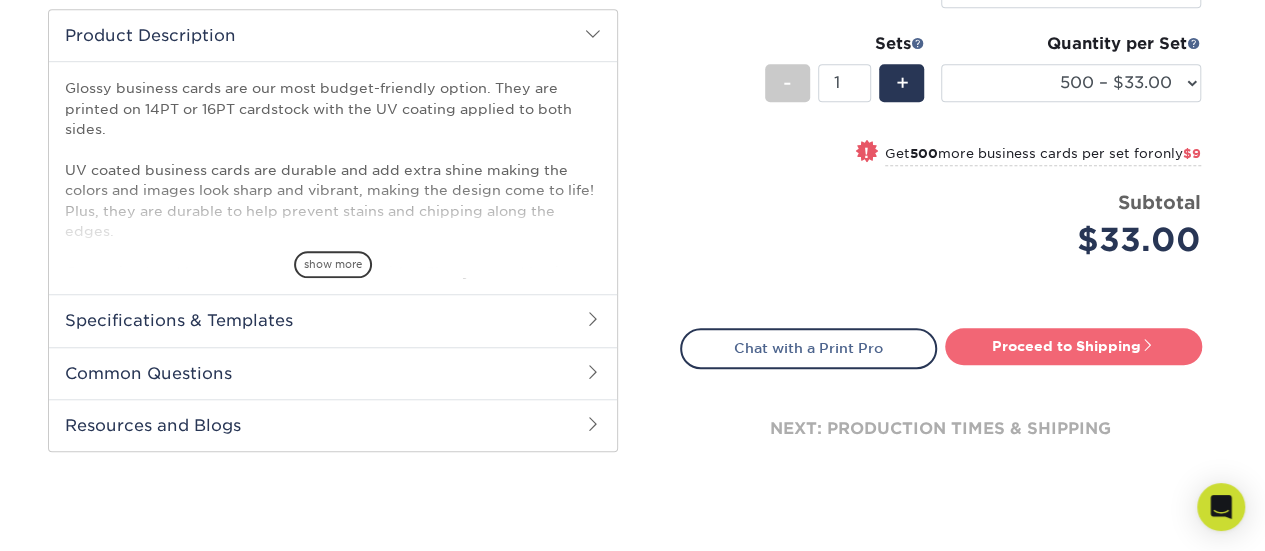 click on "Proceed to Shipping" at bounding box center [1073, 346] 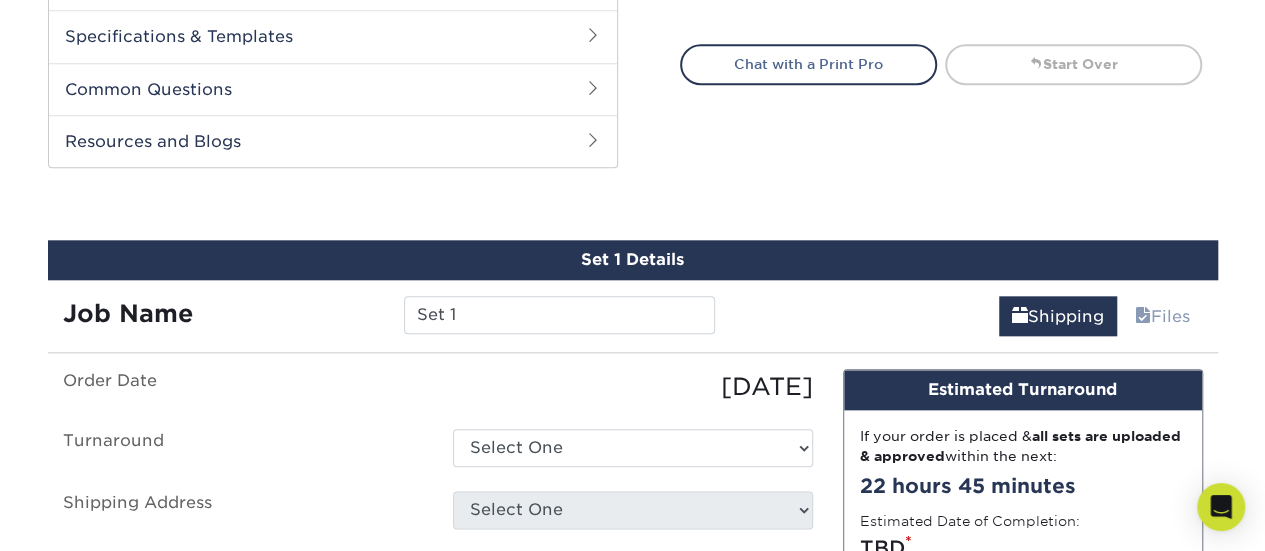 scroll, scrollTop: 1046, scrollLeft: 0, axis: vertical 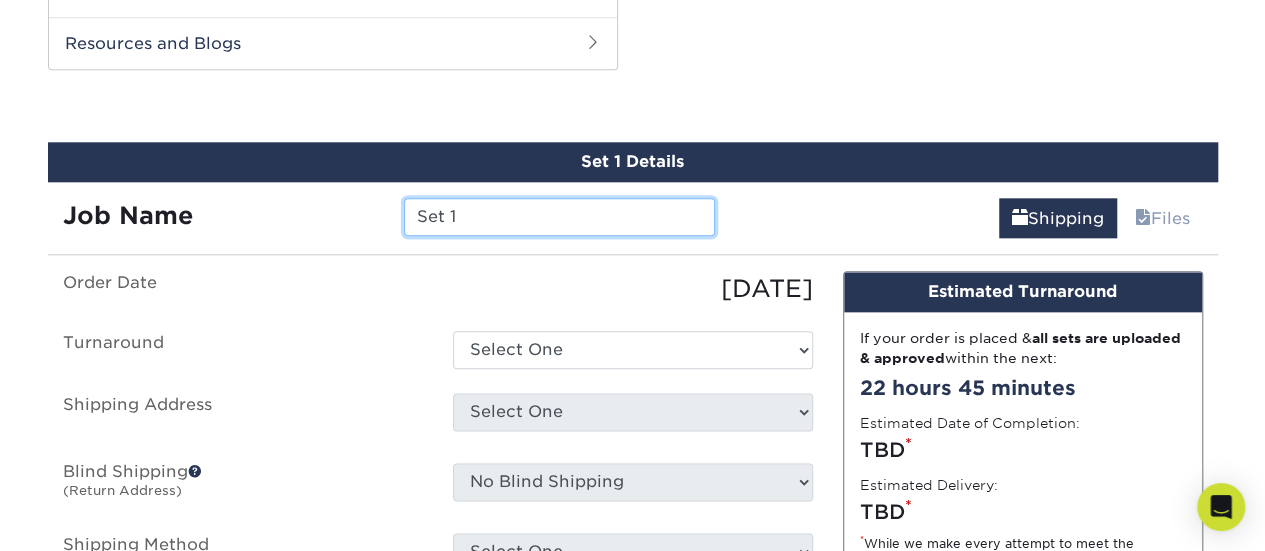 drag, startPoint x: 689, startPoint y: 215, endPoint x: 340, endPoint y: 237, distance: 349.69272 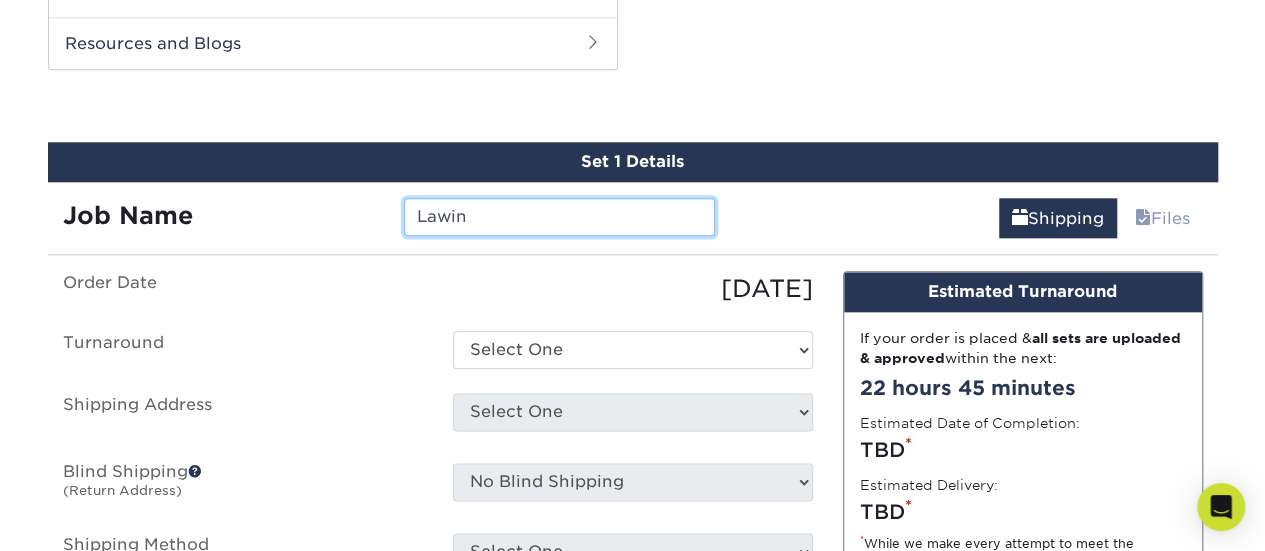type on "Lawin" 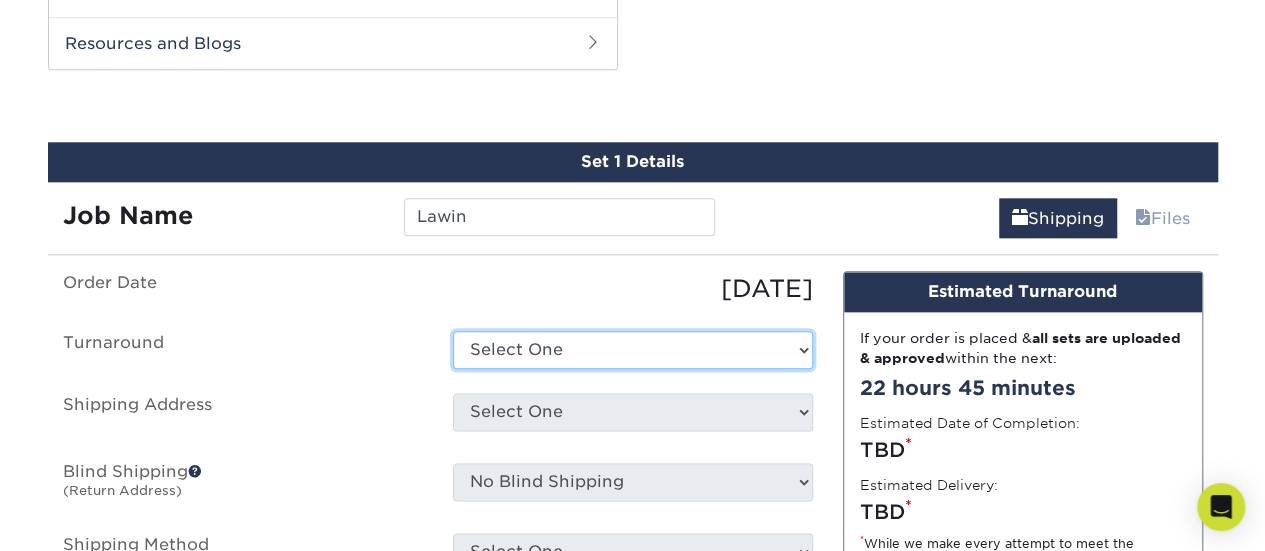 click on "Select One 2-4 Business Days 2 Day Next Business Day" at bounding box center [633, 350] 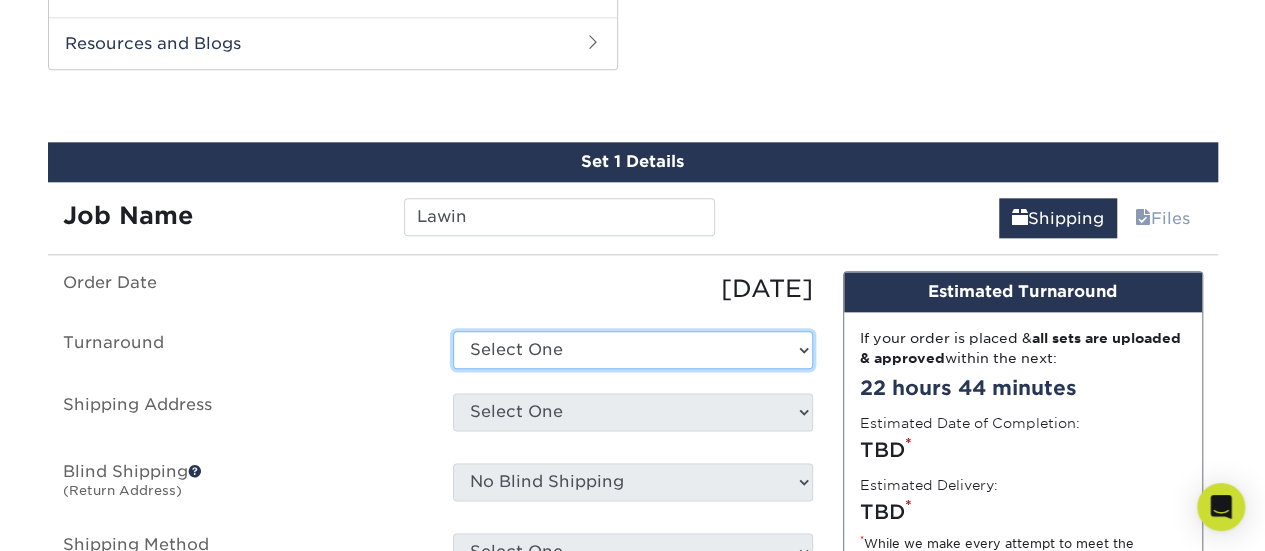 select on "6db88a8b-a1b5-4c84-ae3a-397c81c34396" 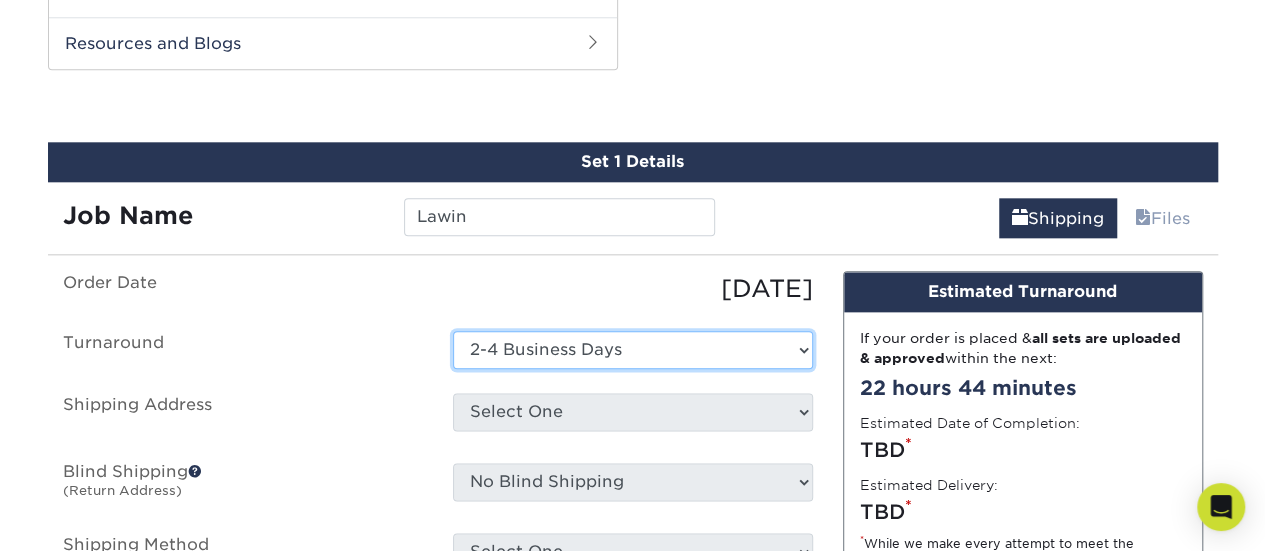 click on "Select One 2-4 Business Days 2 Day Next Business Day" at bounding box center (633, 350) 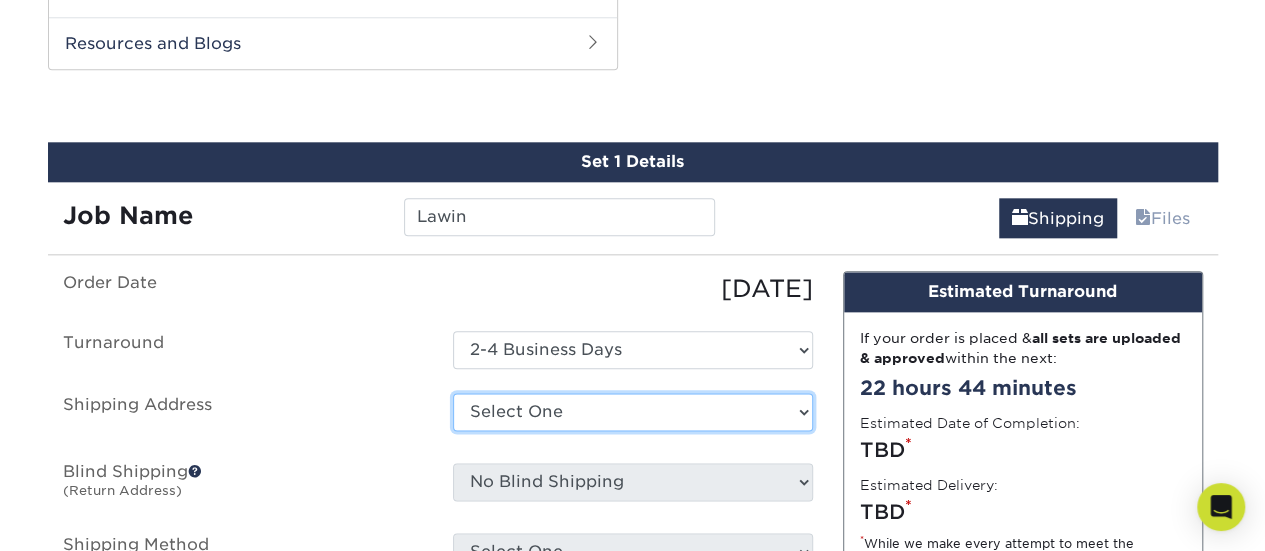 click on "Select One
Cherish Health & Life
+ Add New Address" at bounding box center [633, 412] 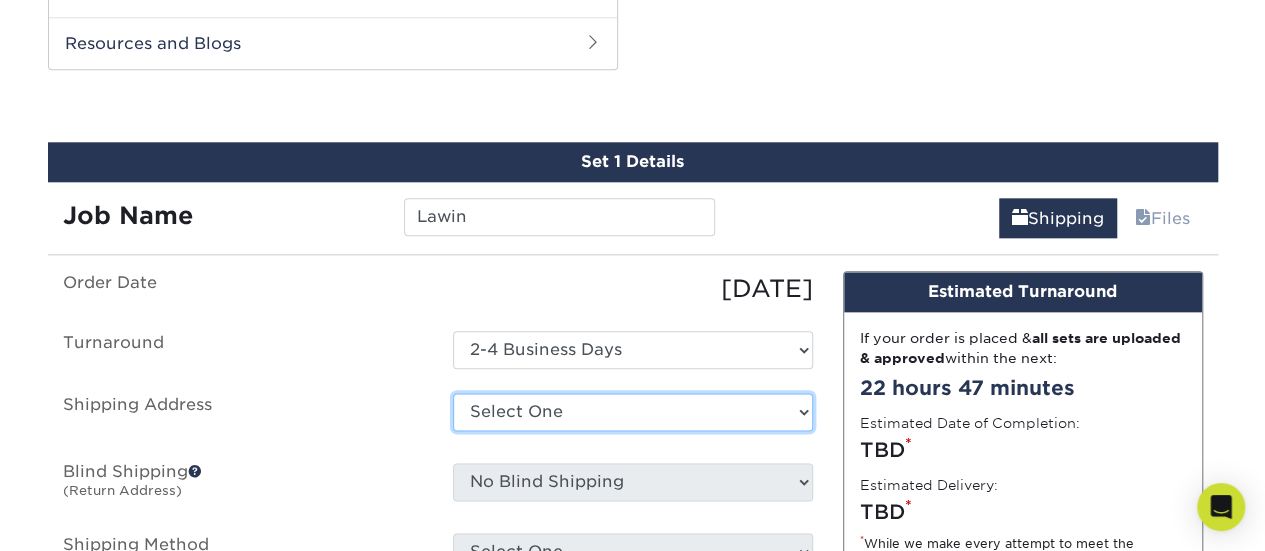 select on "273467" 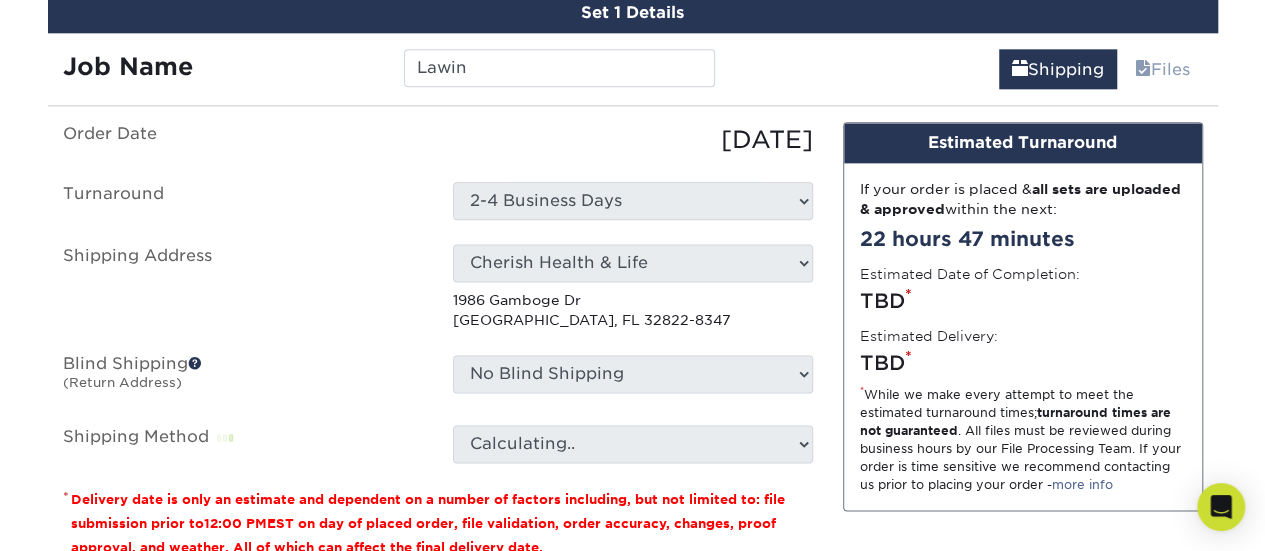 scroll, scrollTop: 1196, scrollLeft: 0, axis: vertical 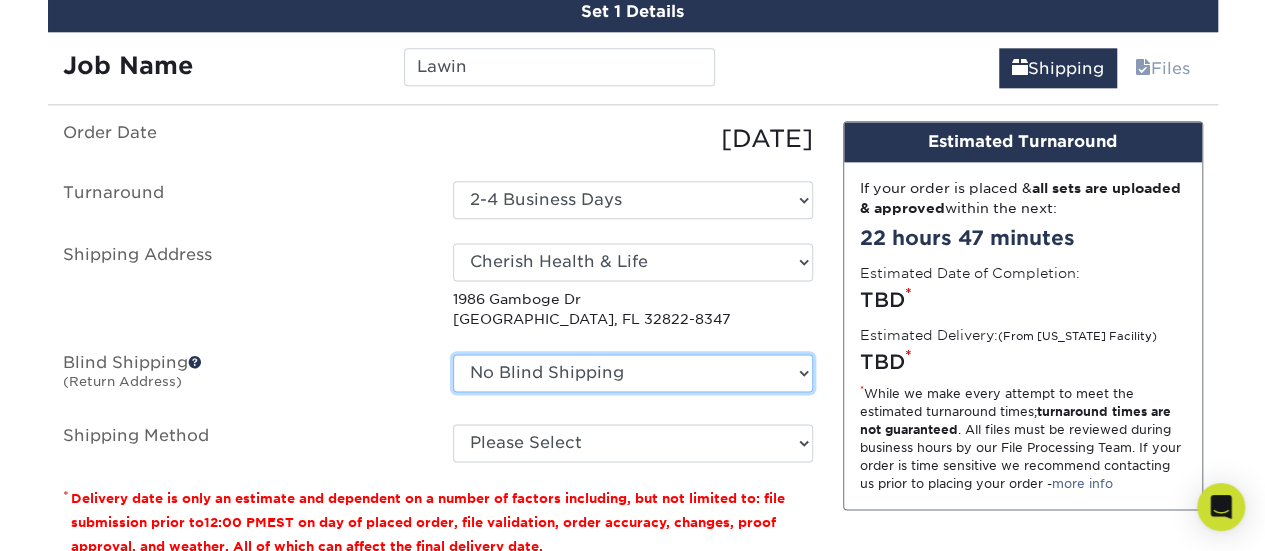 click on "No Blind Shipping
Cherish Health & Life
+ Add New Address" at bounding box center (633, 373) 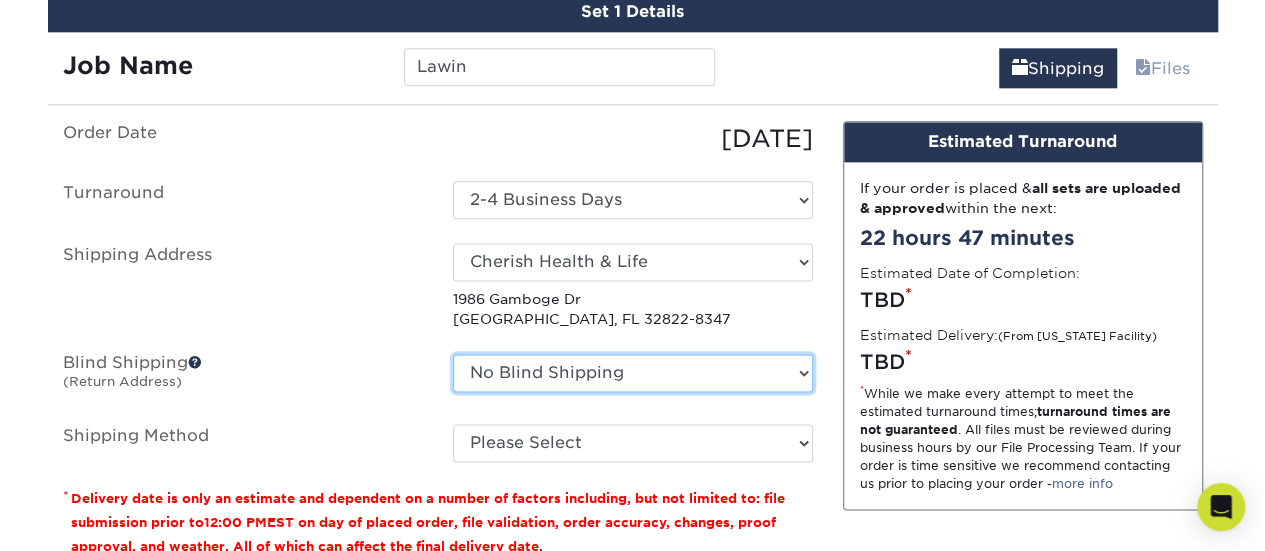 select on "273467" 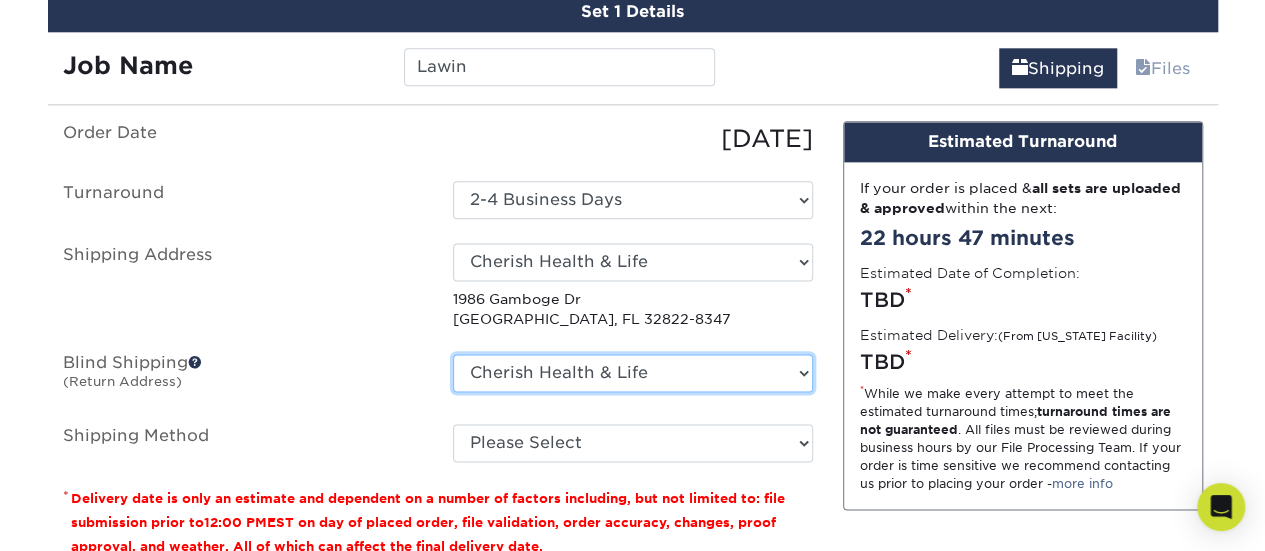 click on "No Blind Shipping
Cherish Health & Life
+ Add New Address" at bounding box center [633, 373] 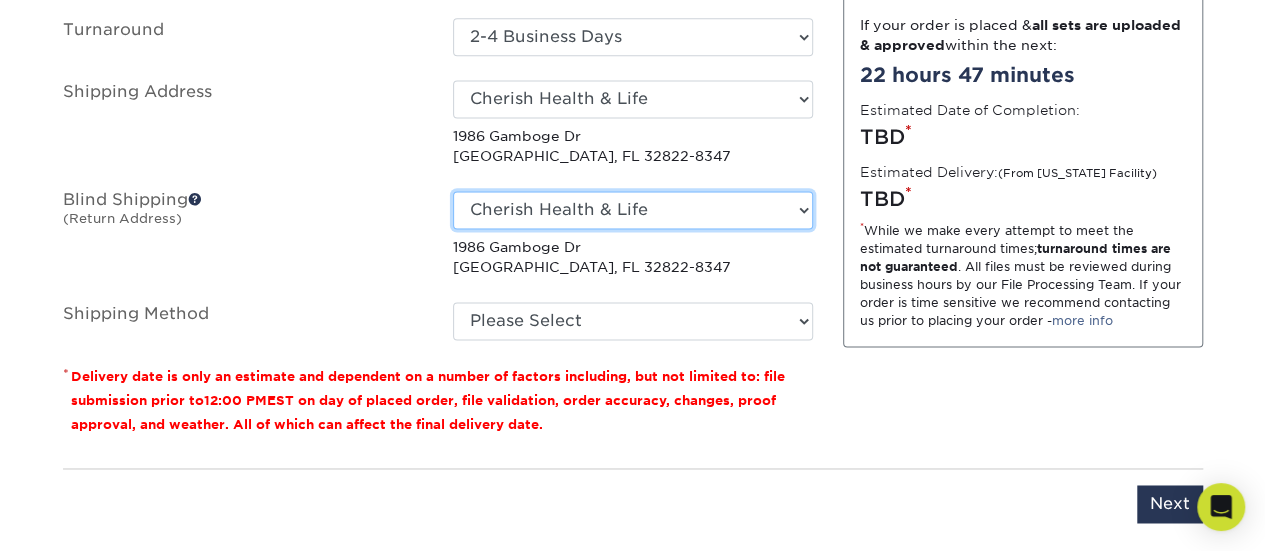 scroll, scrollTop: 1363, scrollLeft: 0, axis: vertical 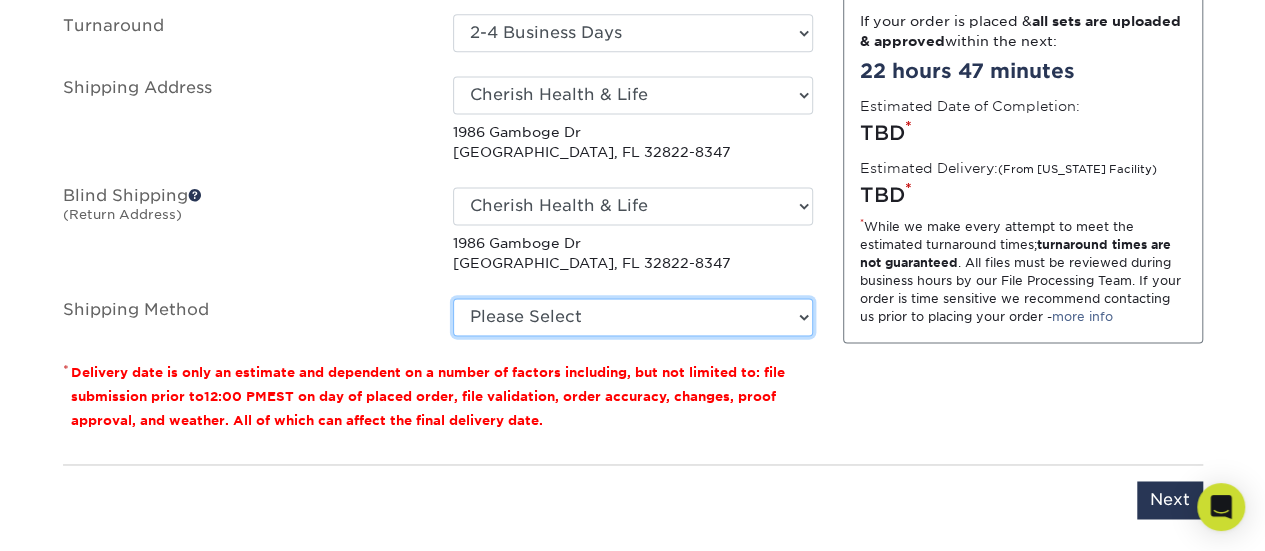 click on "Please Select Ground Shipping (+$8.96) 3 Day Shipping Service (+$20.08) 2 Day Air Shipping (+$20.57) Next Day Shipping by 5pm (+$28.96) Next Day Shipping by 12 noon (+$30.46) Next Day Air Early A.M. (+$152.50)" at bounding box center (633, 317) 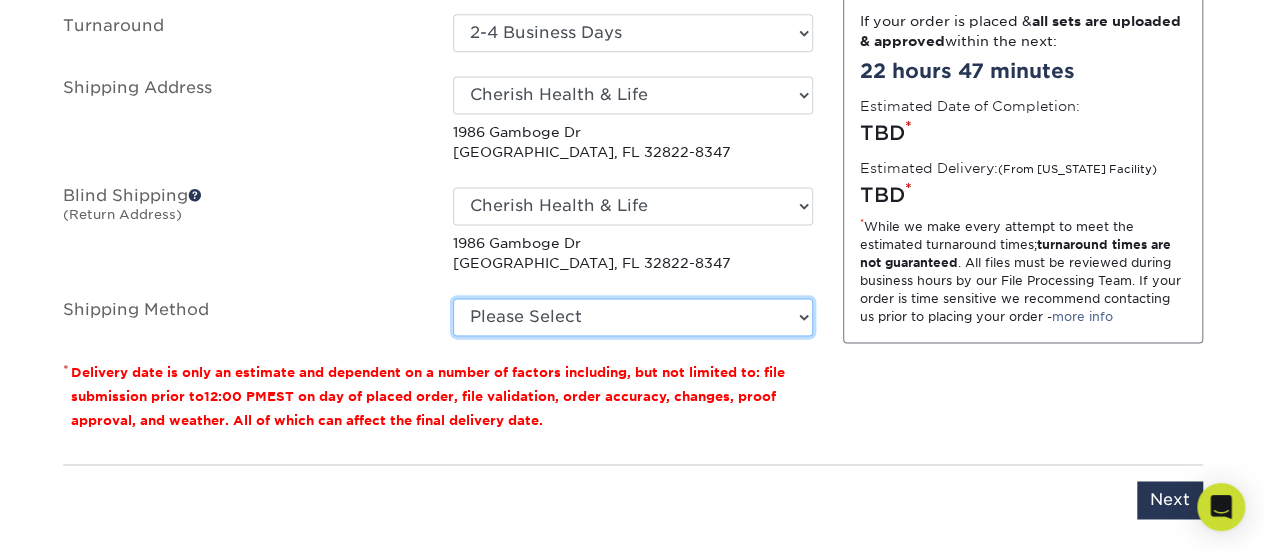 select on "03" 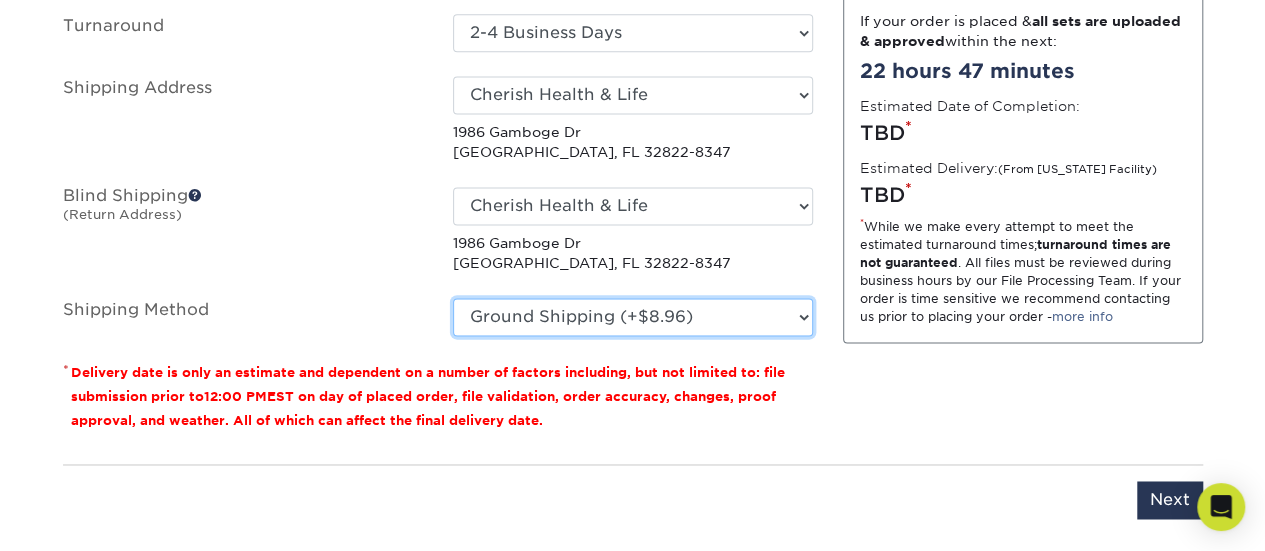 click on "Please Select Ground Shipping (+$8.96) 3 Day Shipping Service (+$20.08) 2 Day Air Shipping (+$20.57) Next Day Shipping by 5pm (+$28.96) Next Day Shipping by 12 noon (+$30.46) Next Day Air Early A.M. (+$152.50)" at bounding box center [633, 317] 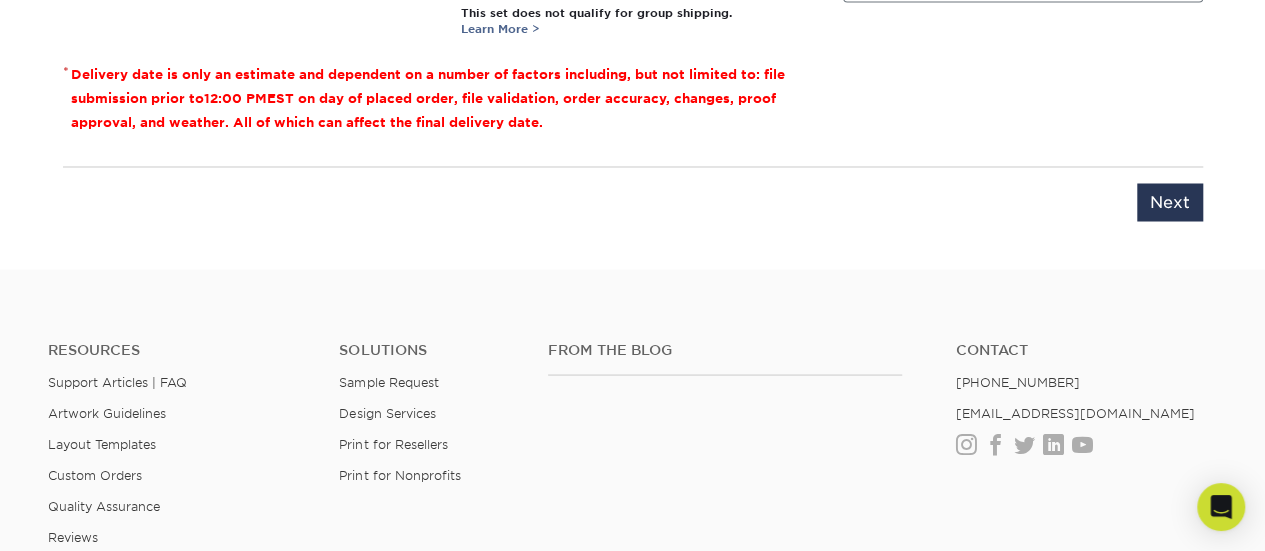 scroll, scrollTop: 1663, scrollLeft: 0, axis: vertical 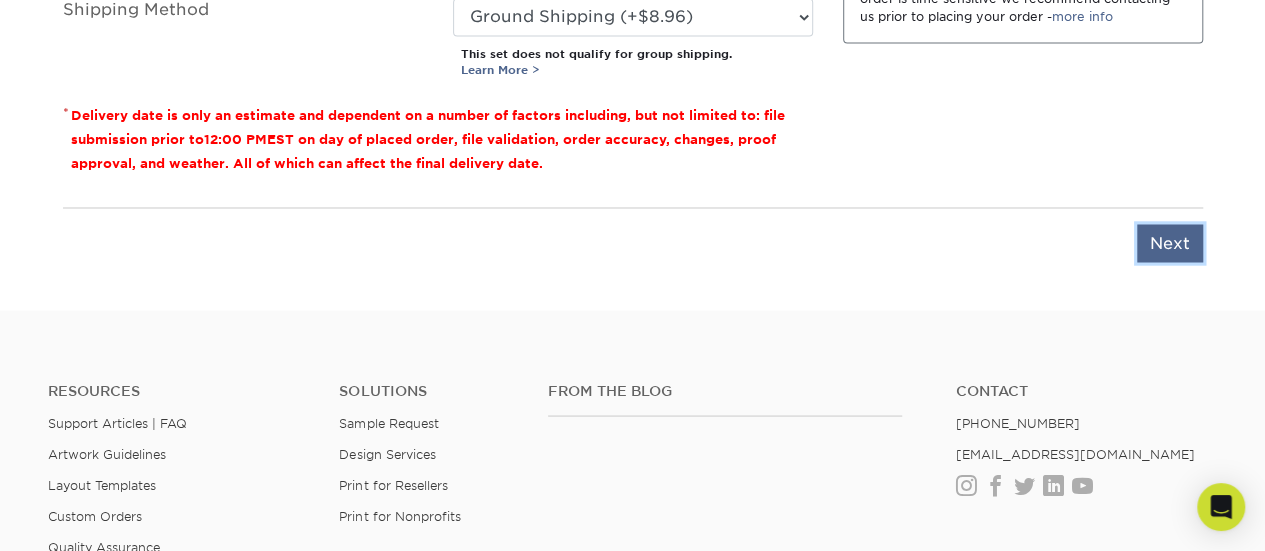 click on "Next" at bounding box center (1170, 243) 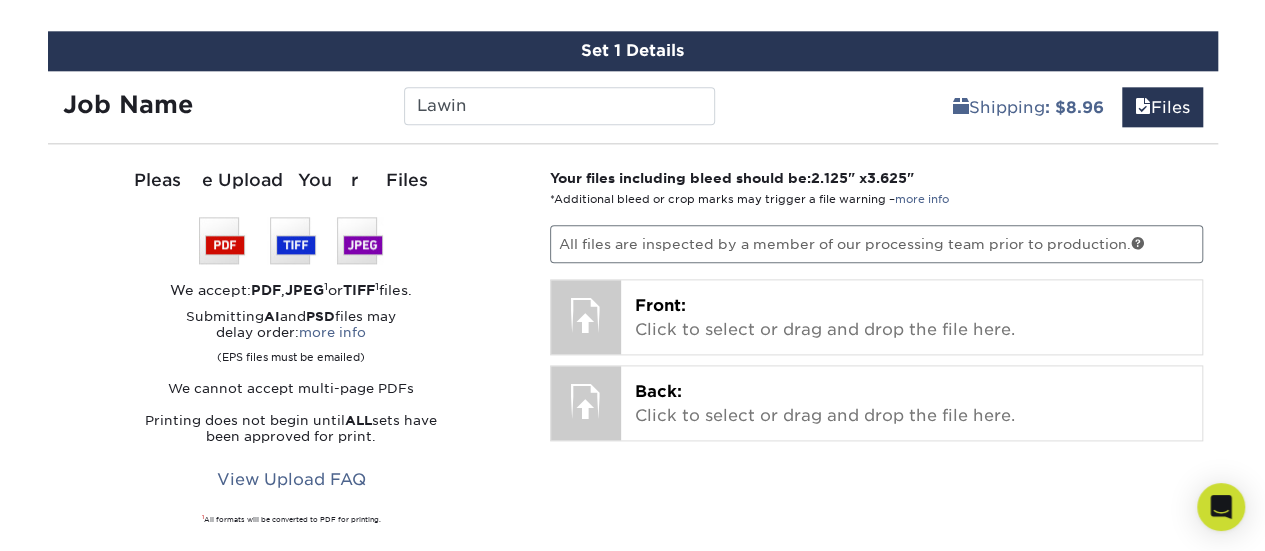 scroll, scrollTop: 1141, scrollLeft: 0, axis: vertical 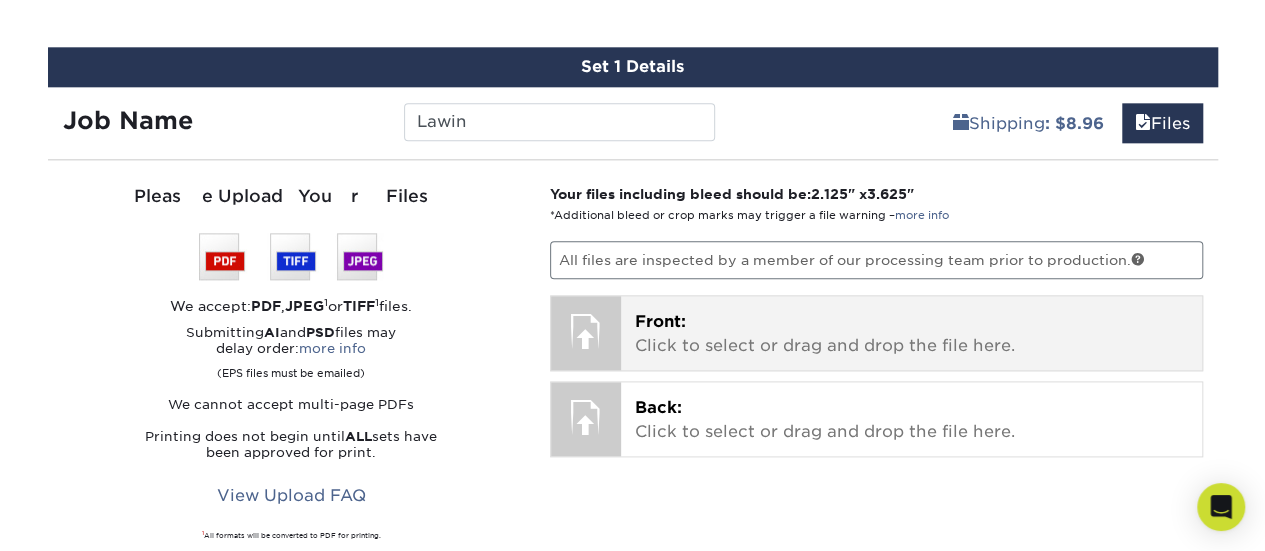 click on "Front: Click to select or drag and drop the file here." at bounding box center [911, 334] 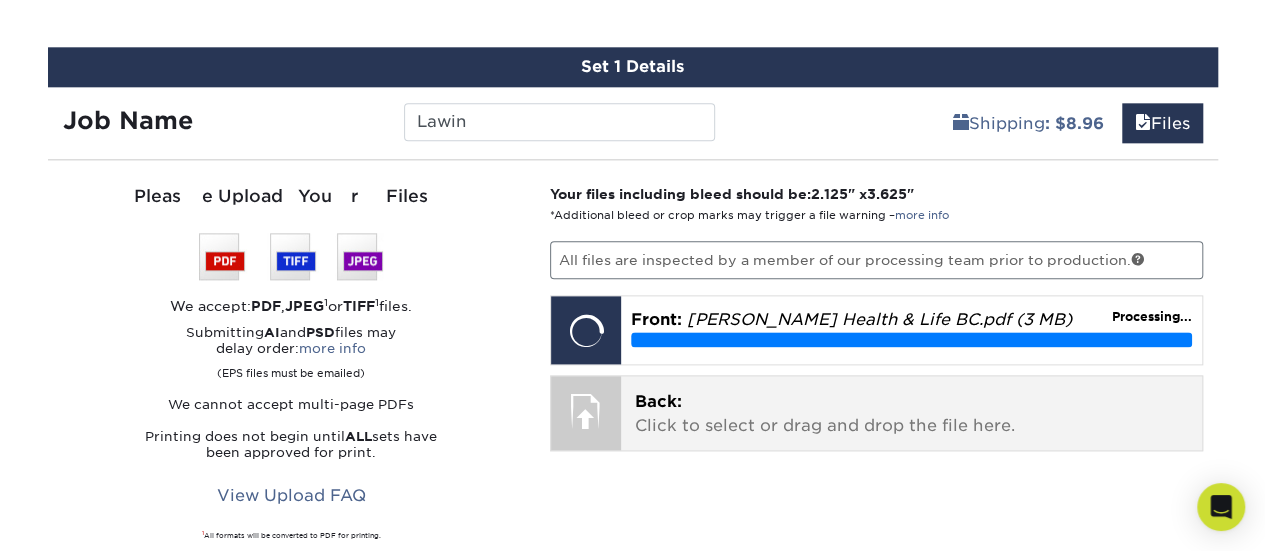 click on "Back: Click to select or drag and drop the file here." at bounding box center [911, 414] 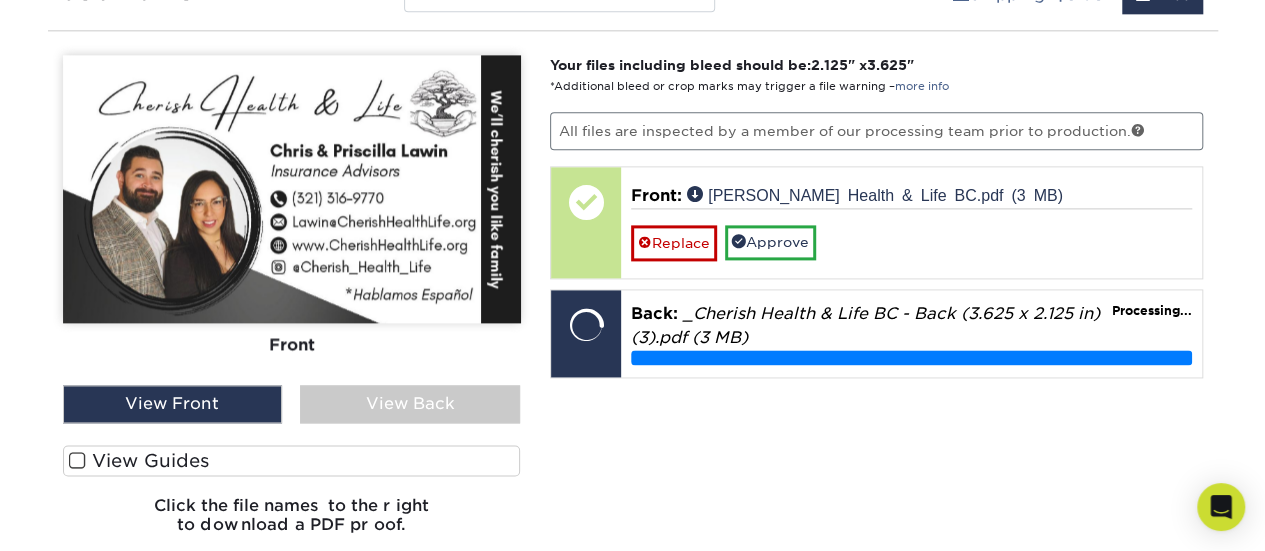 scroll, scrollTop: 1286, scrollLeft: 0, axis: vertical 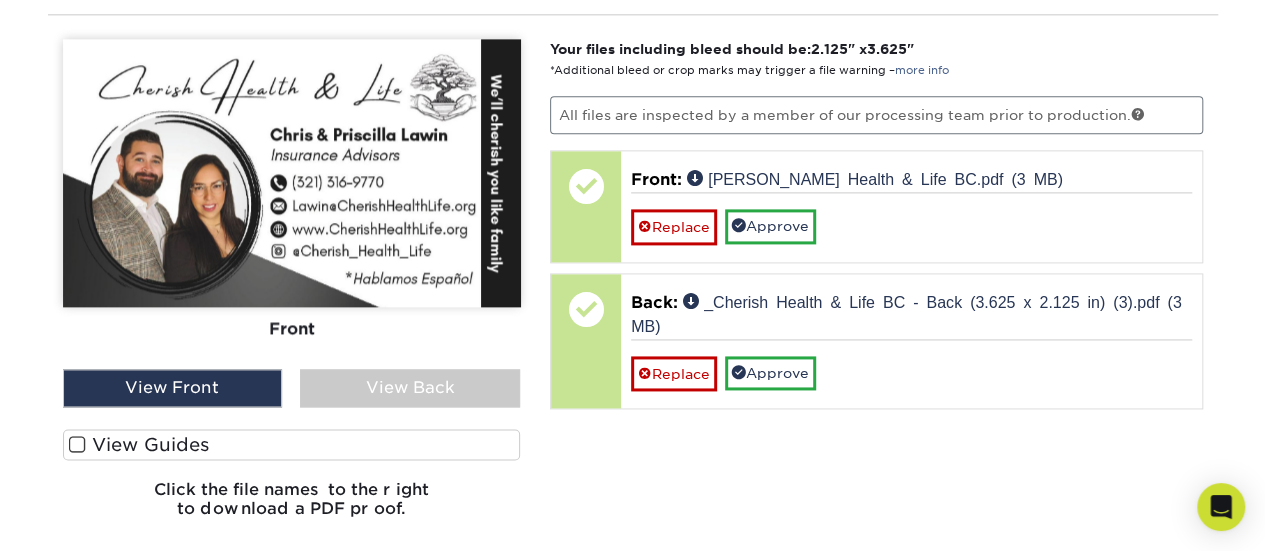 click at bounding box center (77, 444) 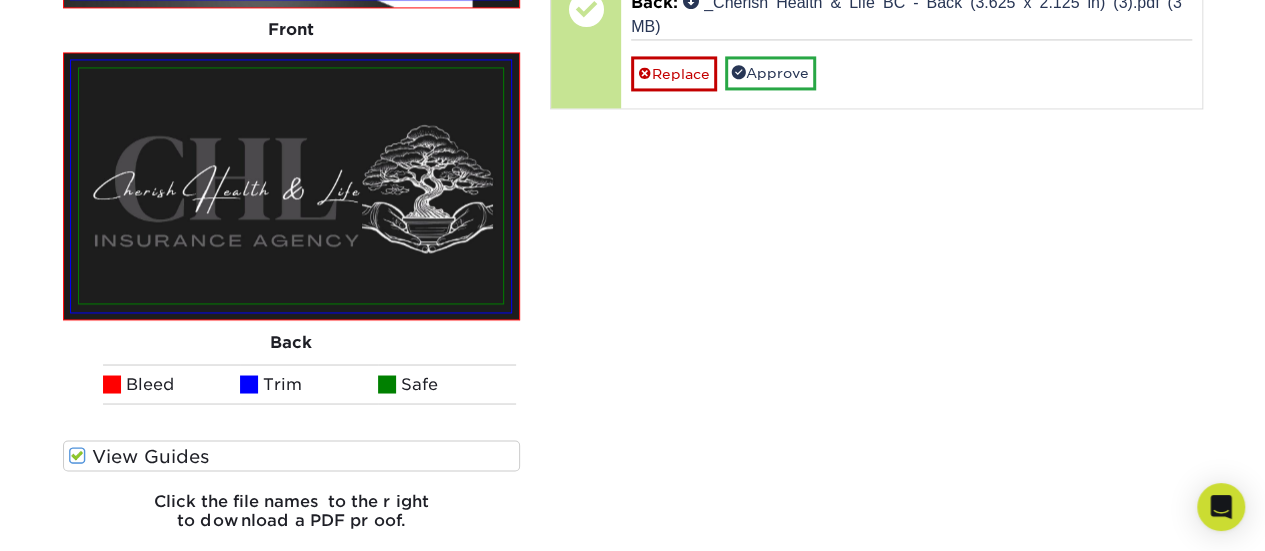 scroll, scrollTop: 1659, scrollLeft: 0, axis: vertical 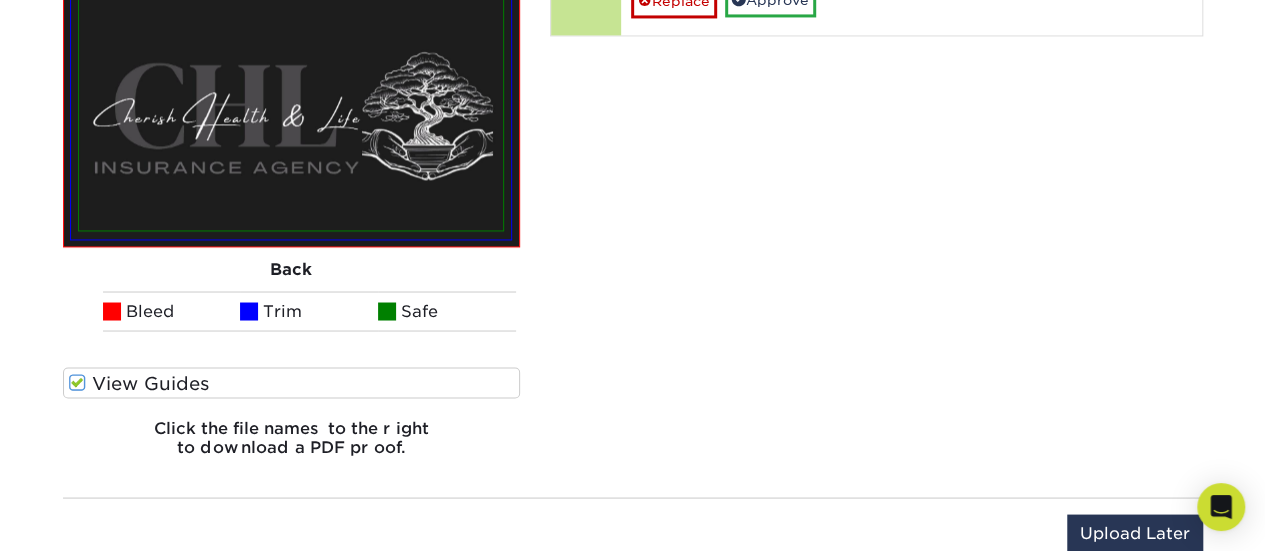click at bounding box center [77, 382] 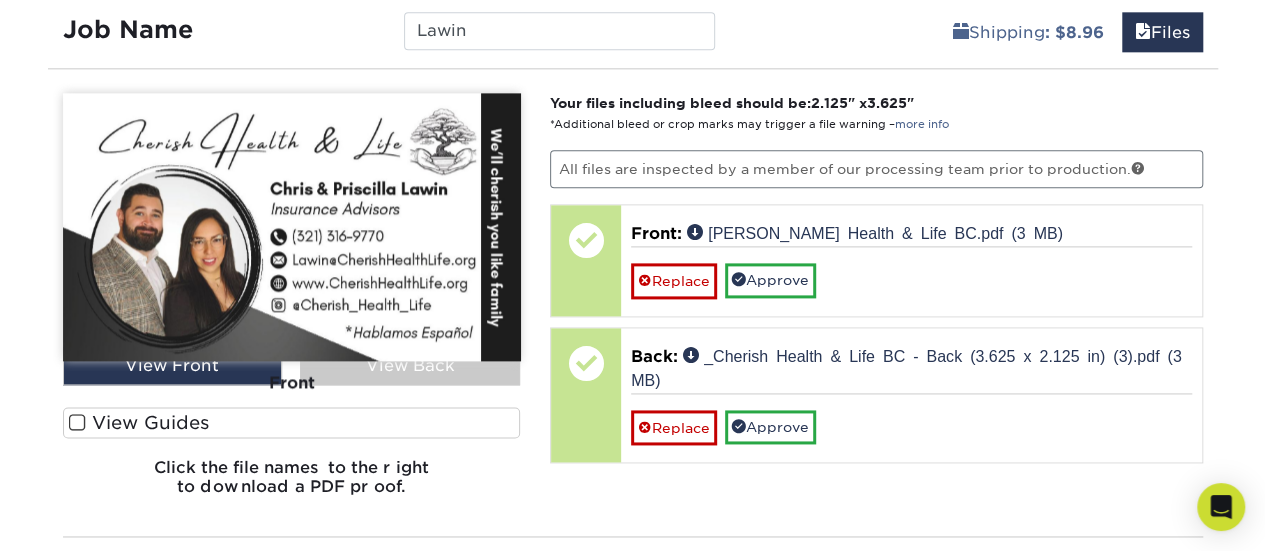 scroll, scrollTop: 1173, scrollLeft: 0, axis: vertical 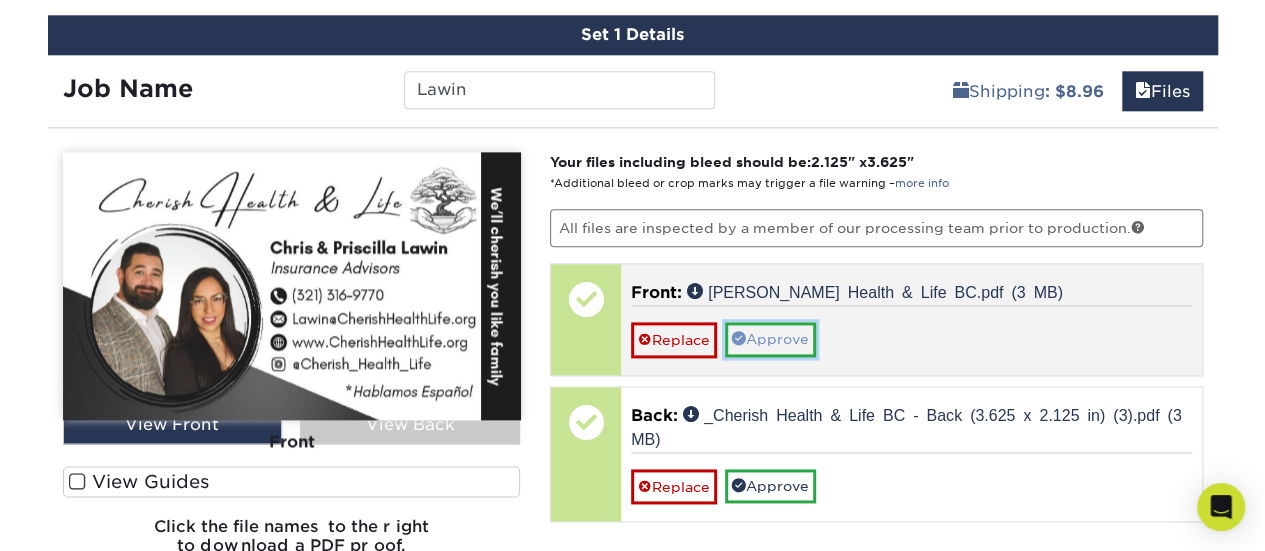 click on "Approve" at bounding box center [770, 339] 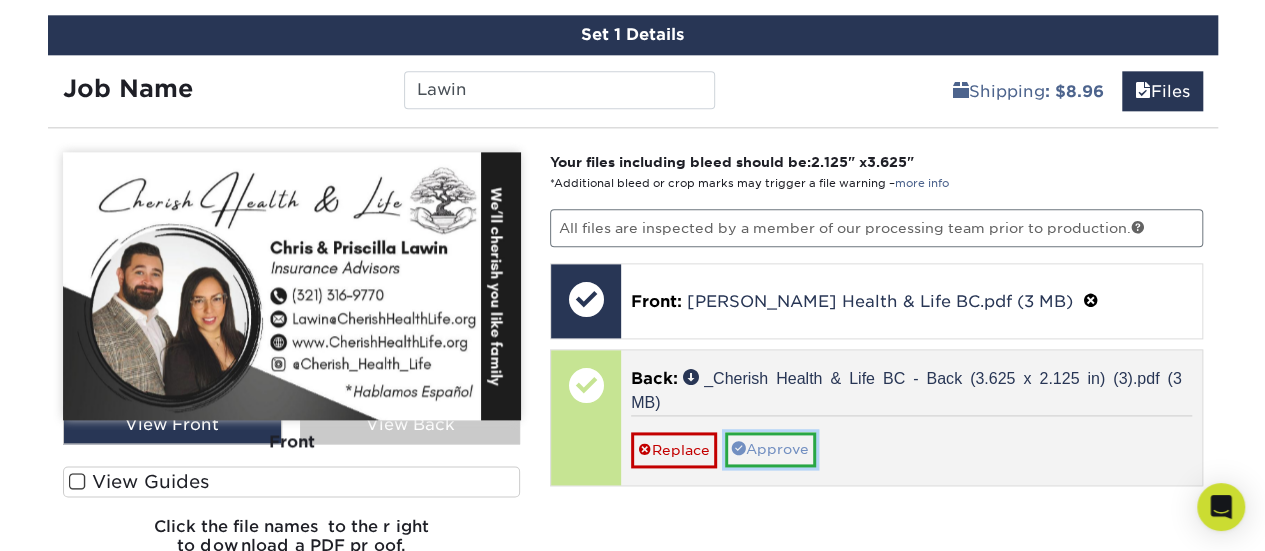 click on "Approve" at bounding box center (770, 449) 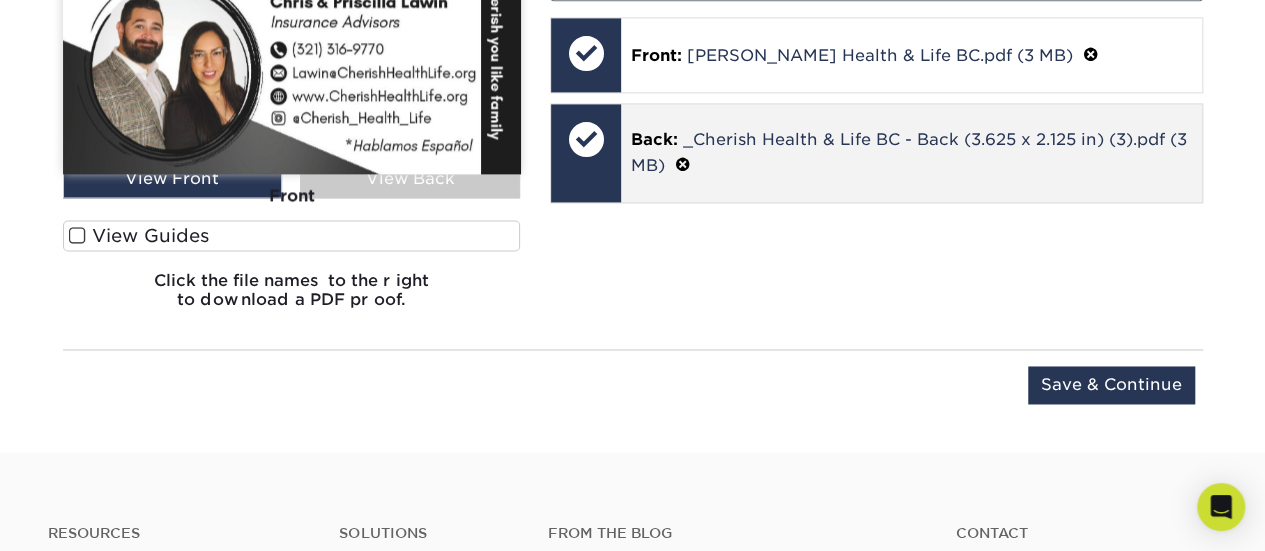 scroll, scrollTop: 1420, scrollLeft: 0, axis: vertical 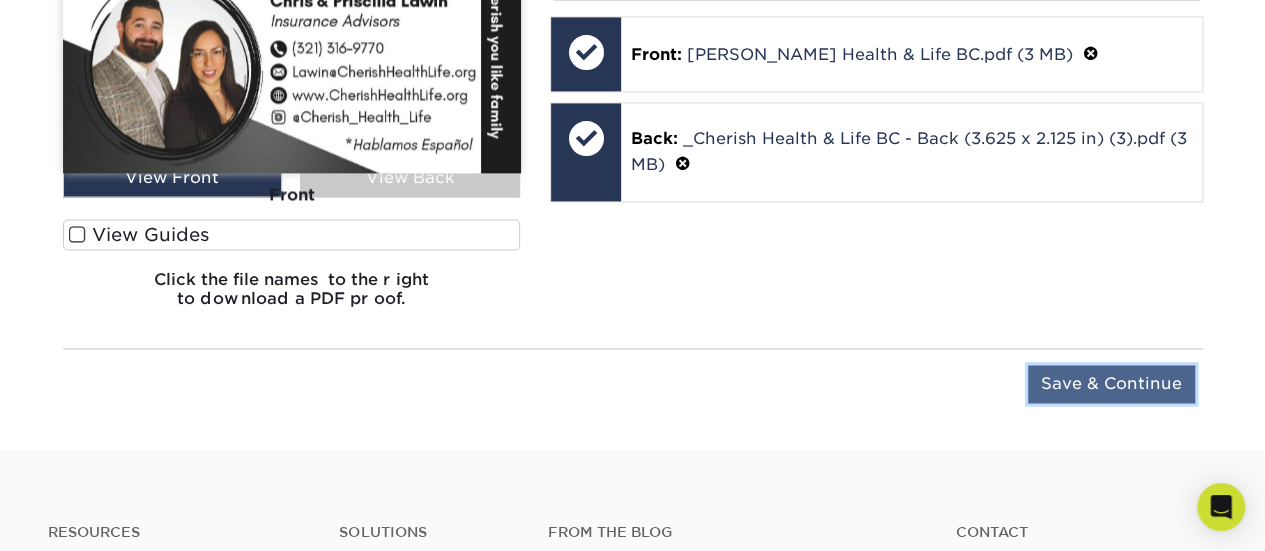 click on "Save & Continue" at bounding box center (1111, 384) 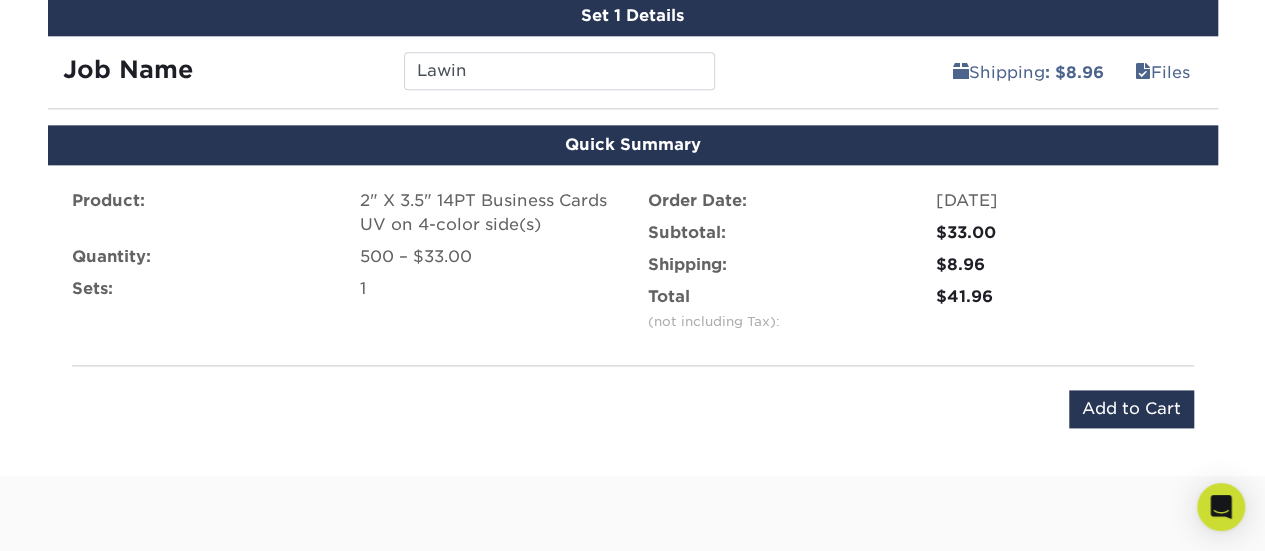 scroll, scrollTop: 1195, scrollLeft: 0, axis: vertical 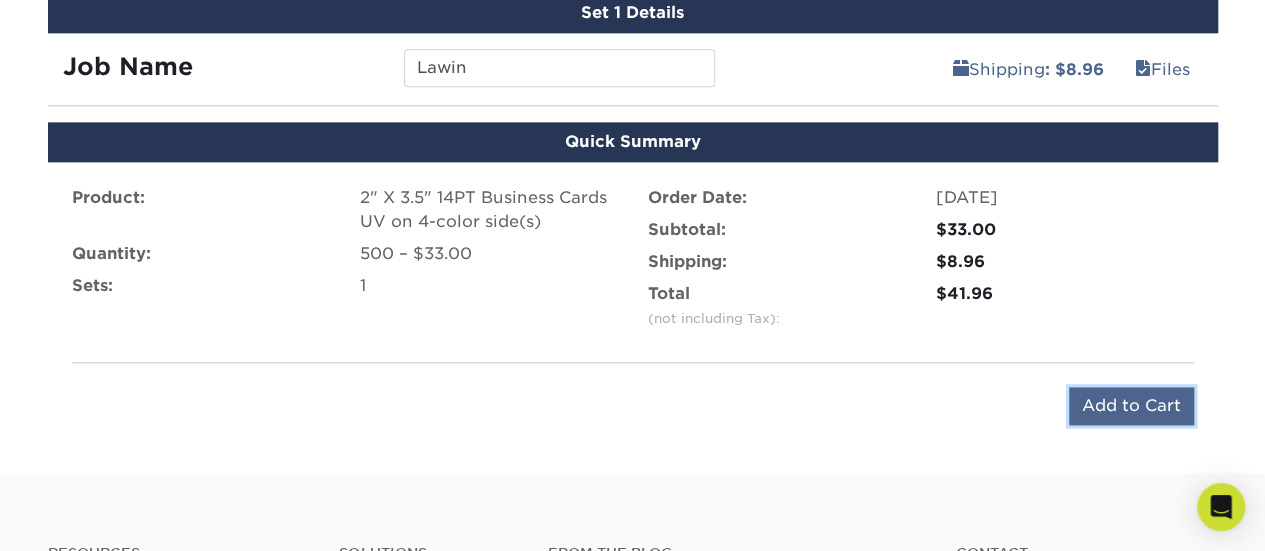 click on "Add to Cart" at bounding box center (1131, 406) 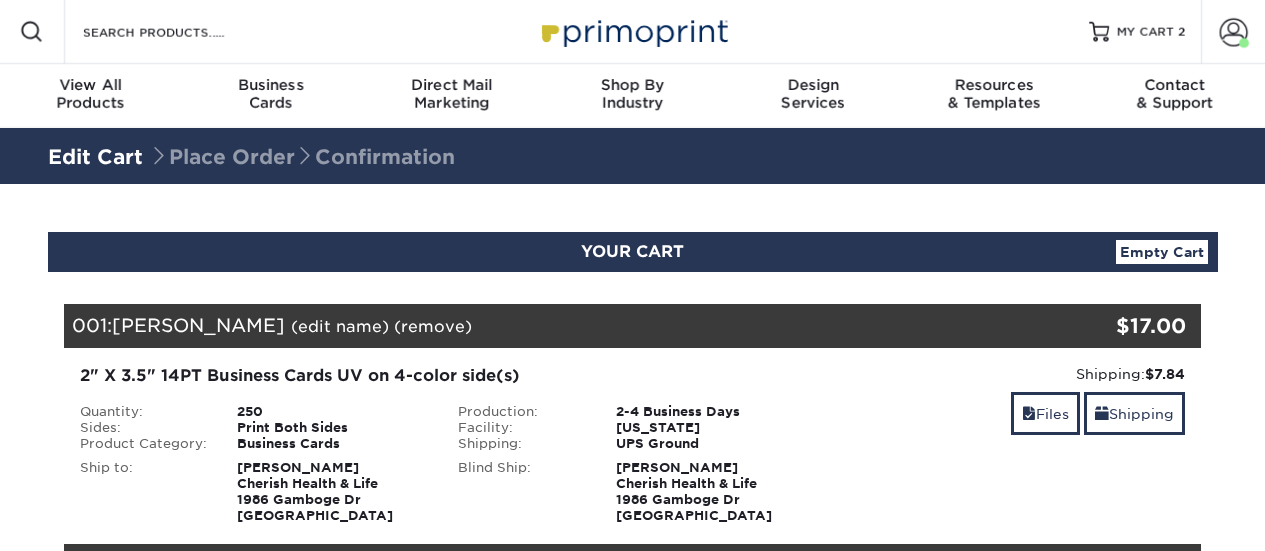 scroll, scrollTop: 0, scrollLeft: 0, axis: both 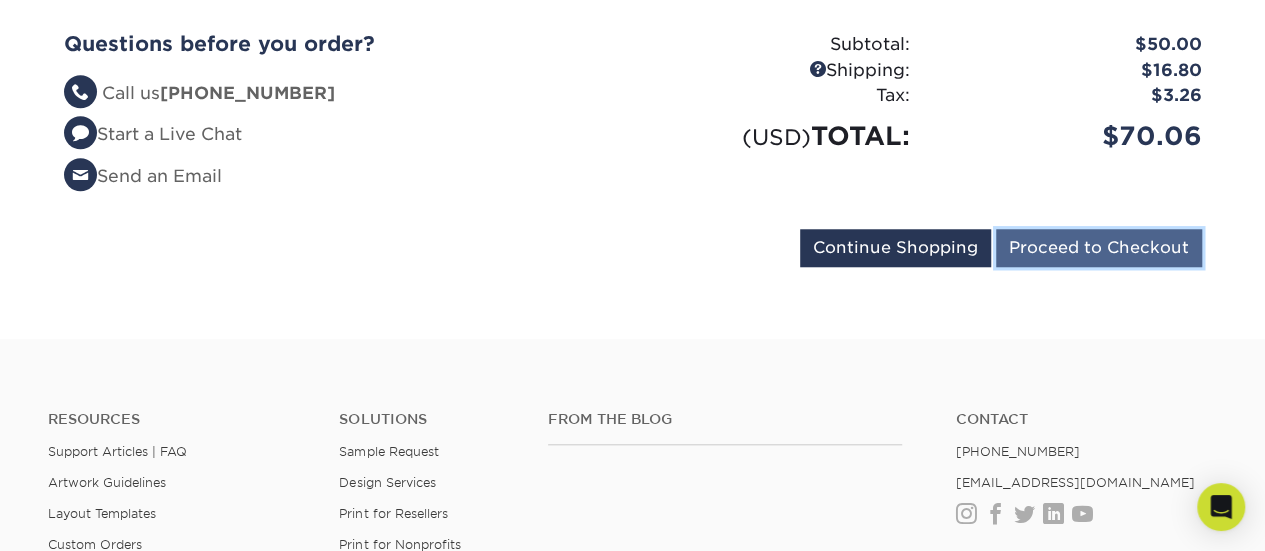 click on "Proceed to Checkout" at bounding box center [1099, 248] 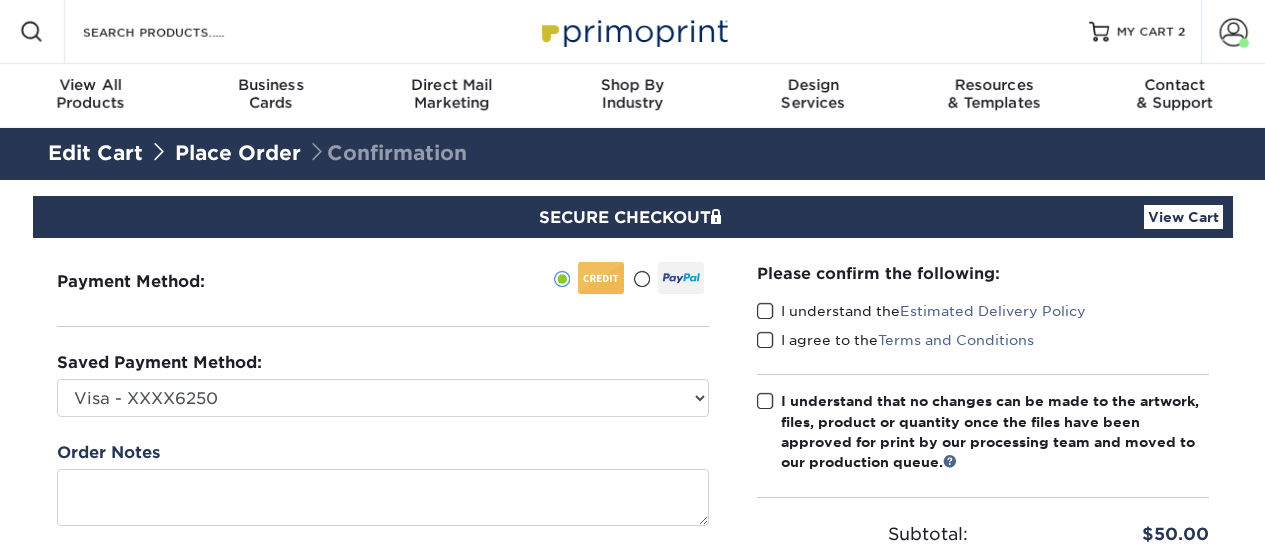 scroll, scrollTop: 0, scrollLeft: 0, axis: both 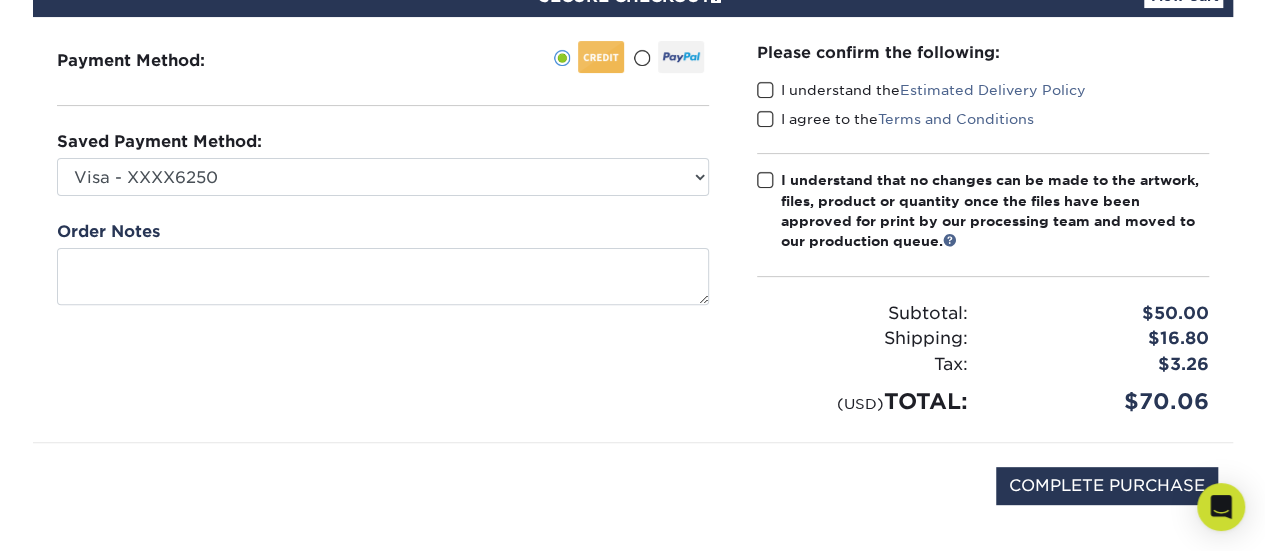 click at bounding box center (765, 90) 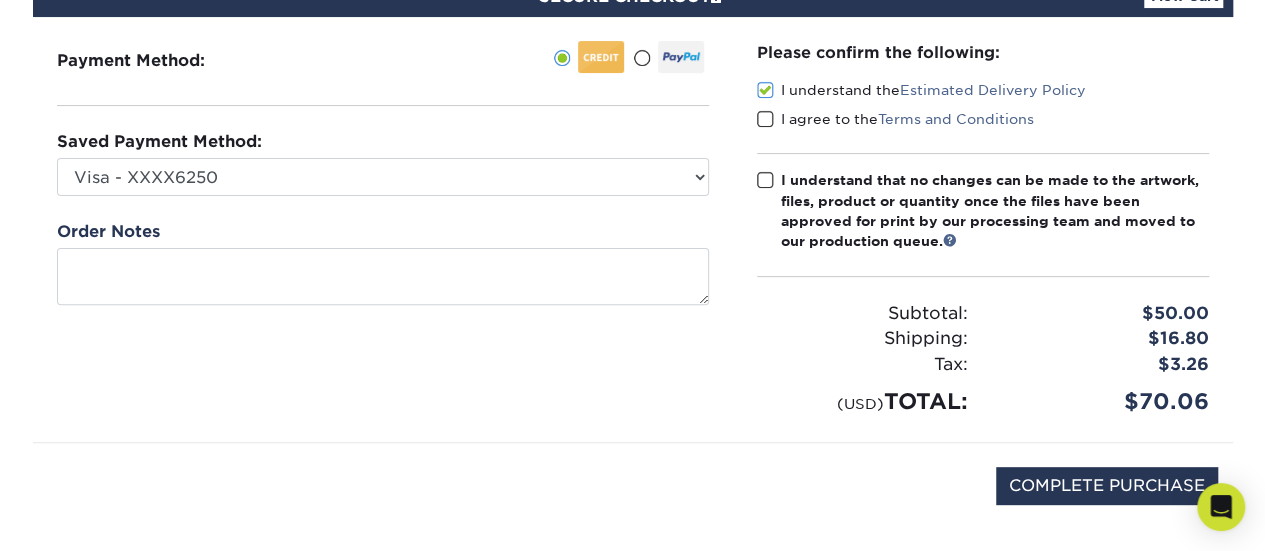 click at bounding box center (765, 119) 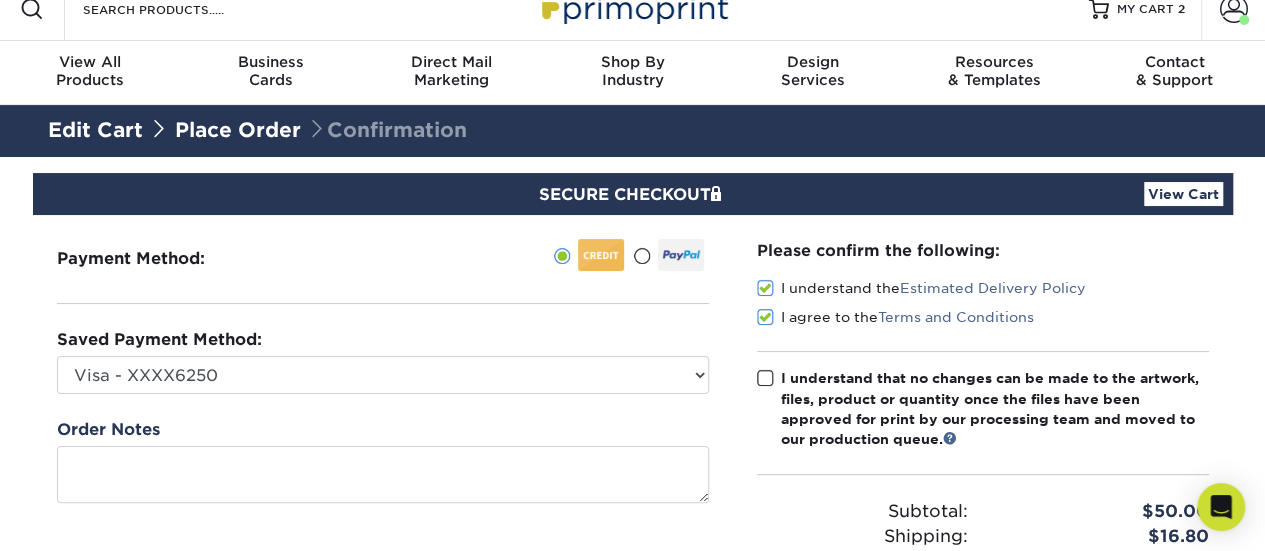scroll, scrollTop: 21, scrollLeft: 0, axis: vertical 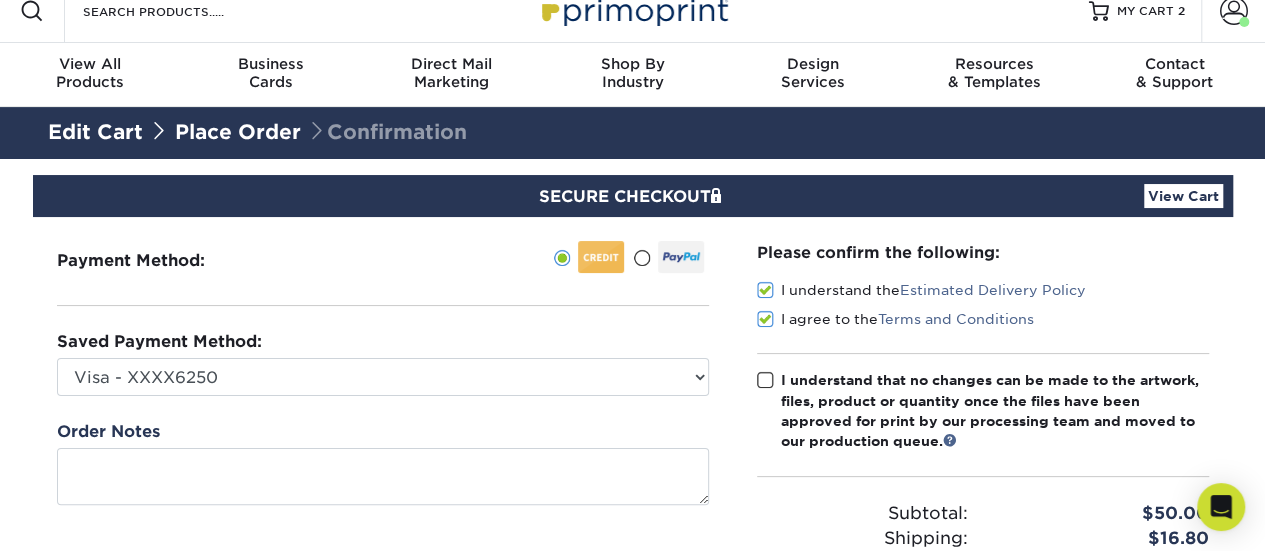 click at bounding box center [765, 380] 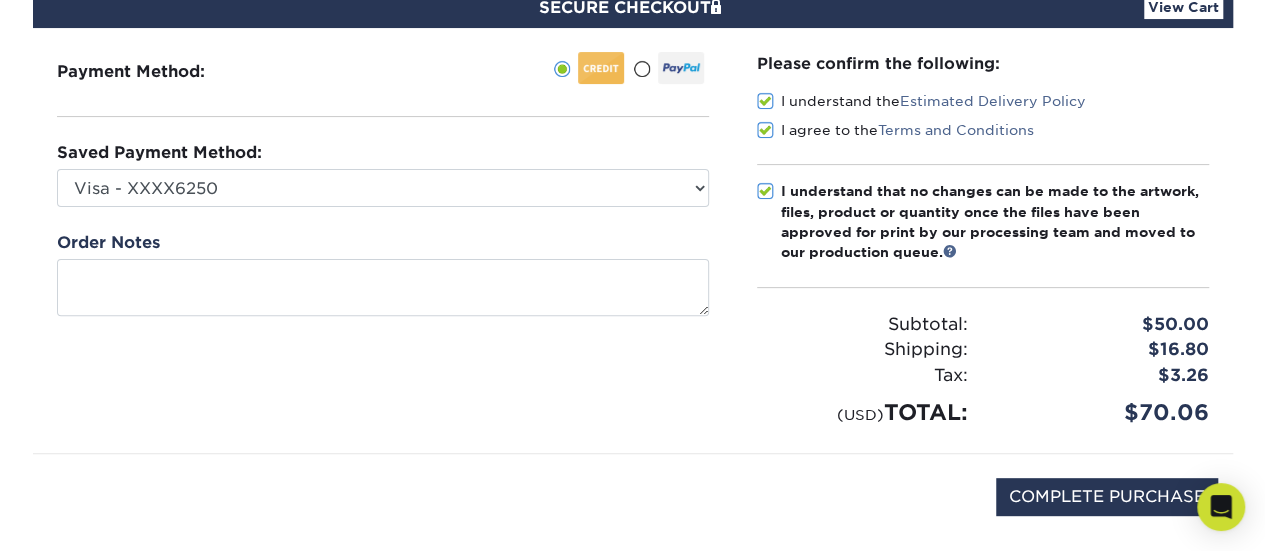 scroll, scrollTop: 213, scrollLeft: 0, axis: vertical 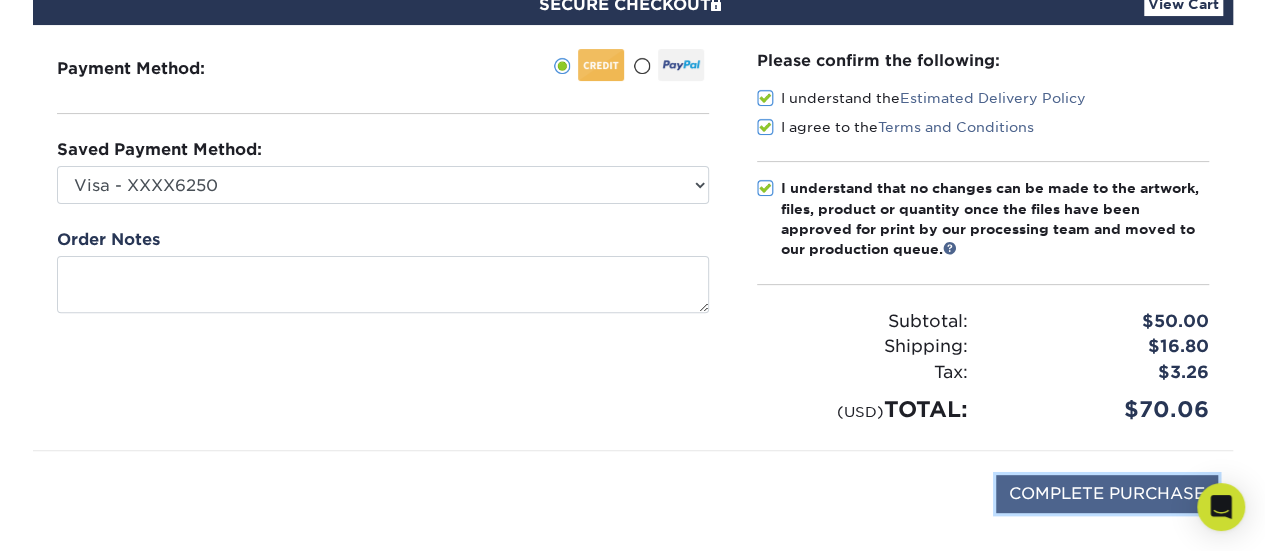 click on "COMPLETE PURCHASE" at bounding box center (1107, 494) 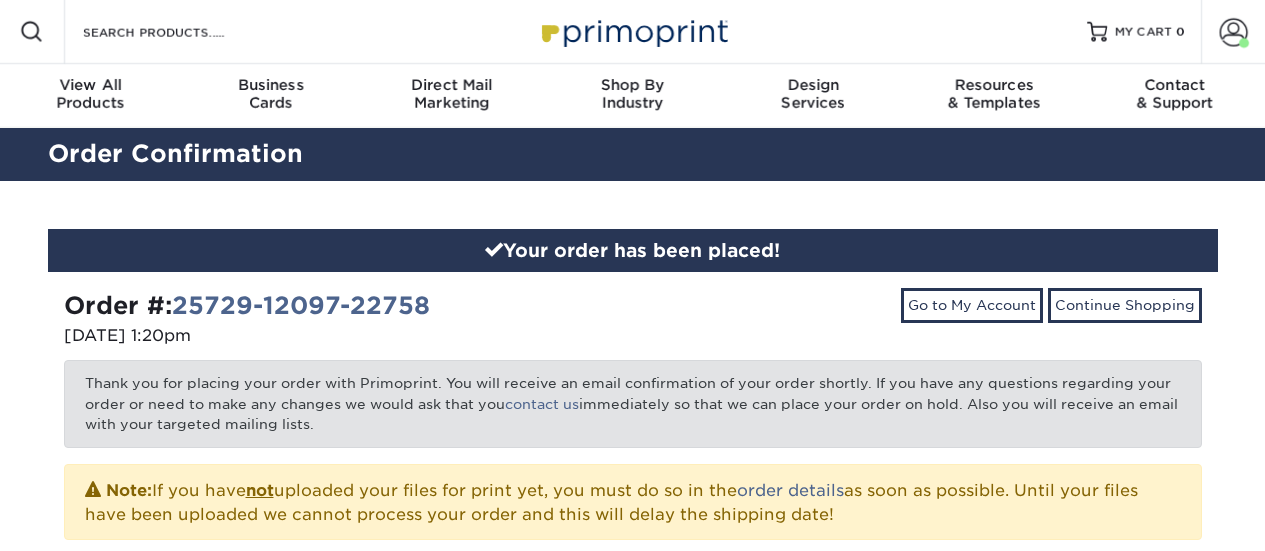 scroll, scrollTop: 0, scrollLeft: 0, axis: both 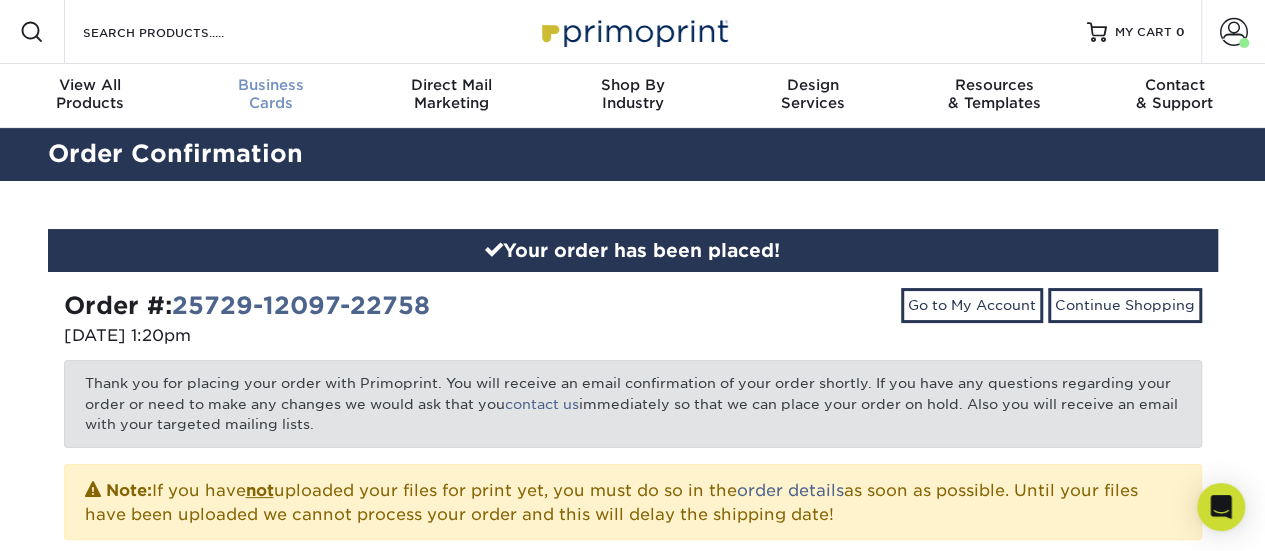 click on "Business" at bounding box center [271, 85] 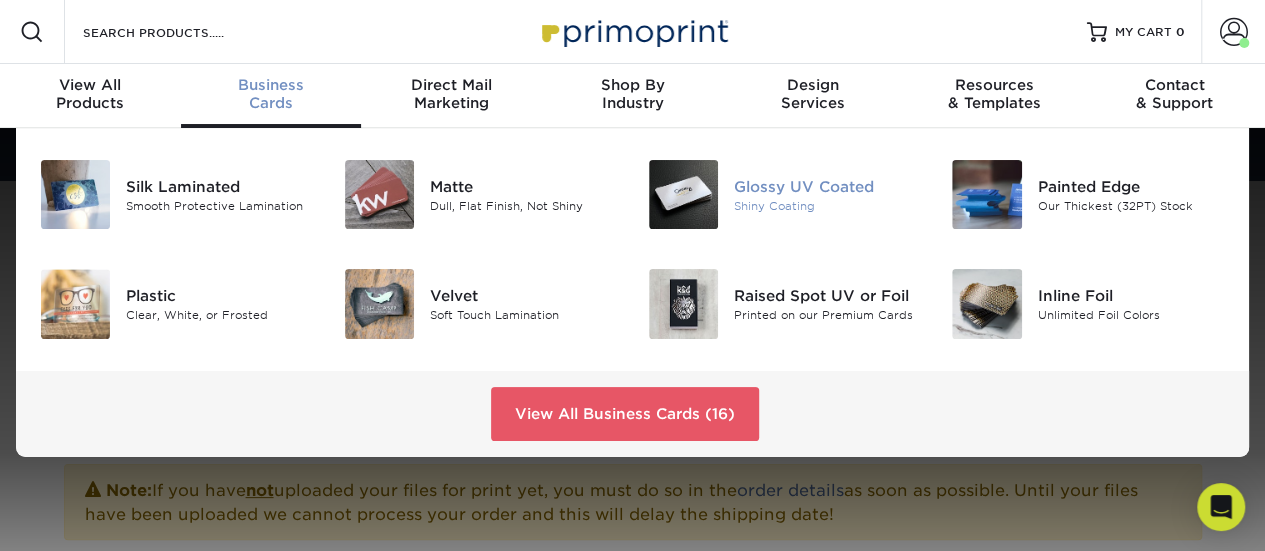 click on "Shiny Coating" at bounding box center [828, 205] 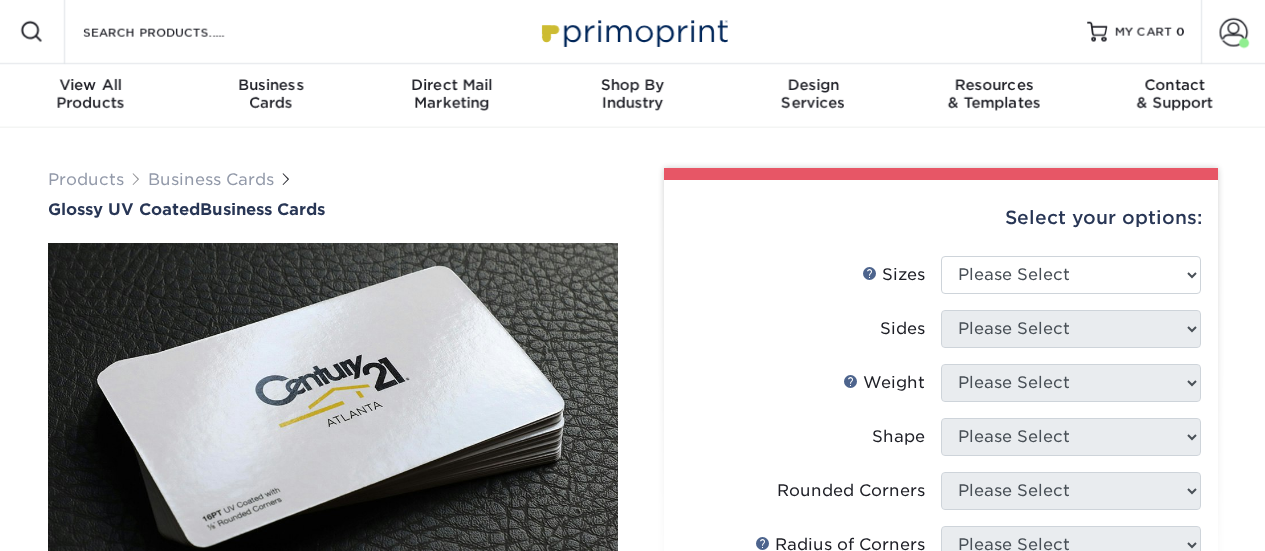 scroll, scrollTop: 0, scrollLeft: 0, axis: both 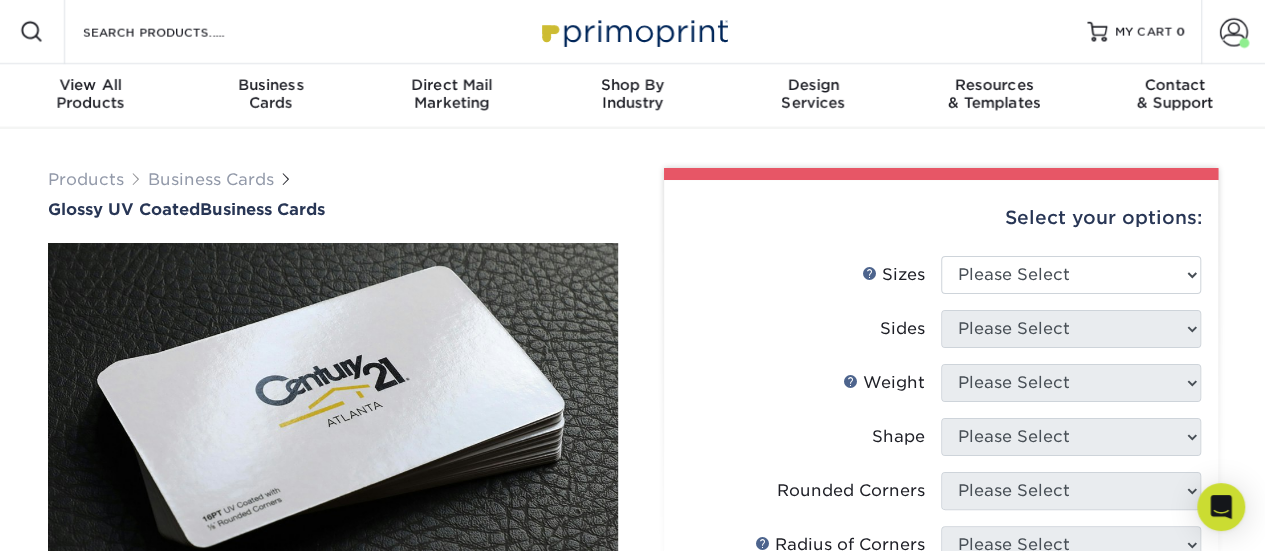 drag, startPoint x: 1002, startPoint y: 5, endPoint x: 727, endPoint y: 275, distance: 385.3894 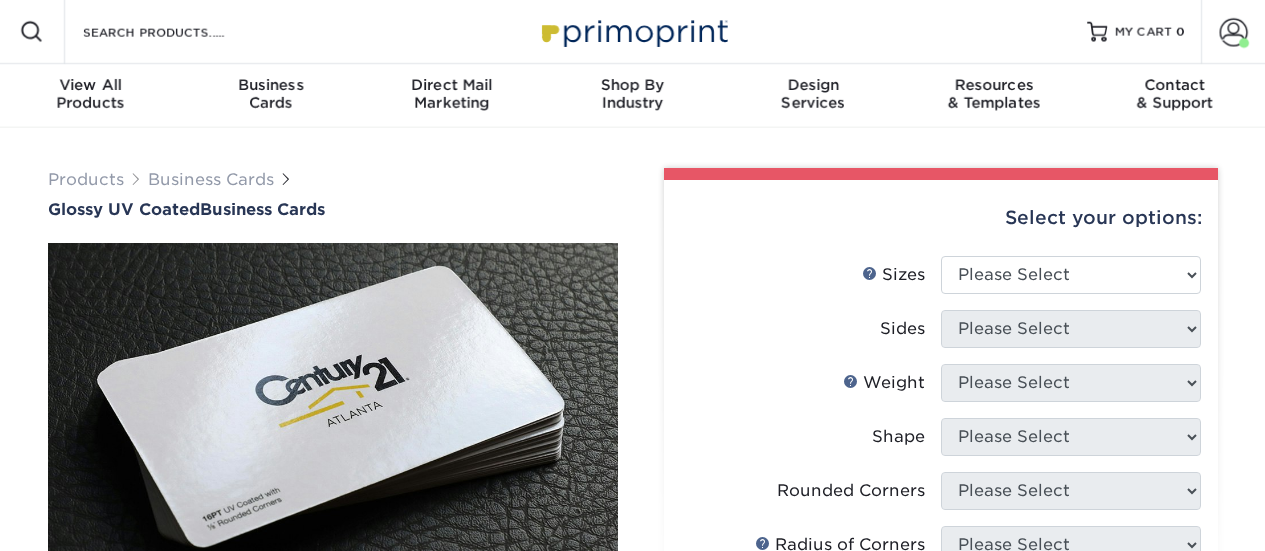 scroll, scrollTop: 0, scrollLeft: 0, axis: both 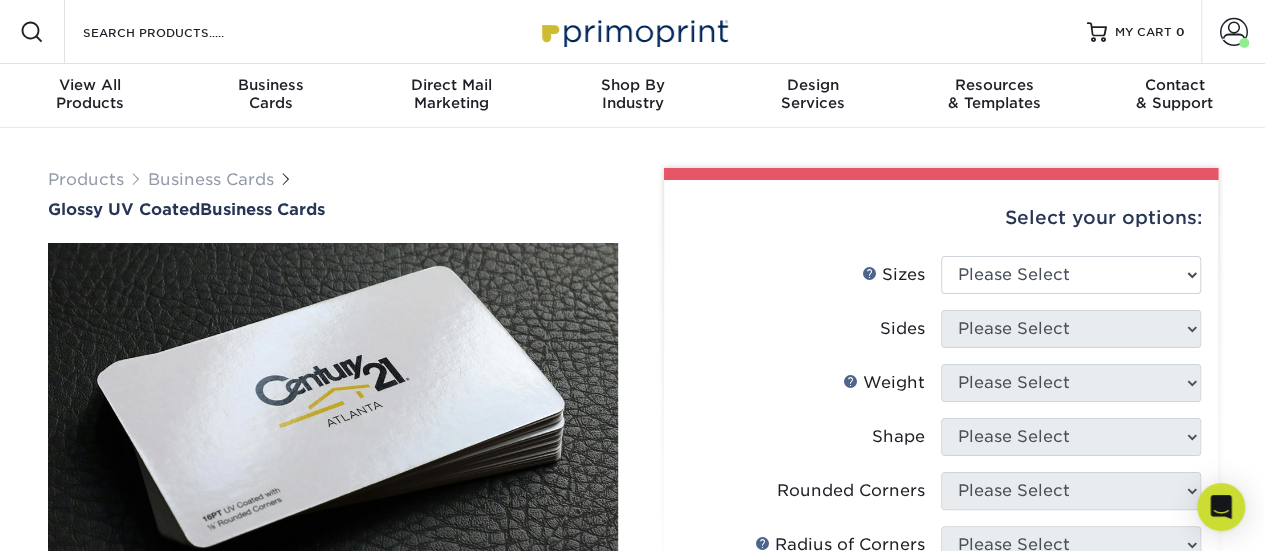 click at bounding box center (32, 32) 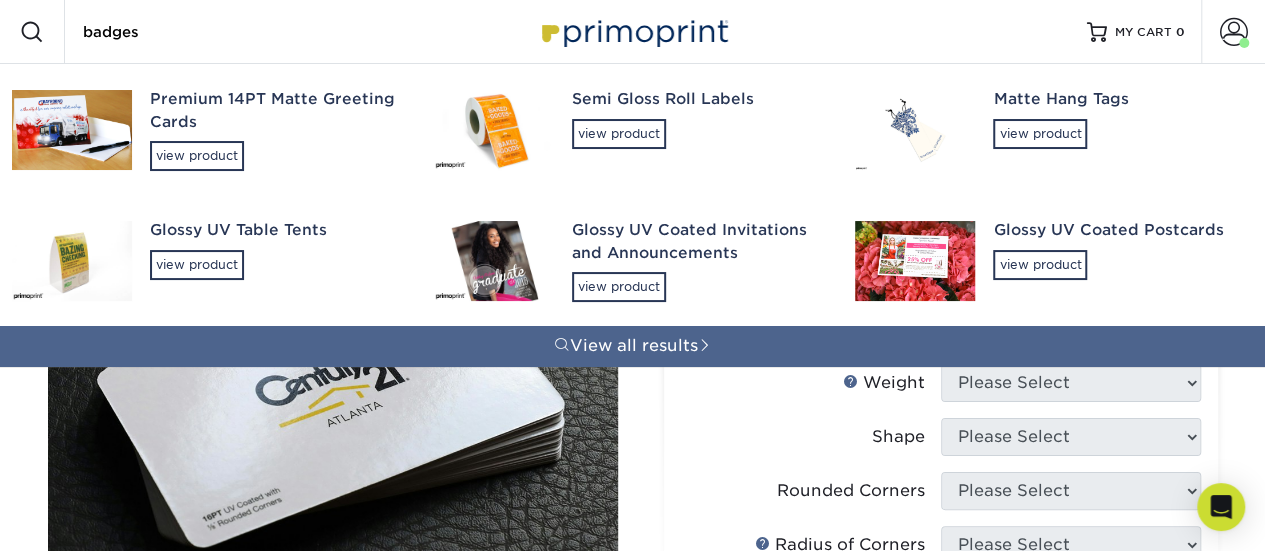 type on "badges" 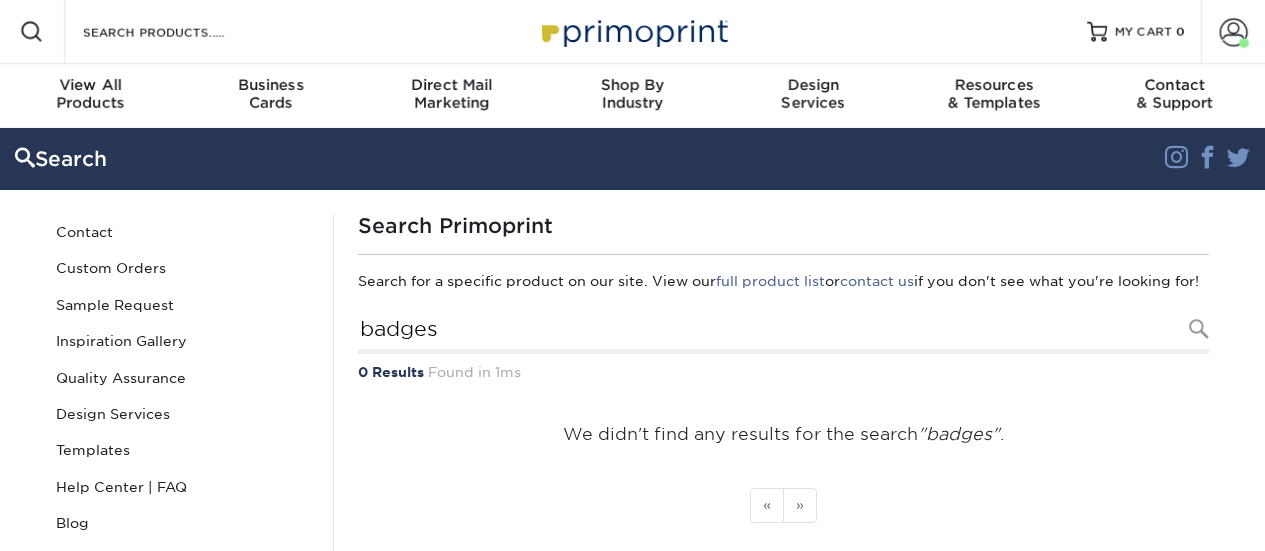 scroll, scrollTop: 0, scrollLeft: 0, axis: both 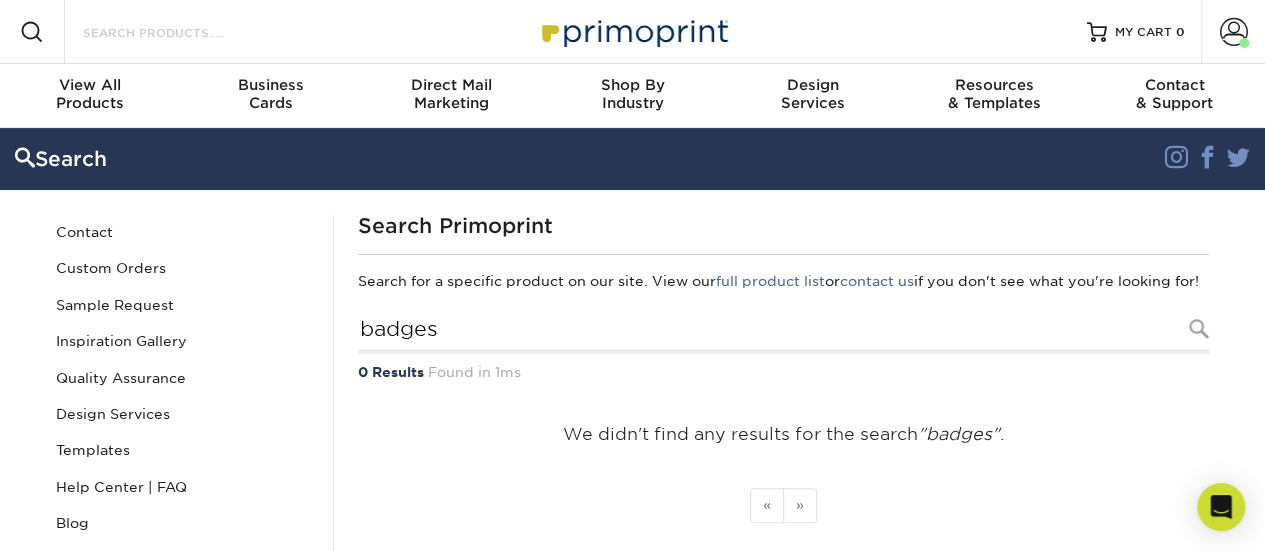 click on "Search Products" at bounding box center [178, 32] 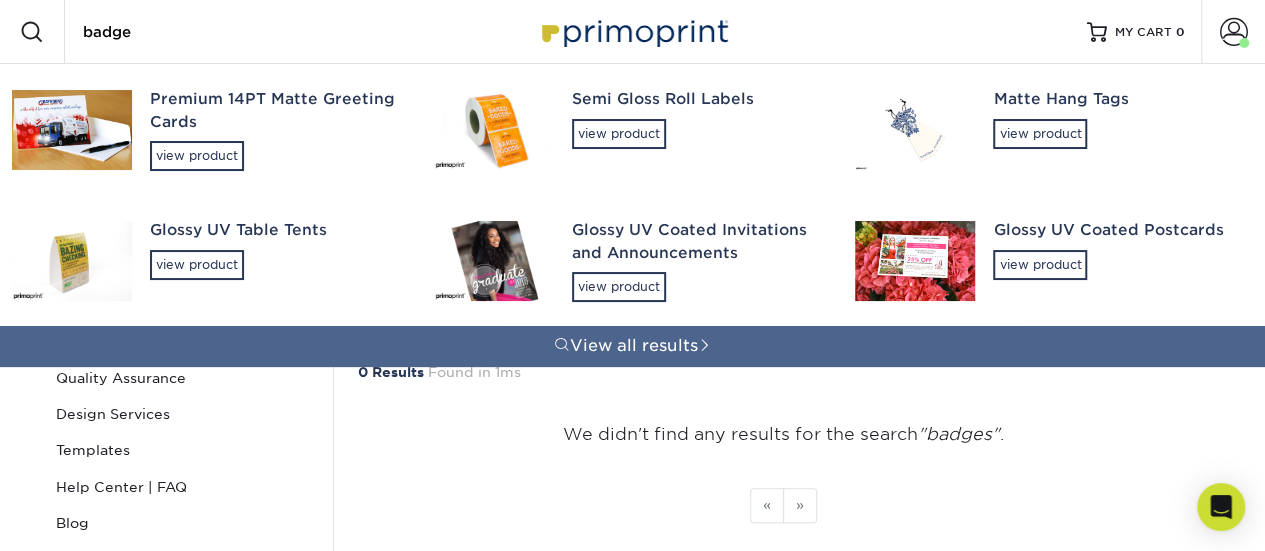 type on "badge" 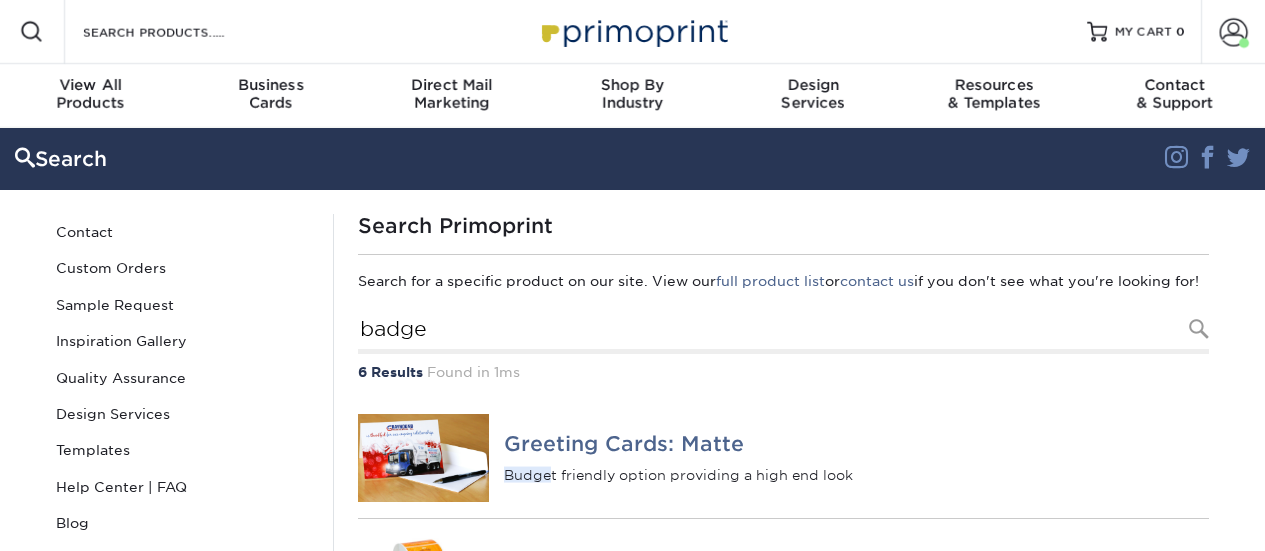 scroll, scrollTop: 0, scrollLeft: 0, axis: both 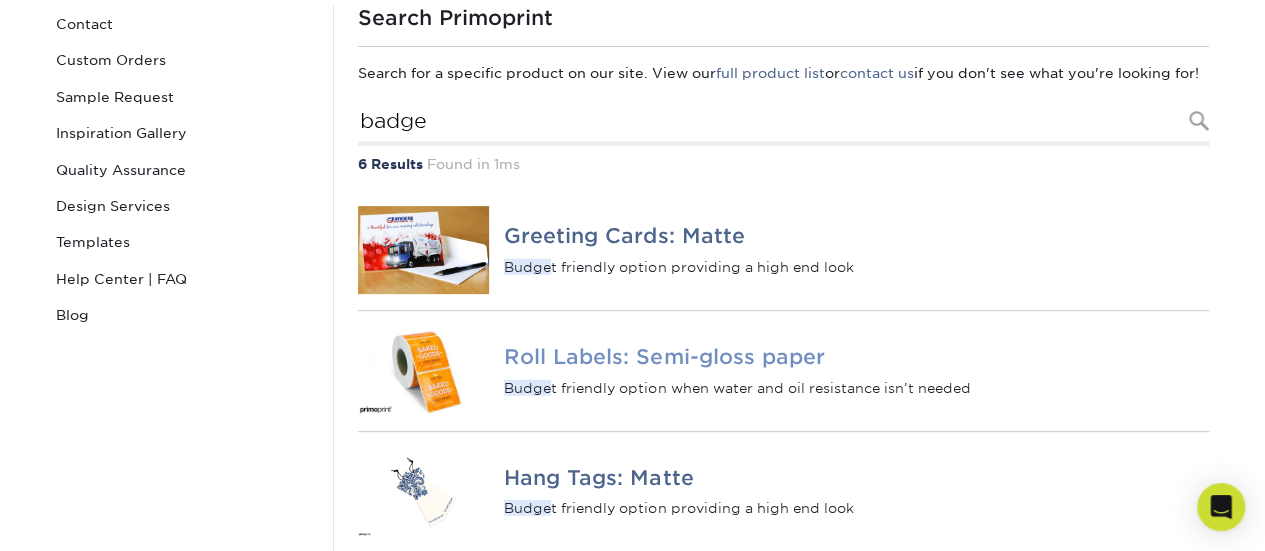 click on "Roll Labels: Semi-gloss paper" at bounding box center [856, 357] 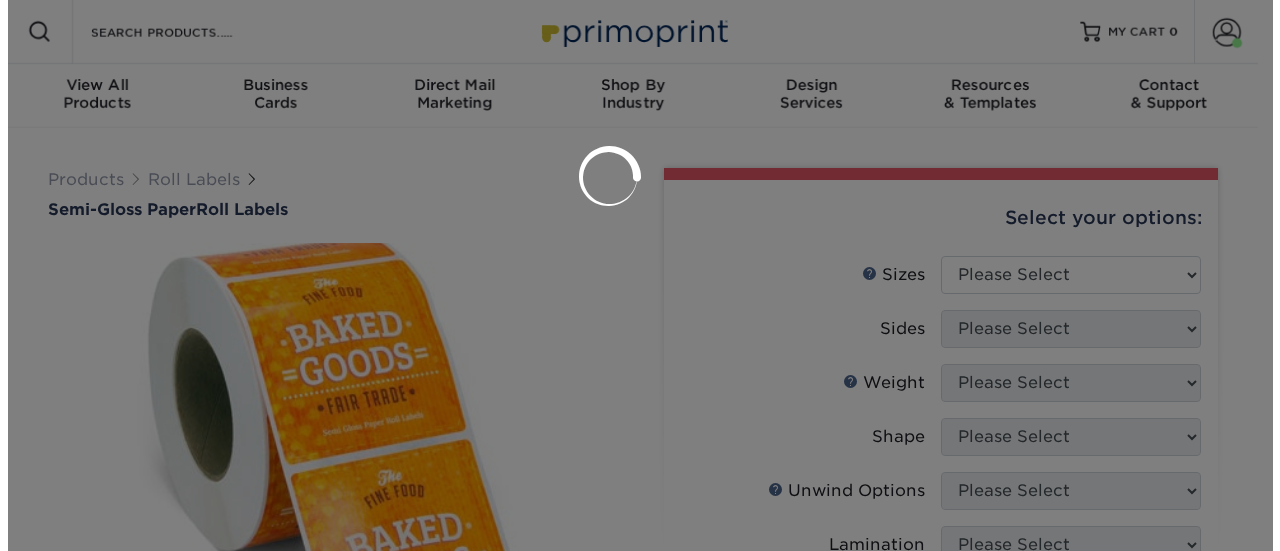 scroll, scrollTop: 0, scrollLeft: 0, axis: both 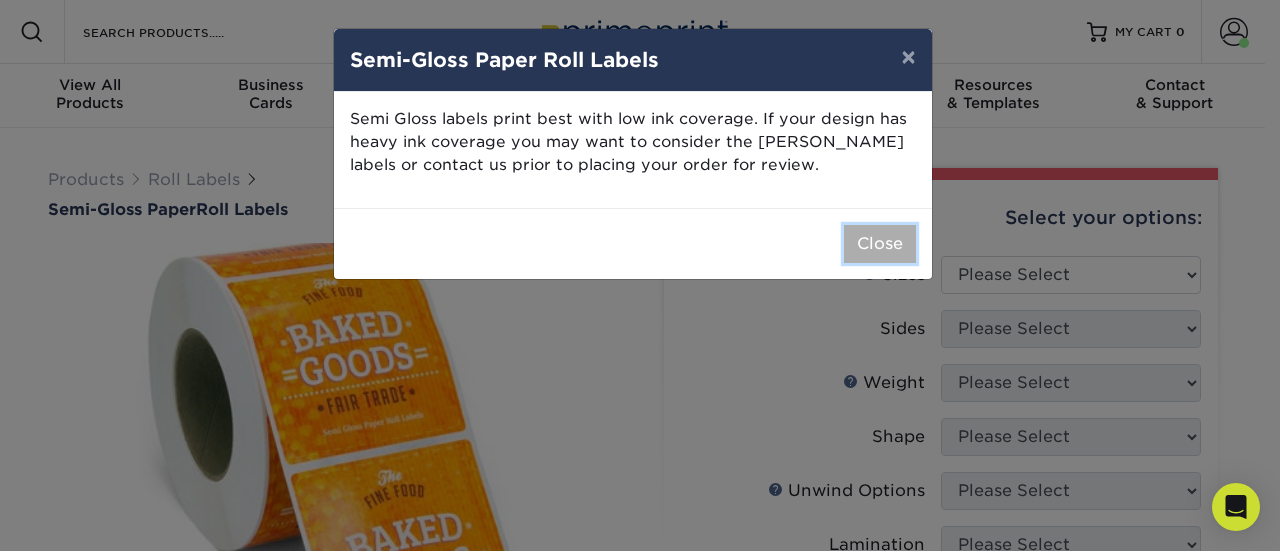 click on "Close" at bounding box center [880, 244] 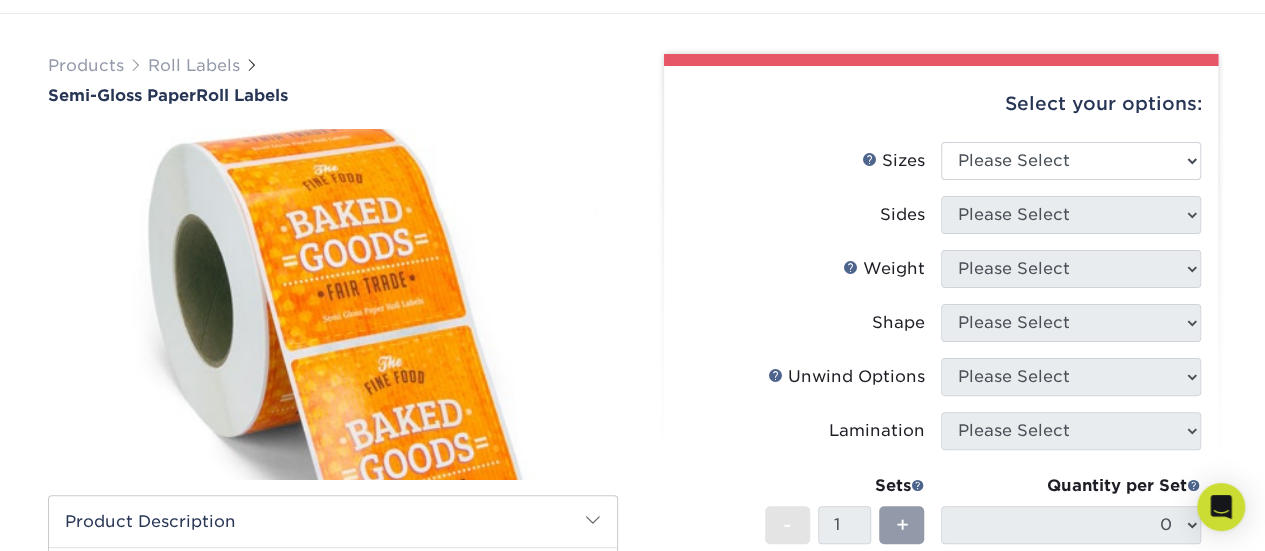 scroll, scrollTop: 45, scrollLeft: 0, axis: vertical 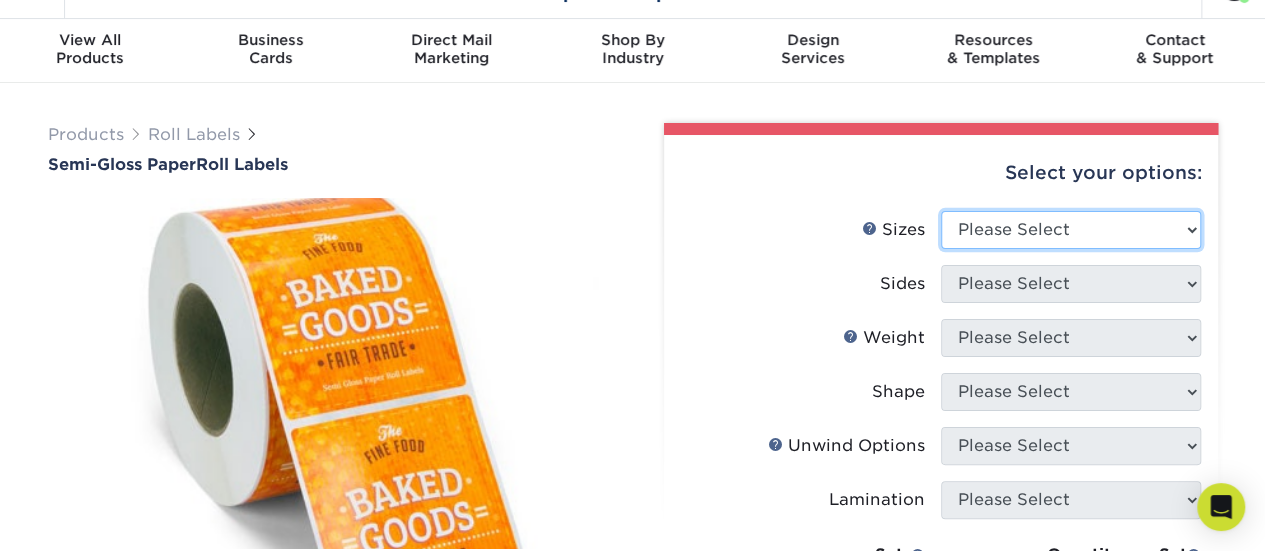 click on "Please Select
1" x 1"
1" x 2"
1" x 2.5"
1" x 3"
1.5" x 1.5"
1.5" x 2.5"
1.5" x 3"
1.5" x 3.5"
2" x 2" 2" x 3"" at bounding box center (1071, 230) 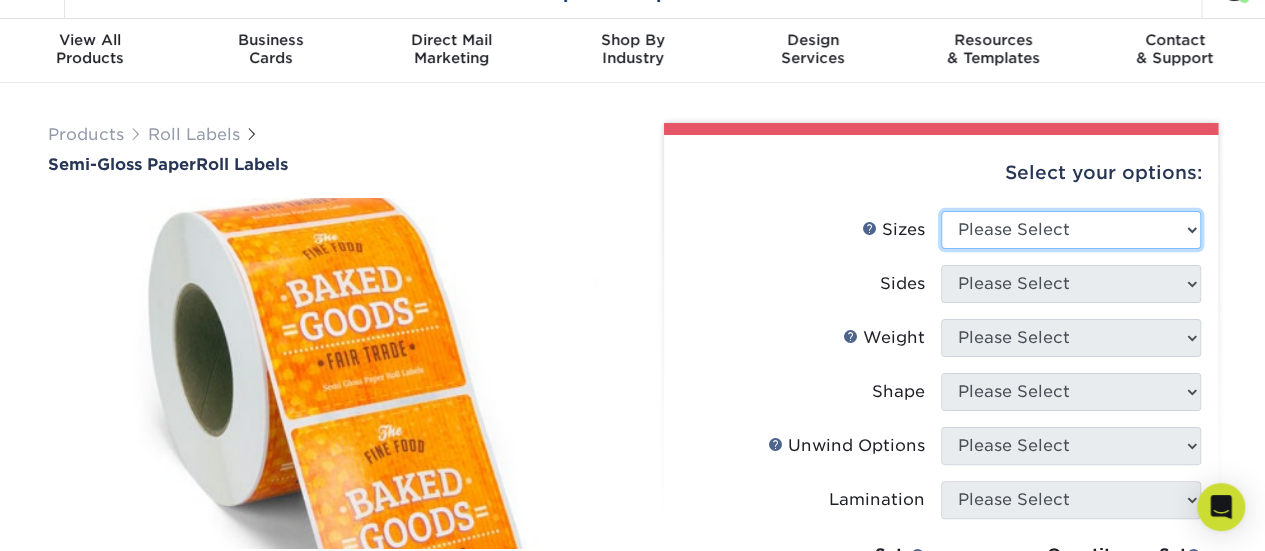 select on "2.00x2.00" 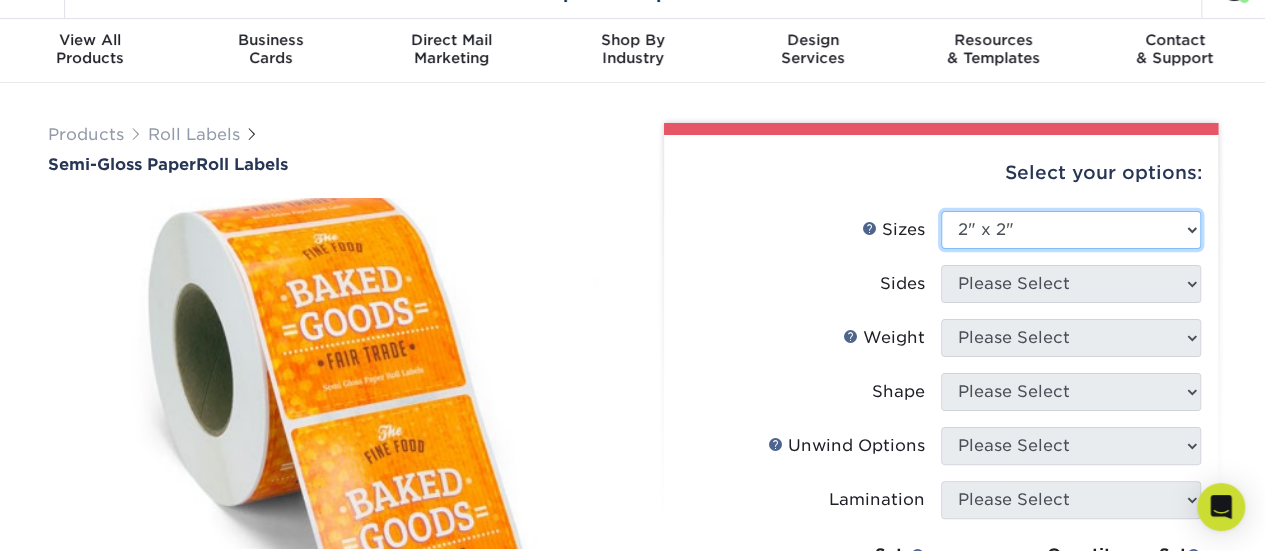 click on "Please Select
1" x 1"
1" x 2"
1" x 2.5"
1" x 3"
1.5" x 1.5"
1.5" x 2.5"
1.5" x 3"
1.5" x 3.5"
2" x 2" 2" x 3"" at bounding box center (1071, 230) 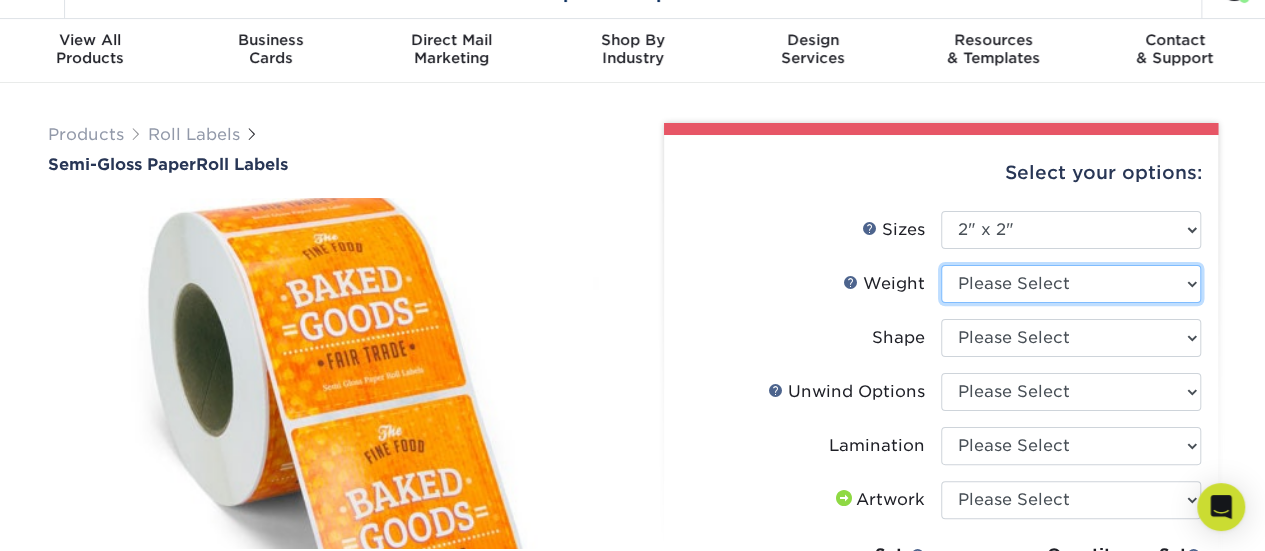 click on "Please Select SG" at bounding box center [1071, 284] 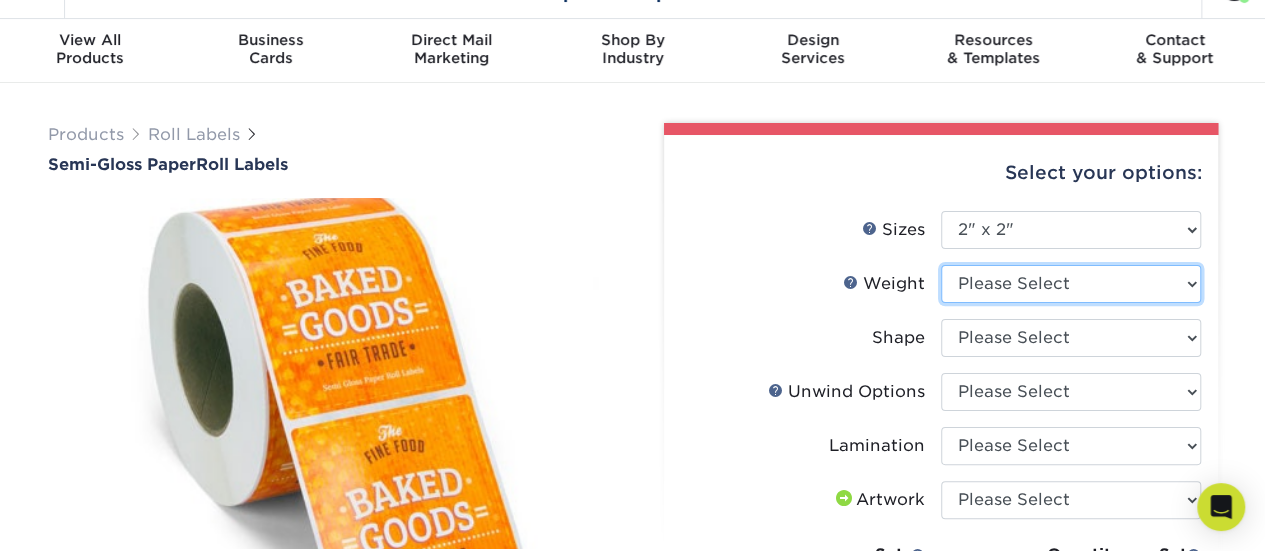select on "SG" 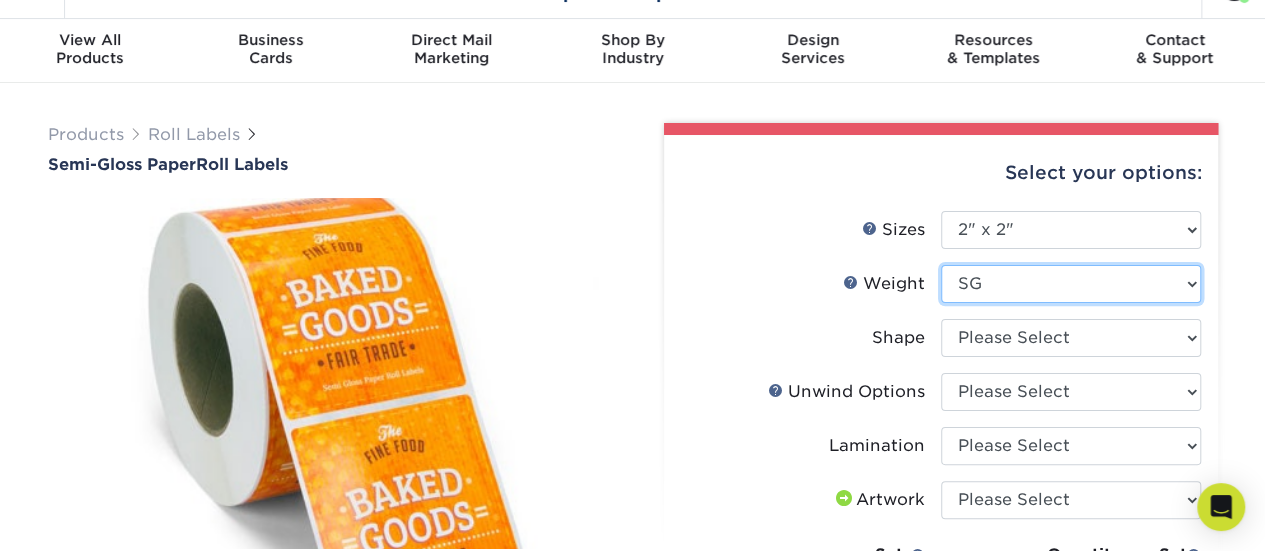 click on "Please Select SG" at bounding box center [1071, 284] 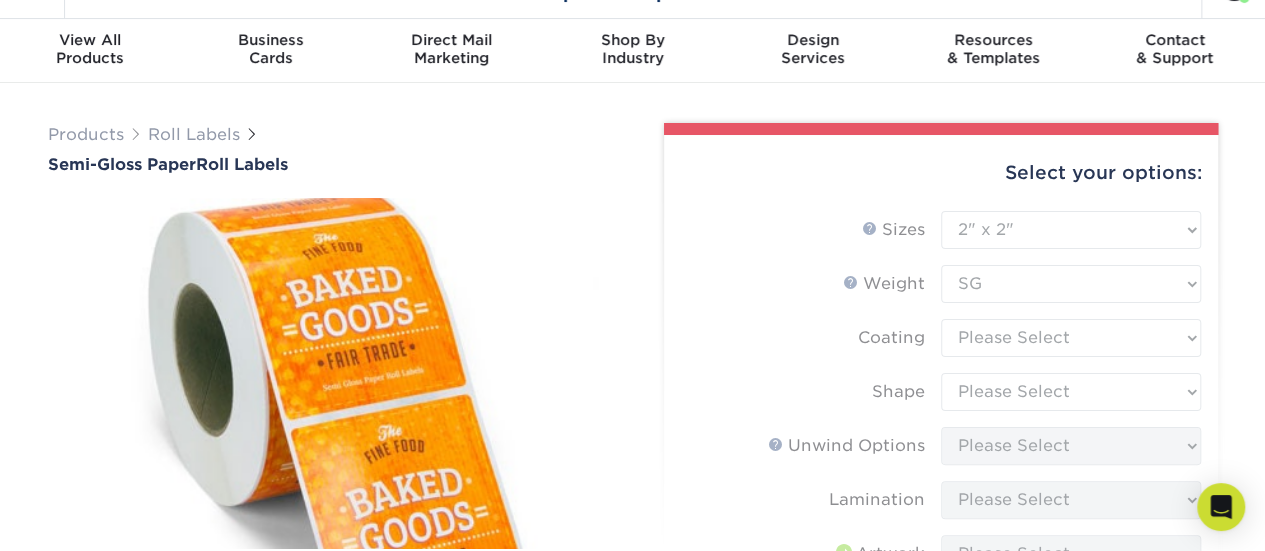 click on "Sizes Help Sizes
Please Select
1" x 1"
1" x 2" 1" x 2.5" 1" x 3" 1.5" x 1.5" 1.5" x 2.5" 1.5" x 3" Sides" at bounding box center (941, 516) 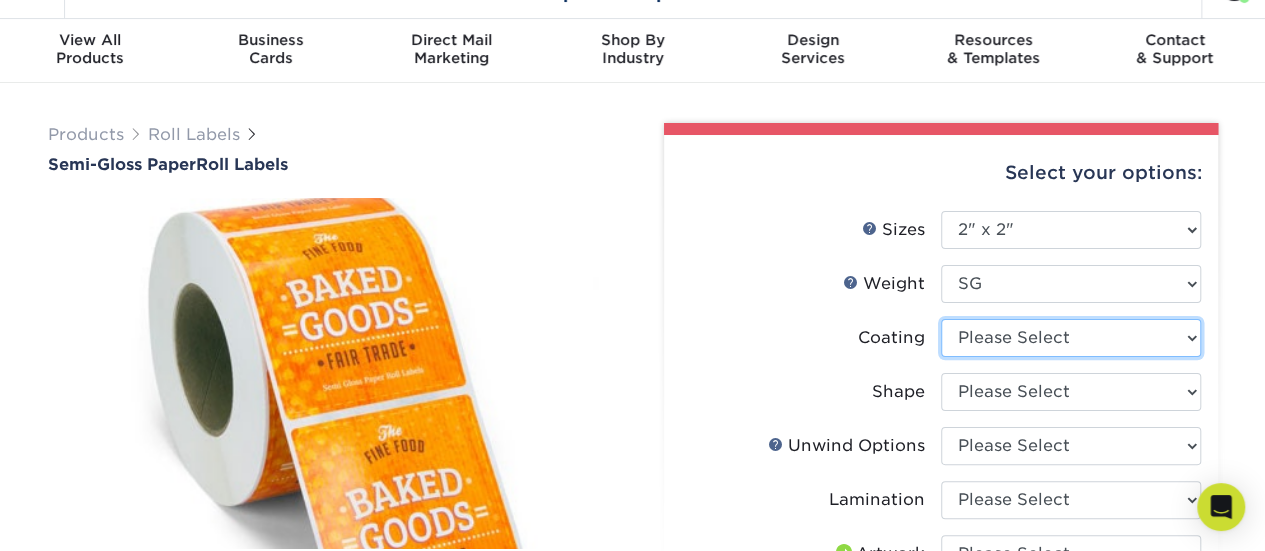 click at bounding box center (1071, 338) 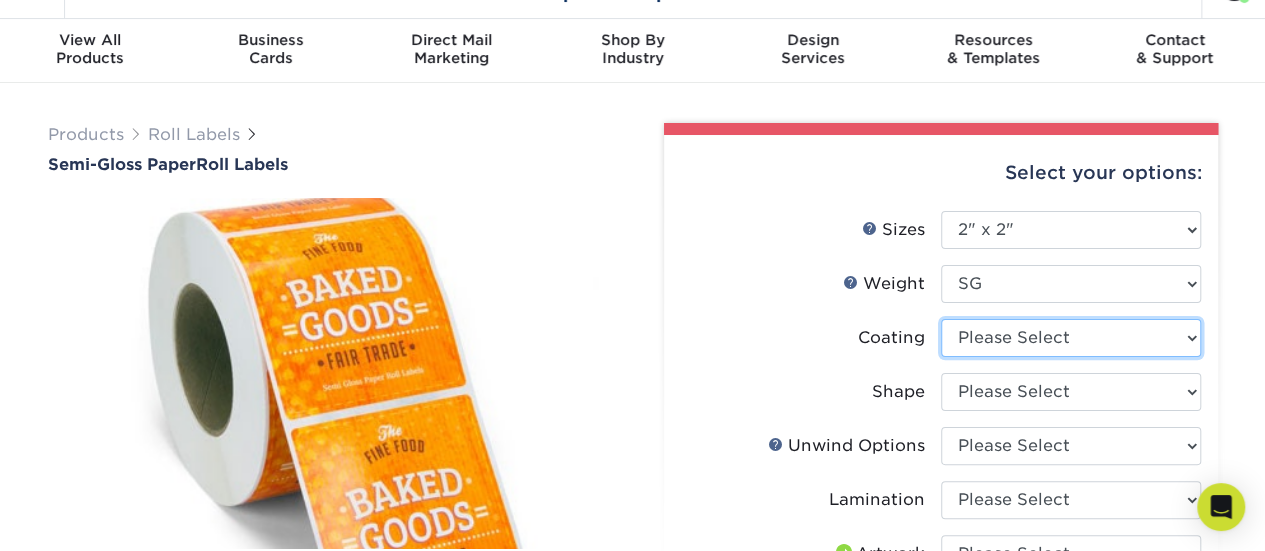 select on "3e7618de-abca-4bda-9f97-8b9129e913d8" 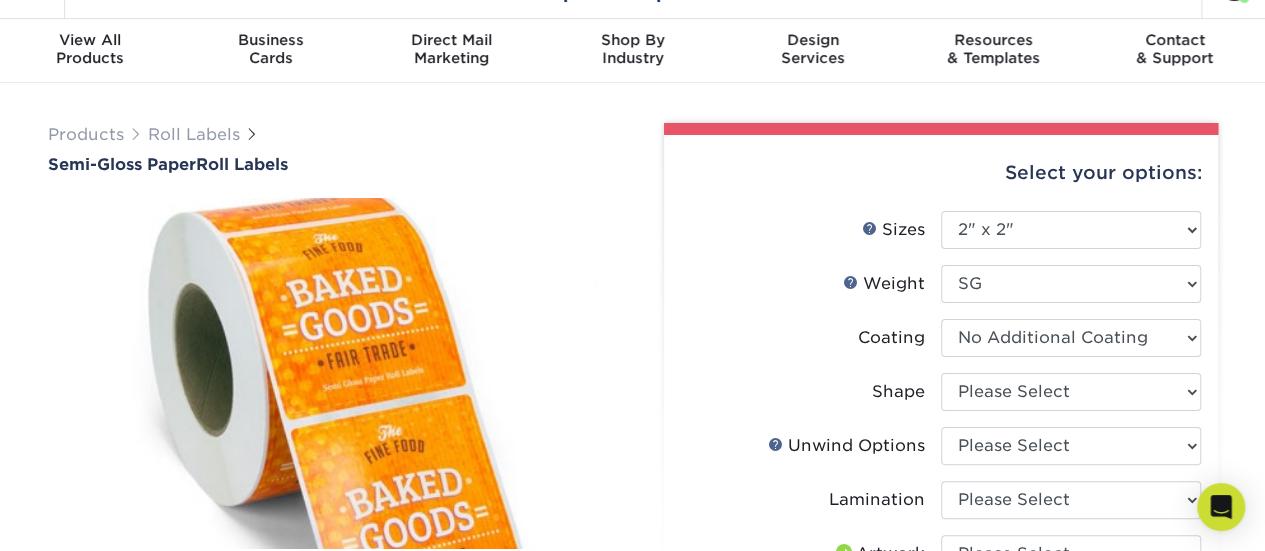 click at bounding box center (1071, 338) 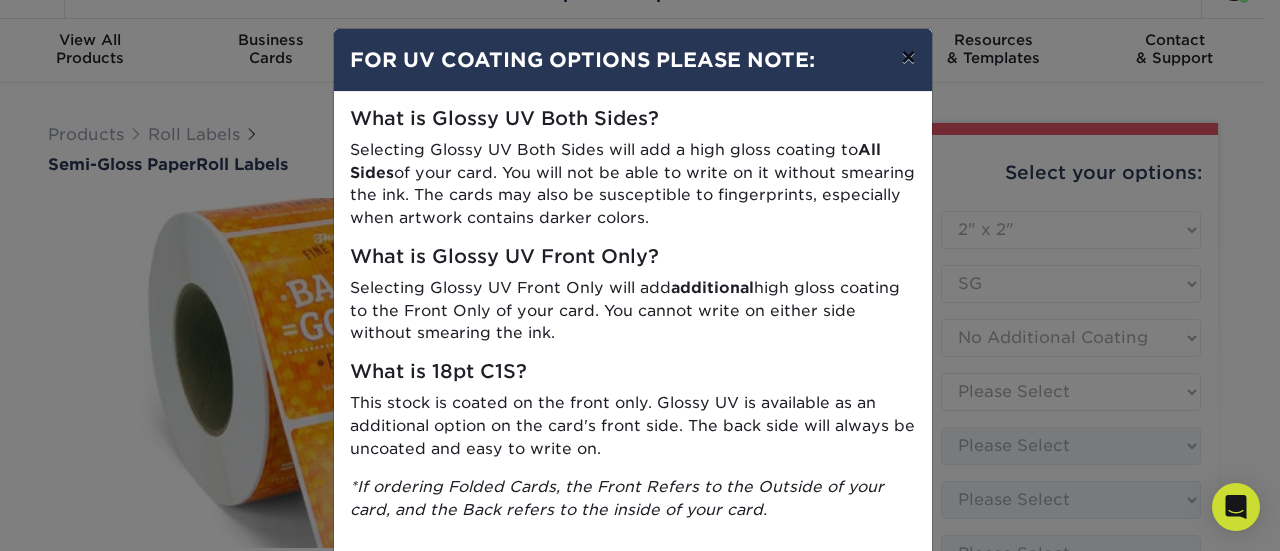 click on "×" at bounding box center [908, 57] 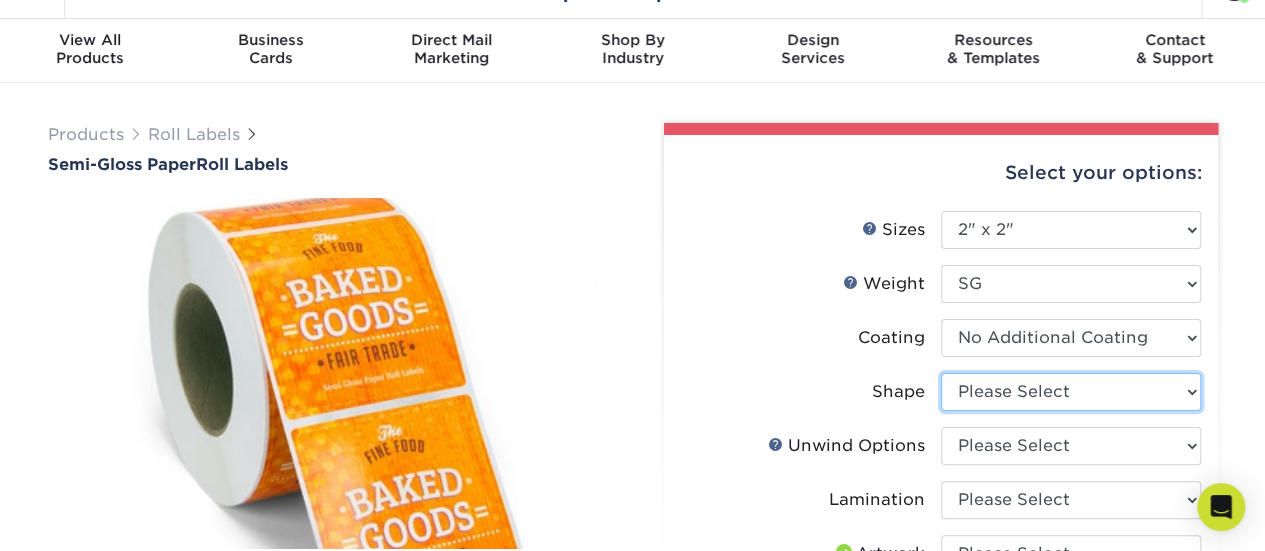 click on "Please Select Circle Square Custom" at bounding box center (1071, 392) 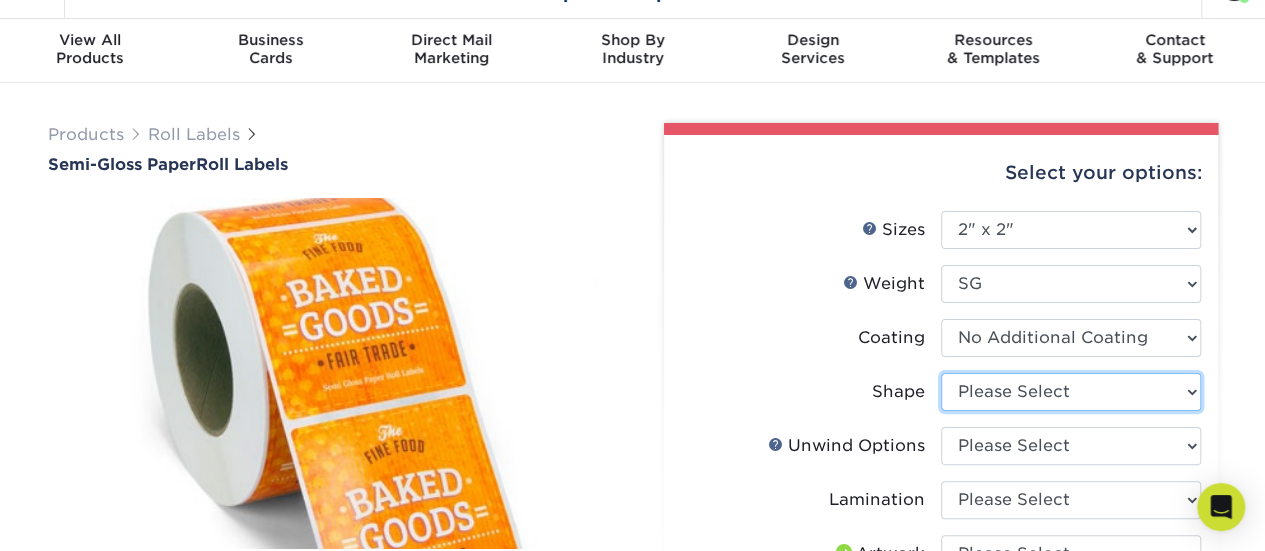 select on "45da2917-4b7b-46f1-becf-14d45dfff804" 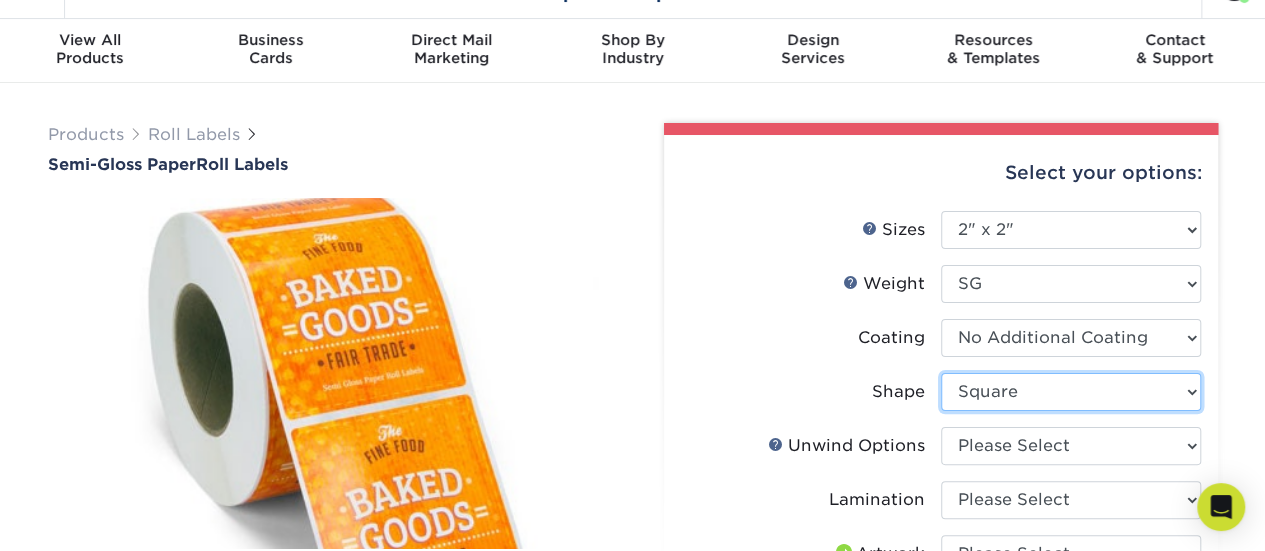 click on "Please Select Circle Square Custom" at bounding box center [1071, 392] 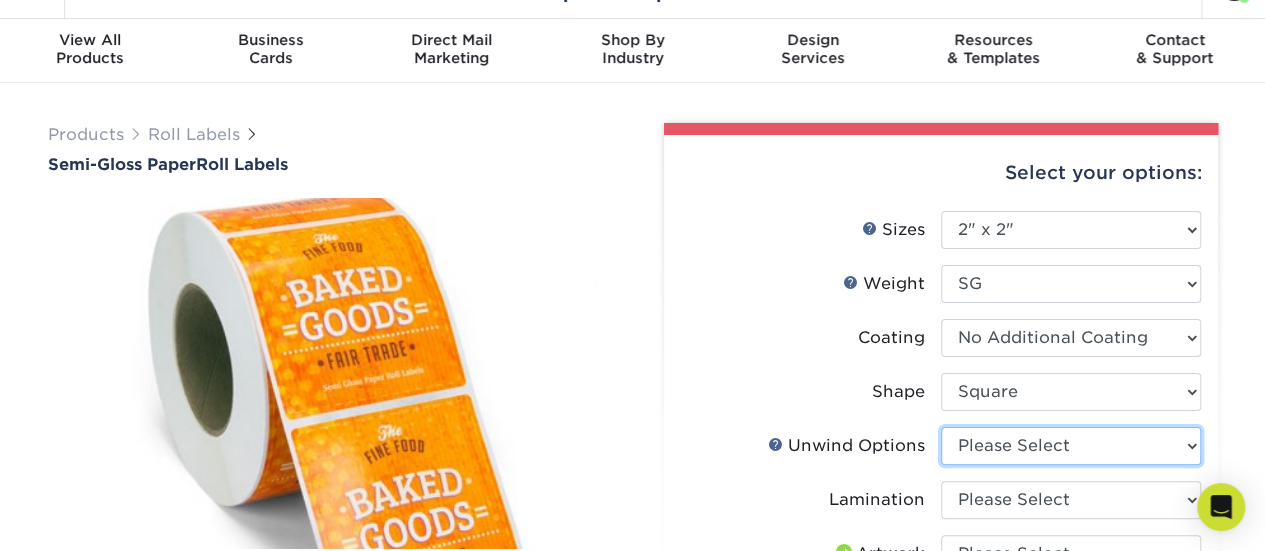 click on "Please Select Not Important Off Top (Direction #1) Off Bottom (Direction #2) Off Left (Direction #4) Off Right (Direction #3)" at bounding box center [1071, 446] 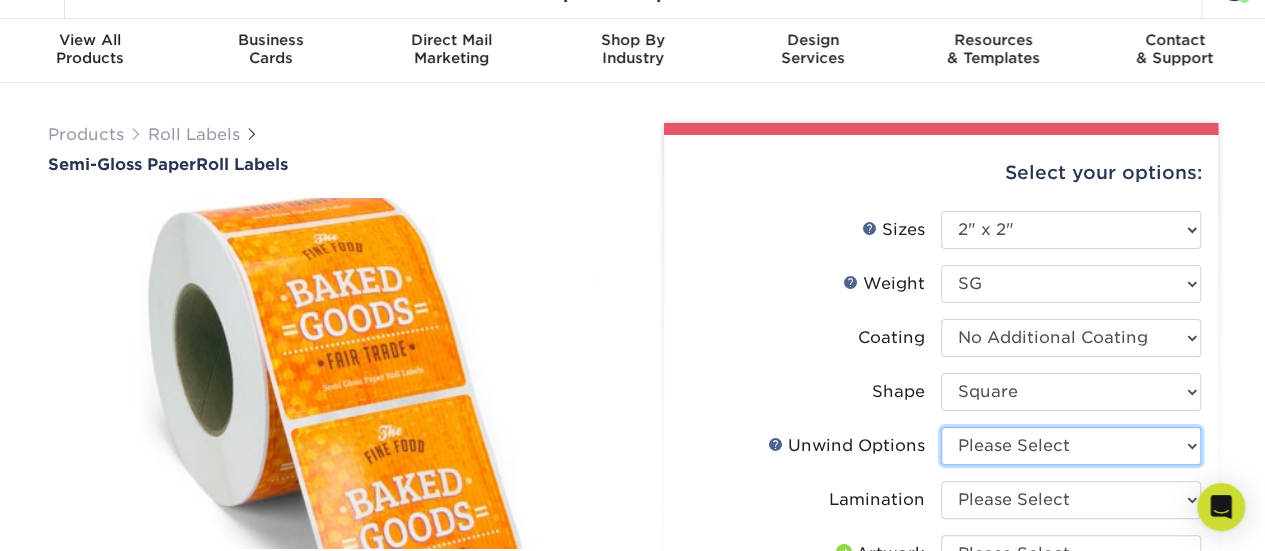 select on "9ec9c574-00b8-4b05-9945-b46087253bbc" 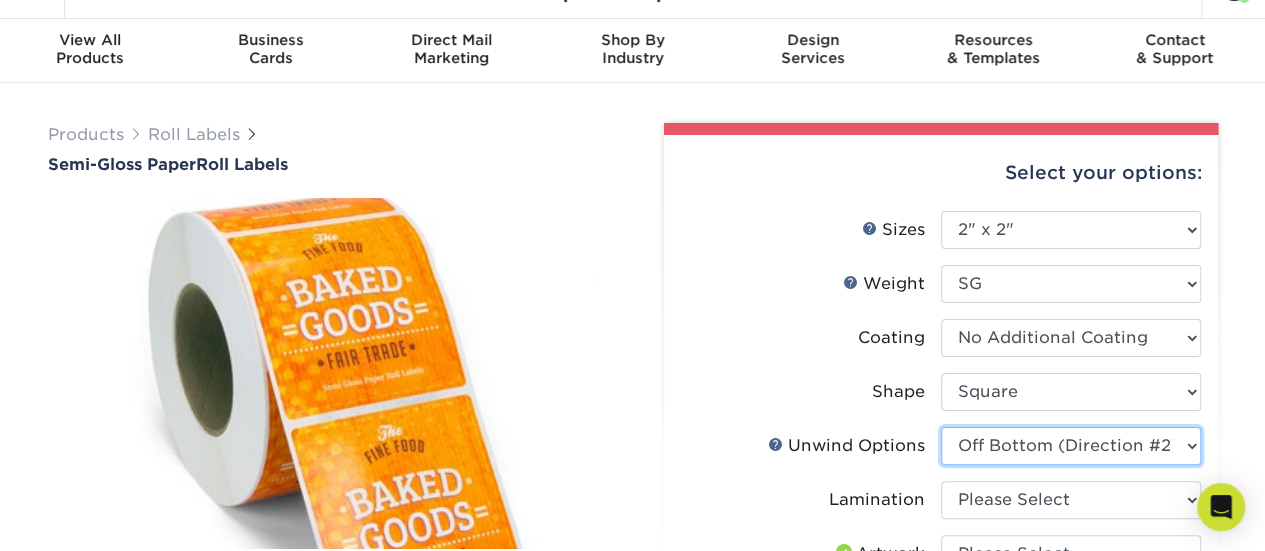 click on "Please Select Not Important Off Top (Direction #1) Off Bottom (Direction #2) Off Left (Direction #4) Off Right (Direction #3)" at bounding box center (1071, 446) 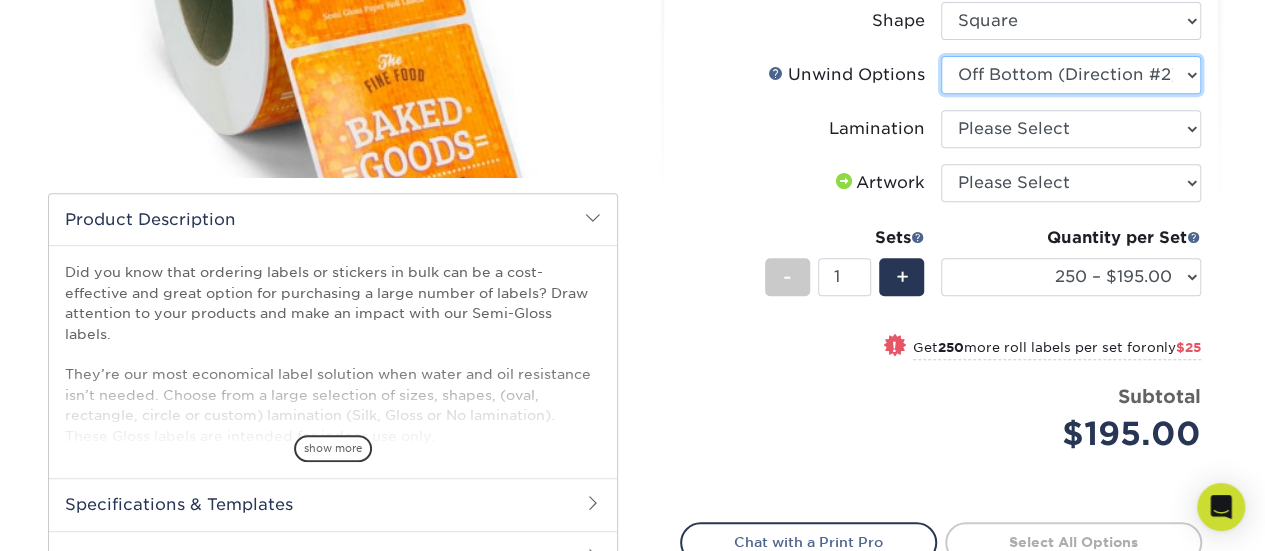 scroll, scrollTop: 421, scrollLeft: 0, axis: vertical 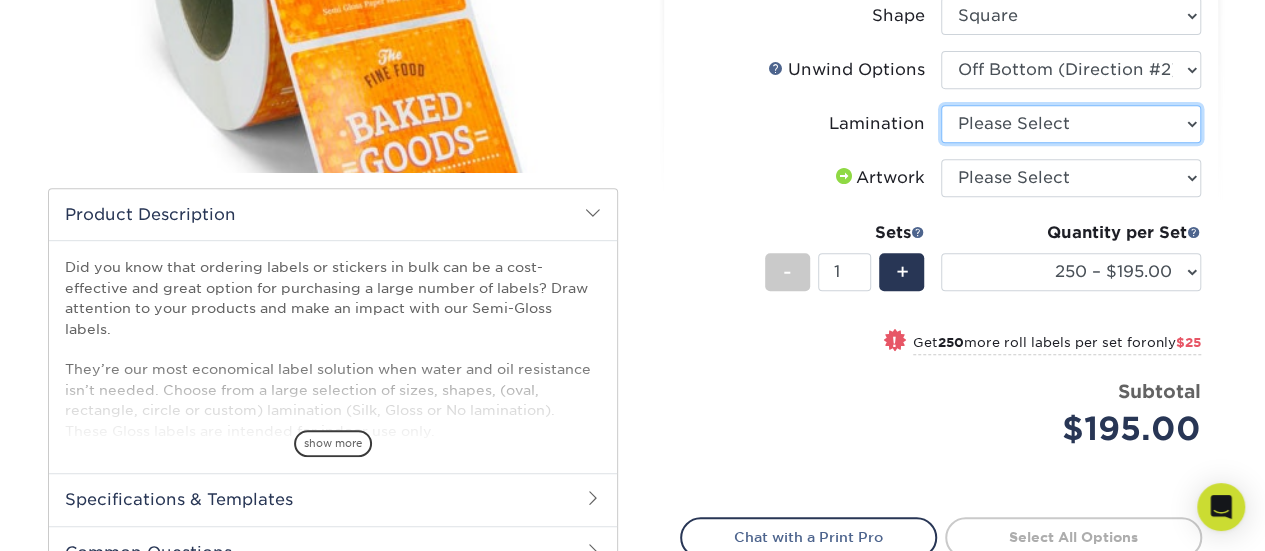 click on "Please Select Gloss Lamination No Lamination Silk" at bounding box center (1071, 124) 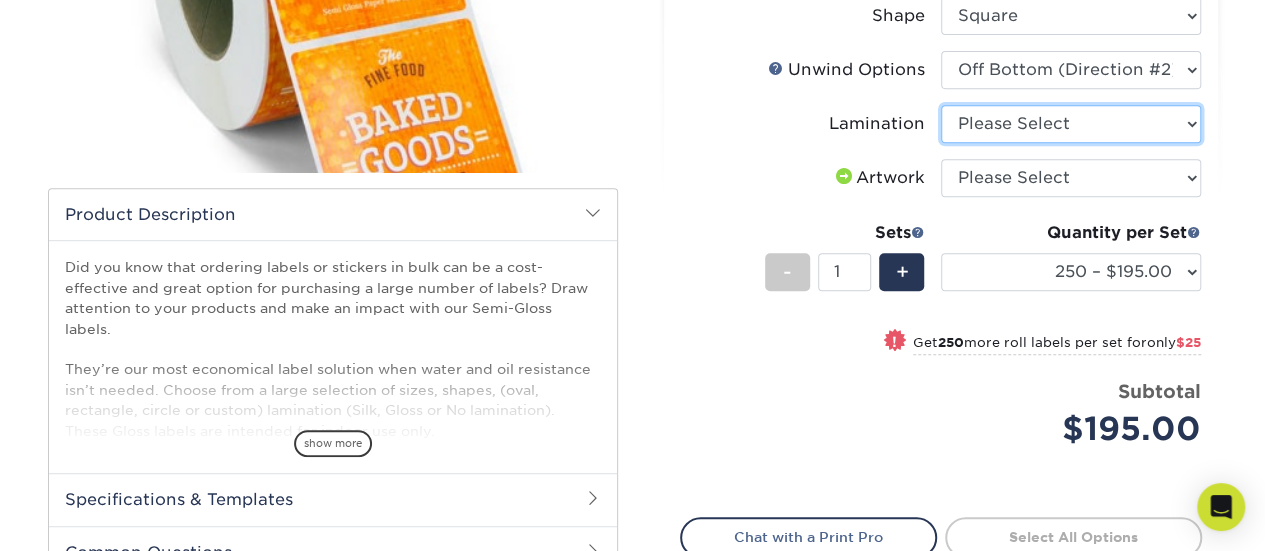 select on "eff8cfea-abf7-4cab-a64a-391be13b3076" 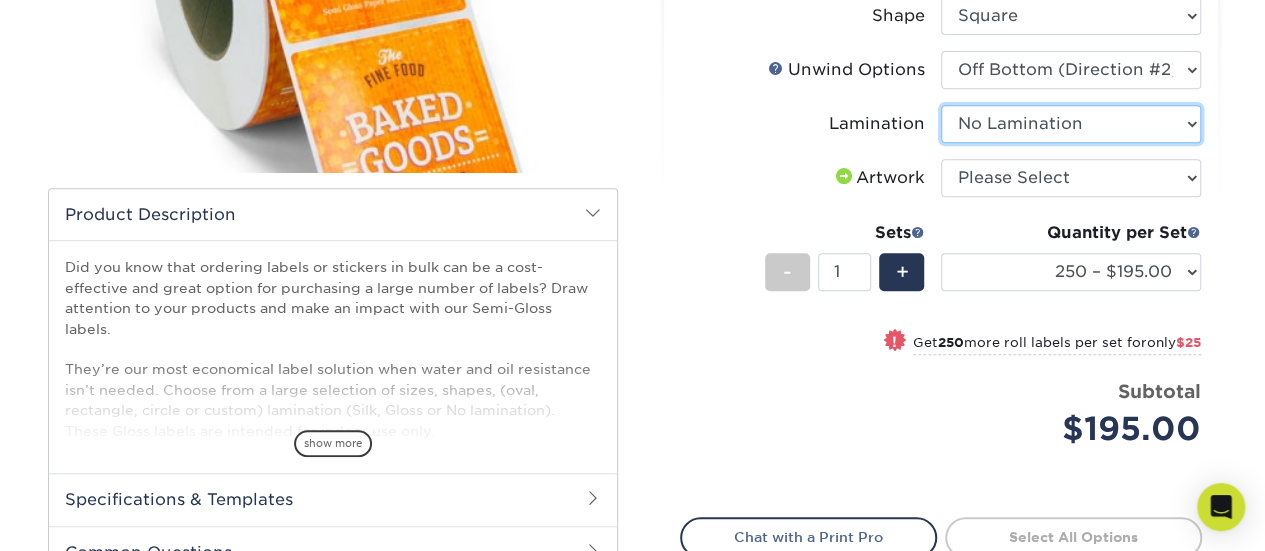 click on "Please Select Gloss Lamination No Lamination Silk" at bounding box center [1071, 124] 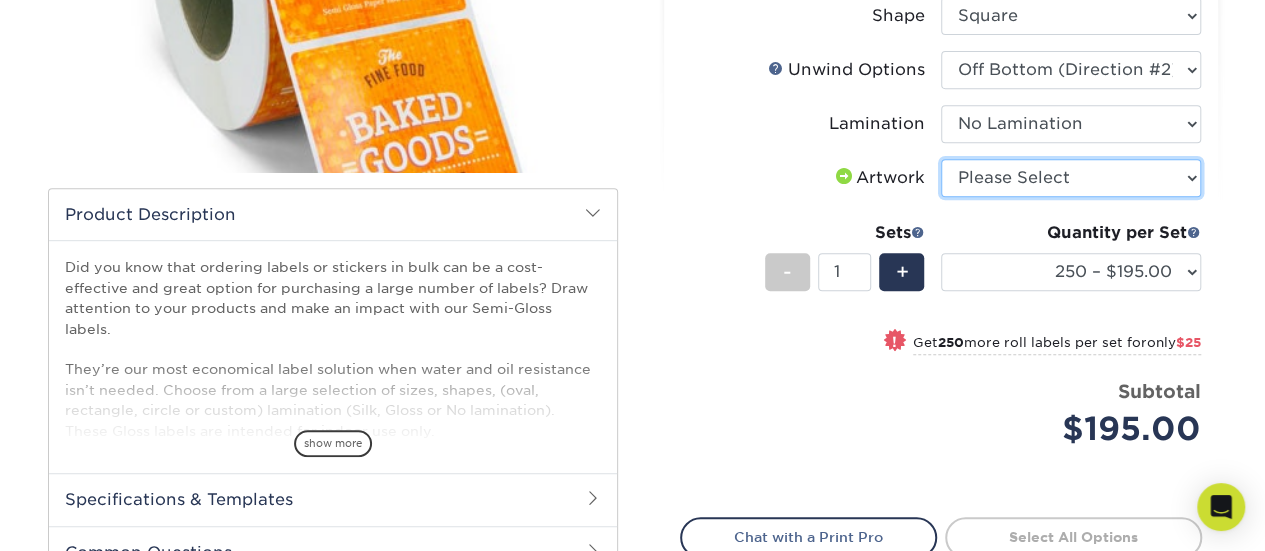 click on "Please Select I will upload files I need a design - $50" at bounding box center (1071, 178) 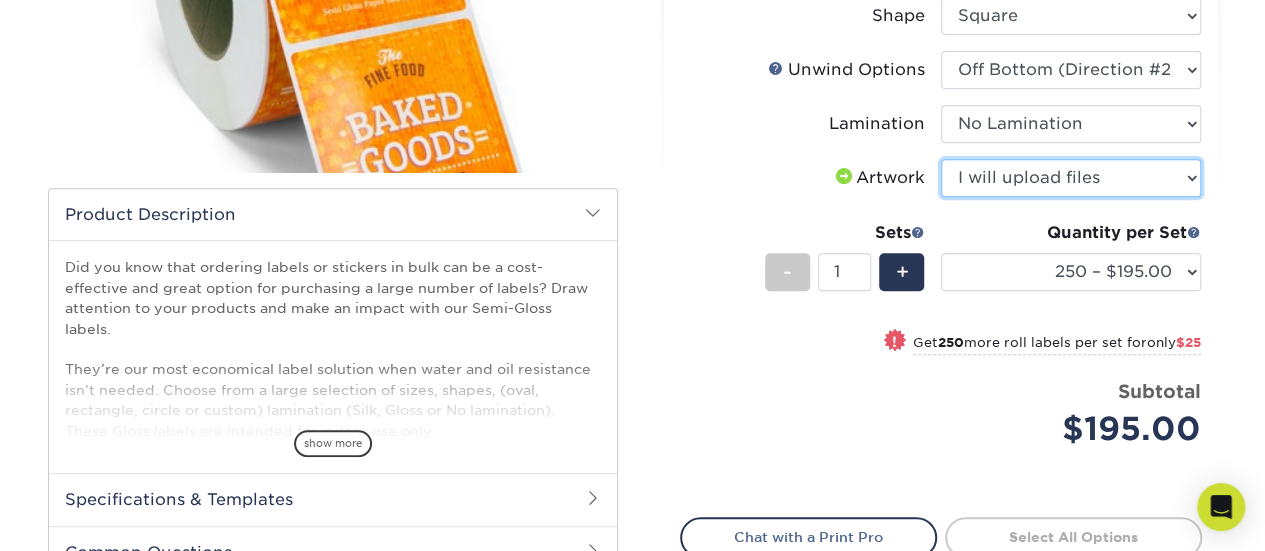 click on "Please Select I will upload files I need a design - $50" at bounding box center [1071, 178] 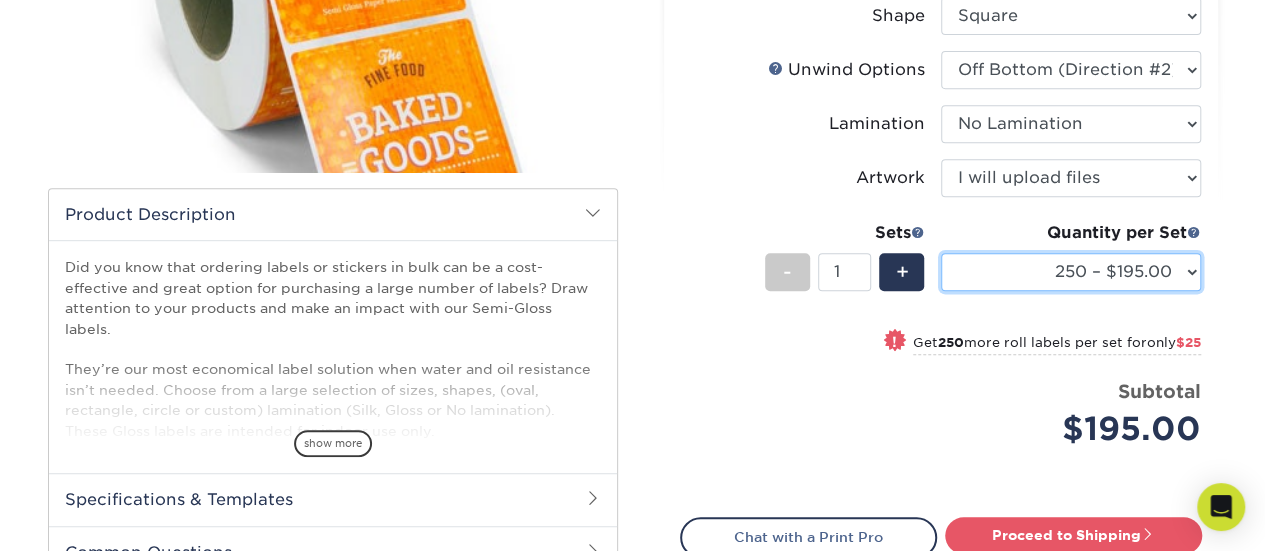 click on "250 – $195.00 500 – $220.00 1000 – $276.00 2500 – $326.00 5000 – $402.00 10000 – $553.00 15000 – $868.00 20000 – $1093.00 25000 – $1312.00" at bounding box center (1071, 272) 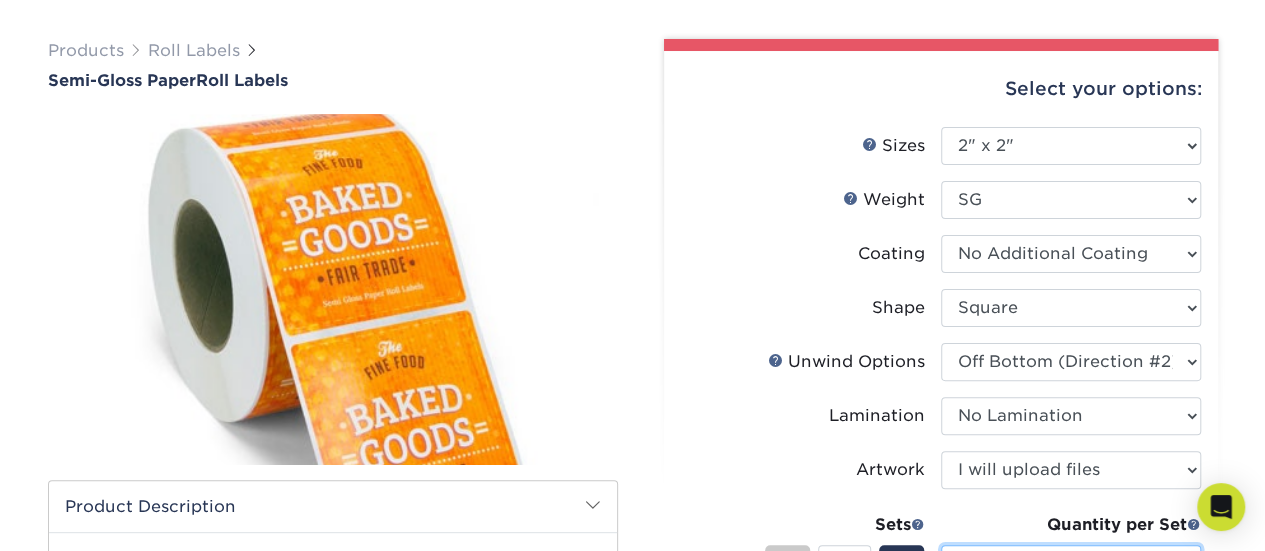 scroll, scrollTop: 0, scrollLeft: 0, axis: both 